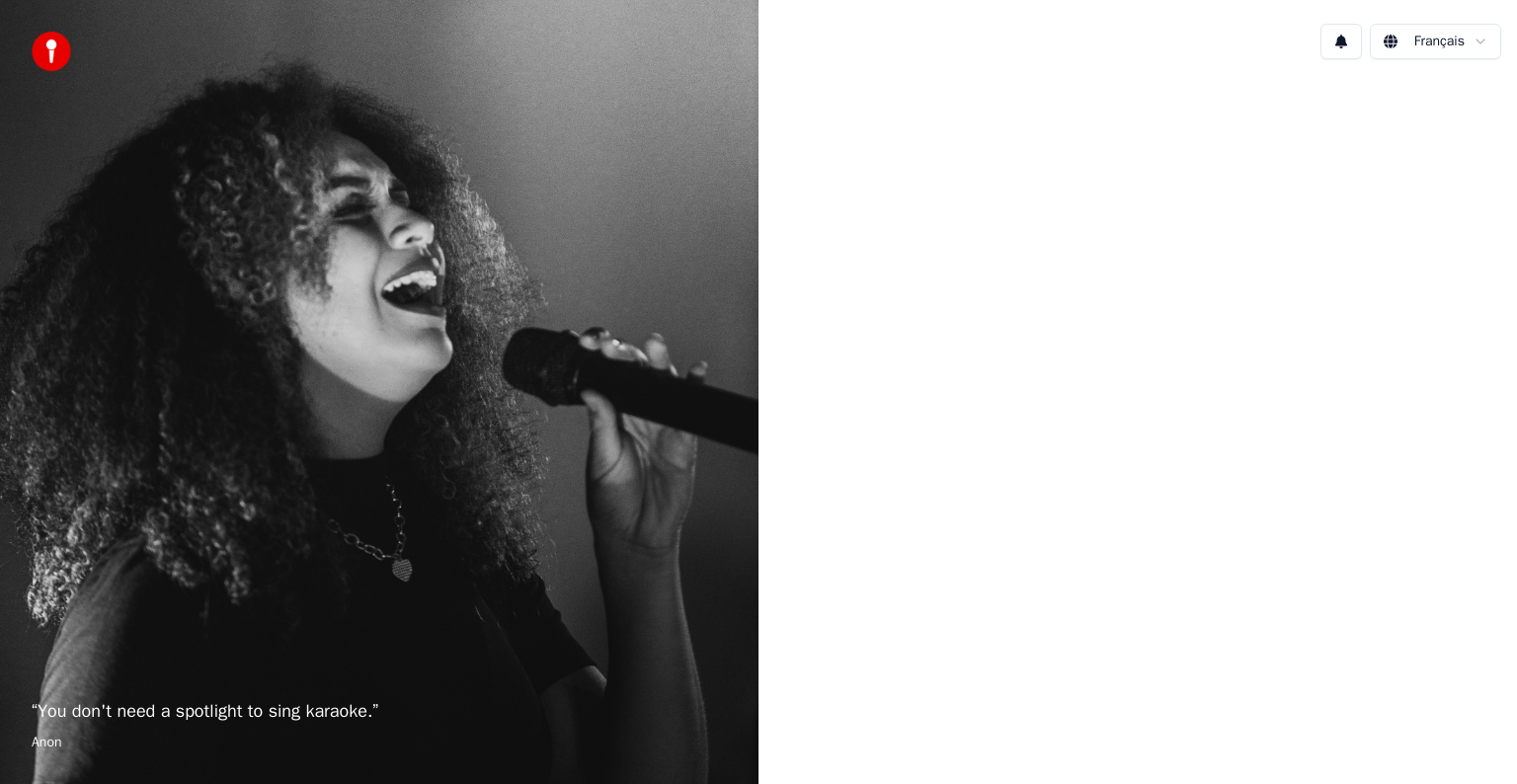 scroll, scrollTop: 0, scrollLeft: 0, axis: both 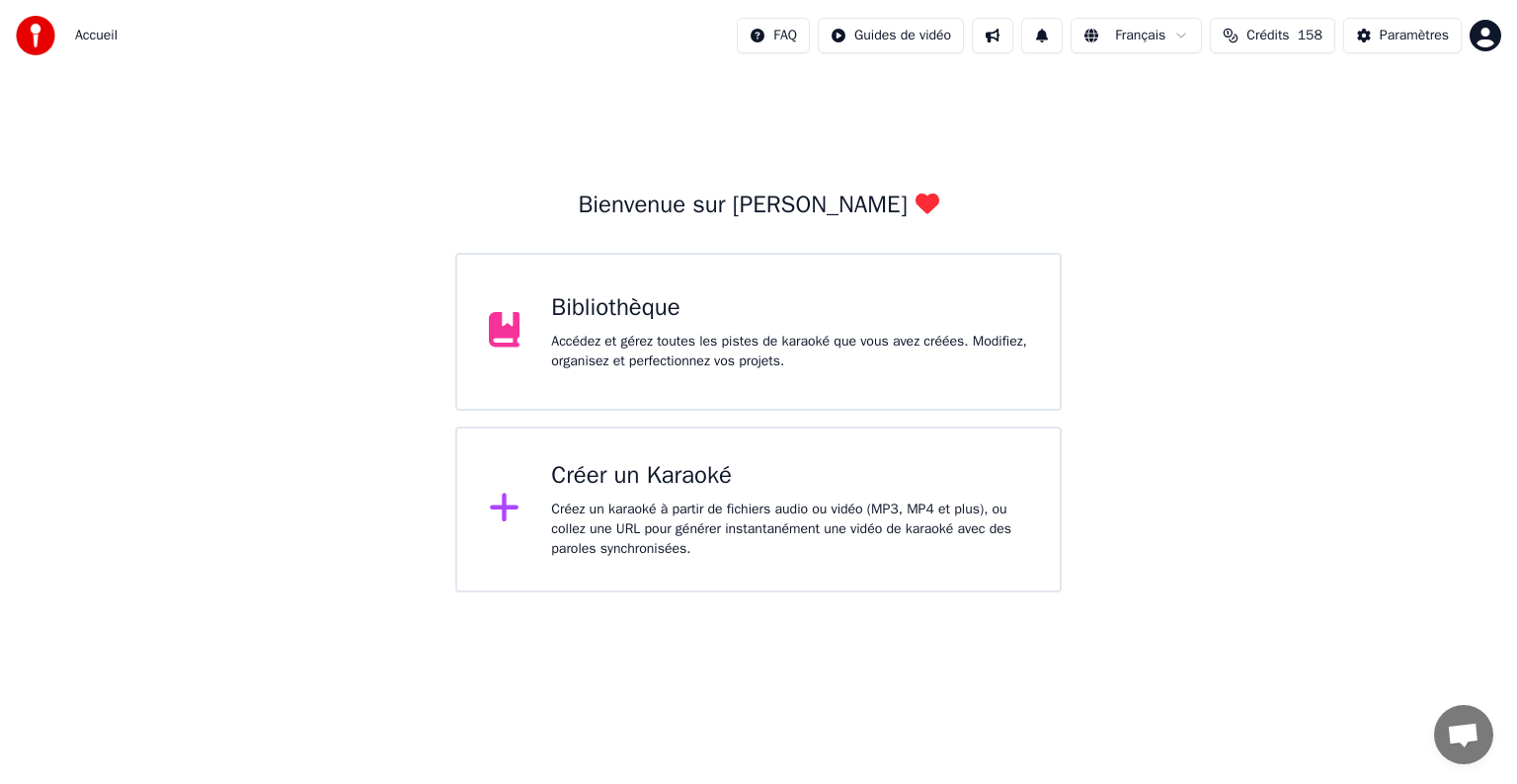click on "Créer un Karaoké" at bounding box center (789, 476) 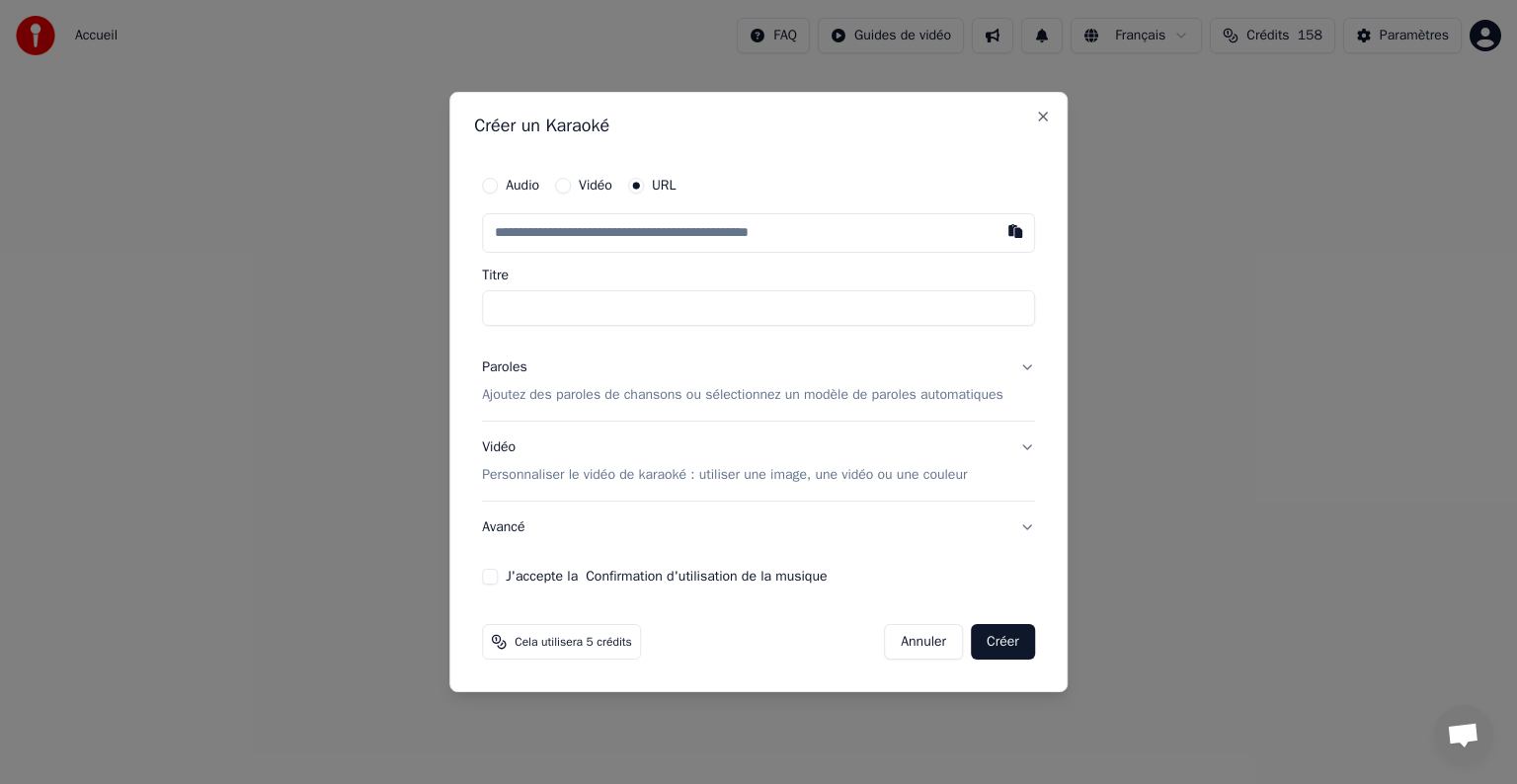 click on "Audio" at bounding box center [490, 186] 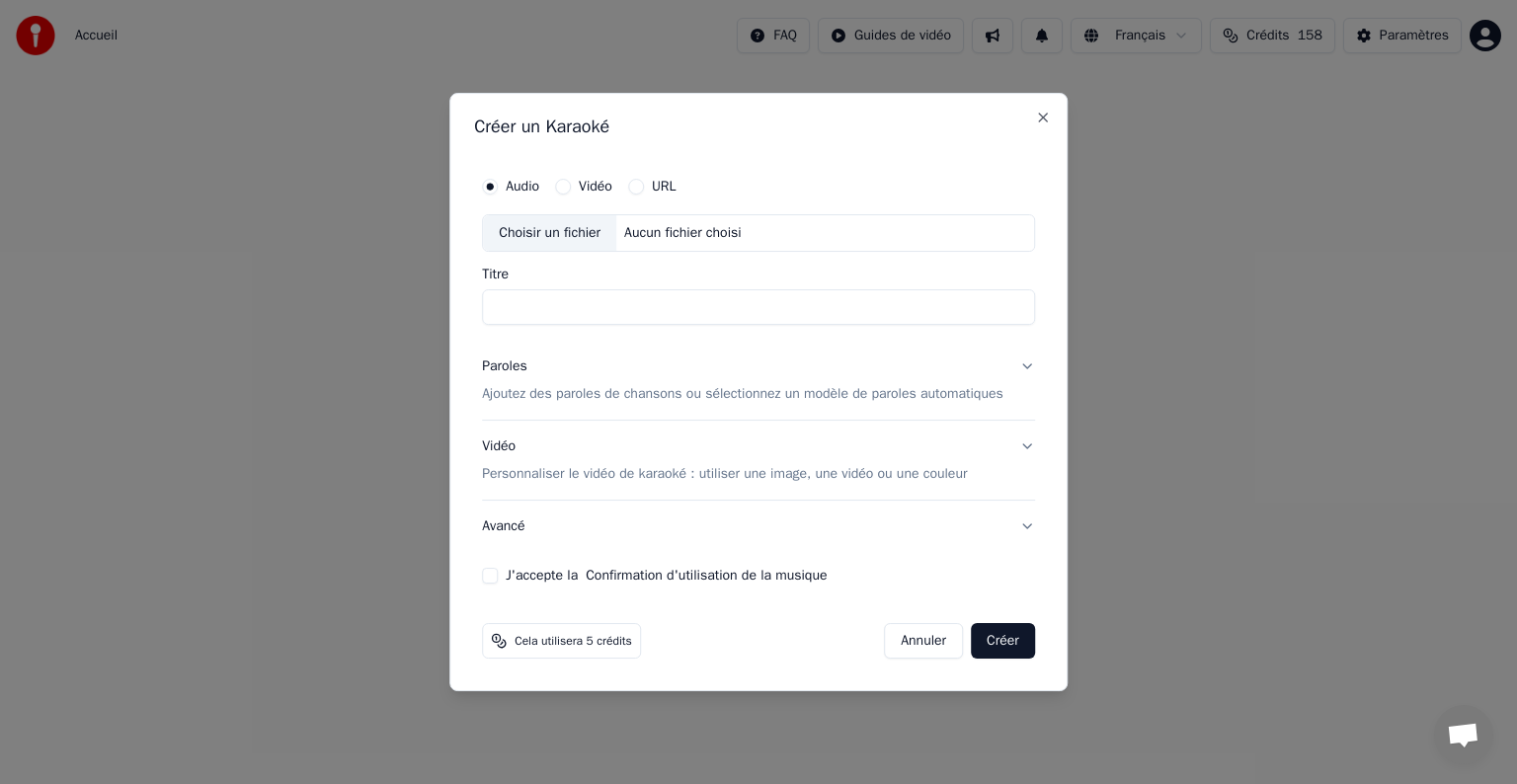 click on "Aucun fichier choisi" at bounding box center (682, 233) 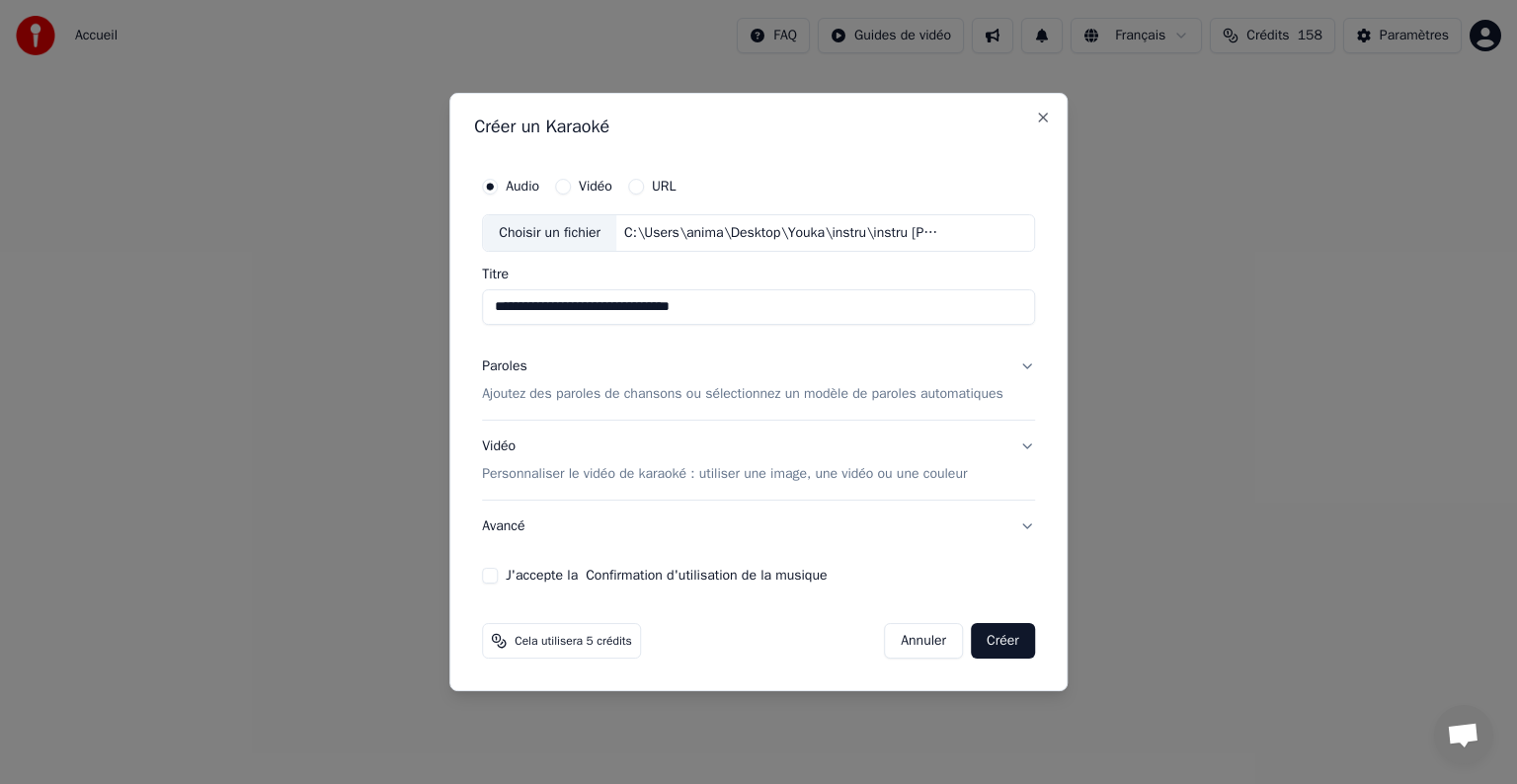 drag, startPoint x: 523, startPoint y: 305, endPoint x: 458, endPoint y: 308, distance: 65.069194 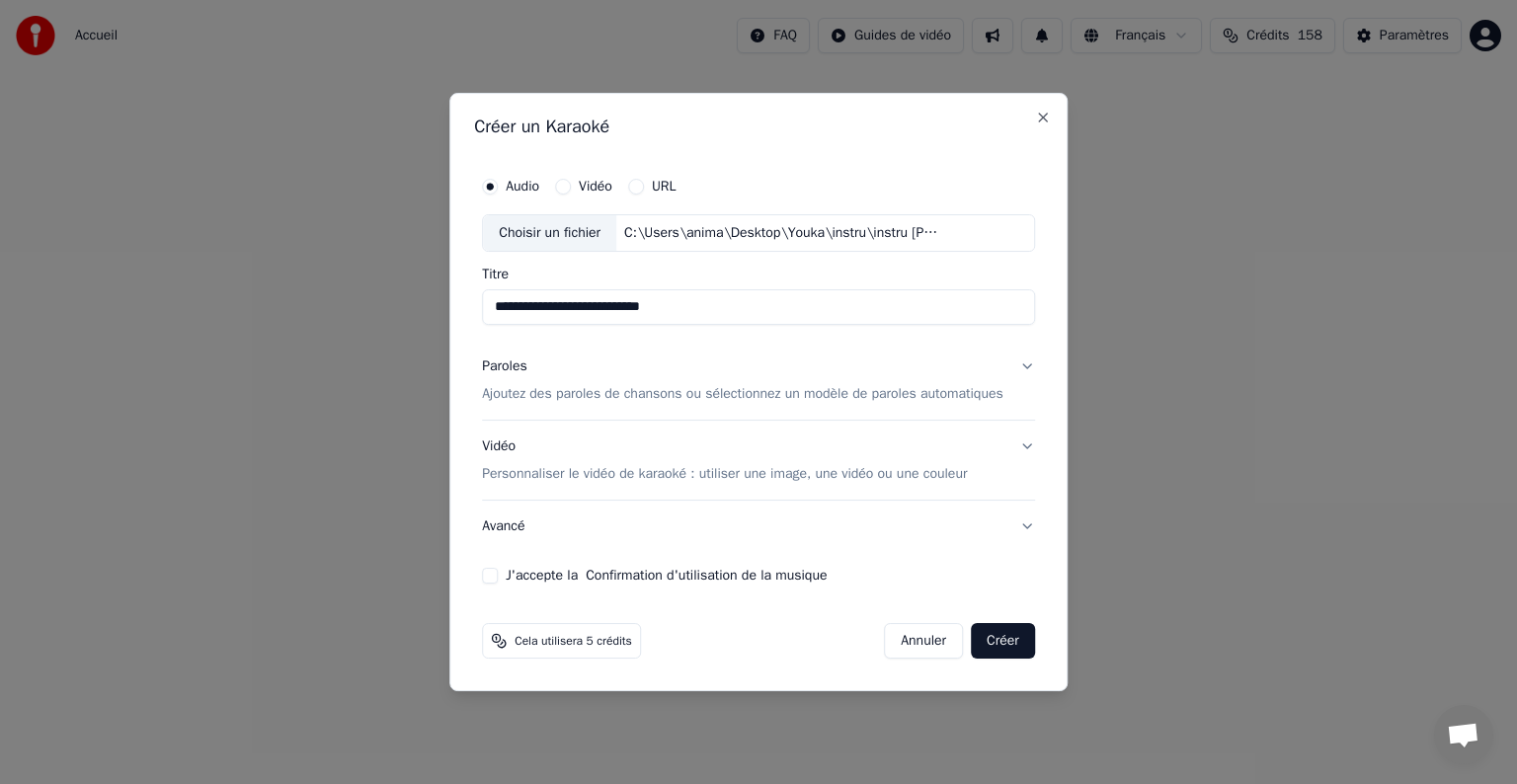 click on "**********" at bounding box center (758, 307) 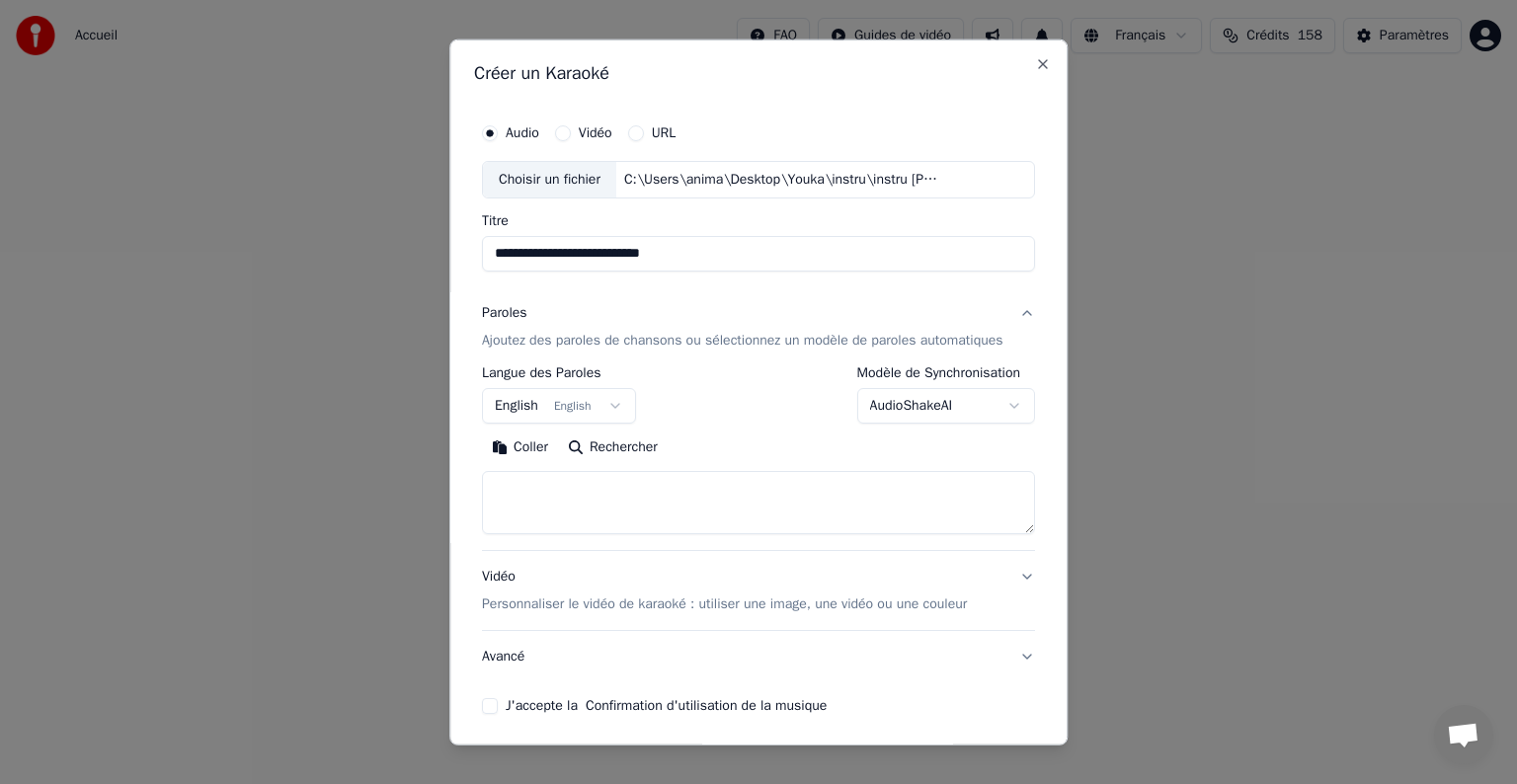 click on "English English" at bounding box center (559, 406) 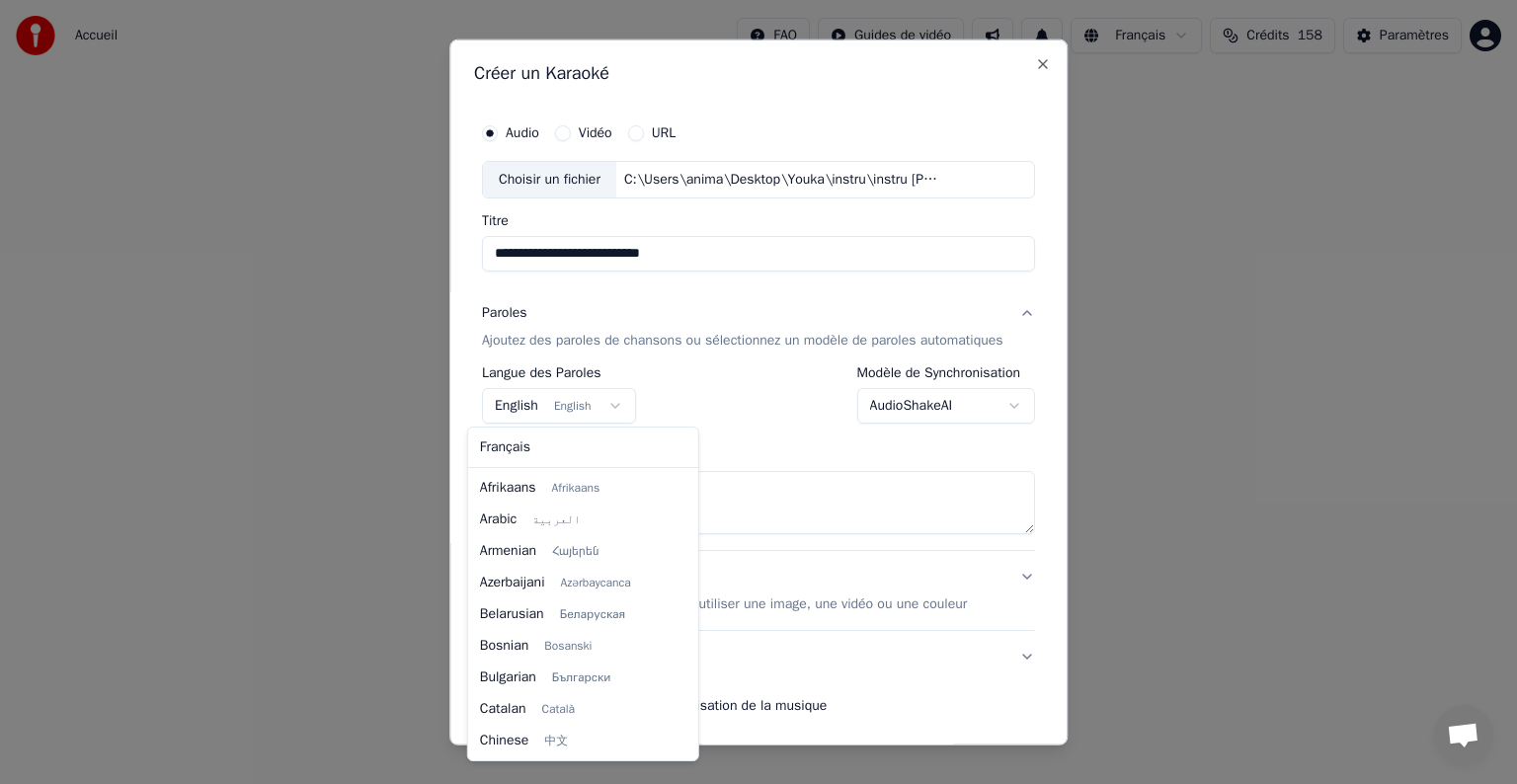 scroll, scrollTop: 158, scrollLeft: 0, axis: vertical 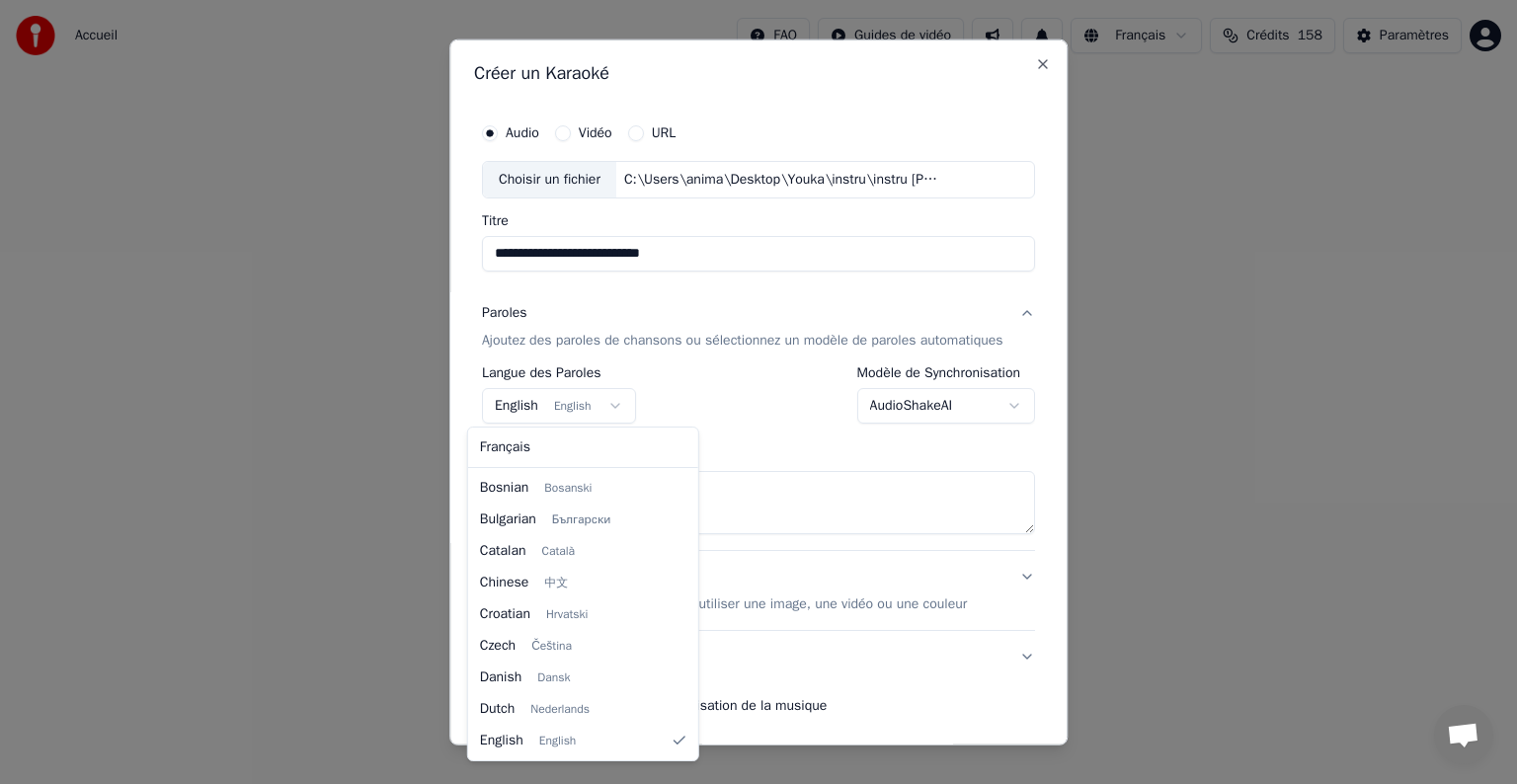 select on "**" 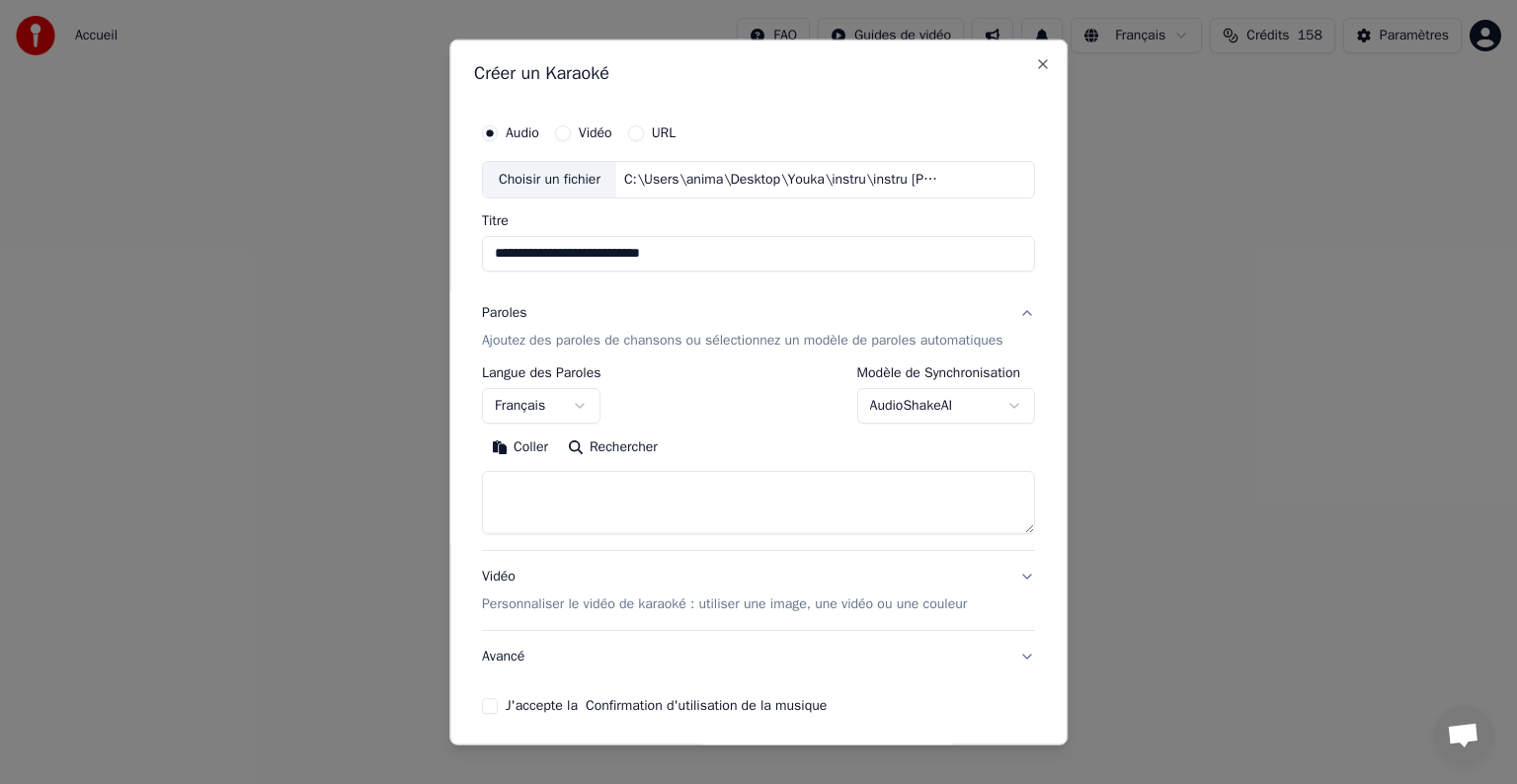 click at bounding box center [758, 503] 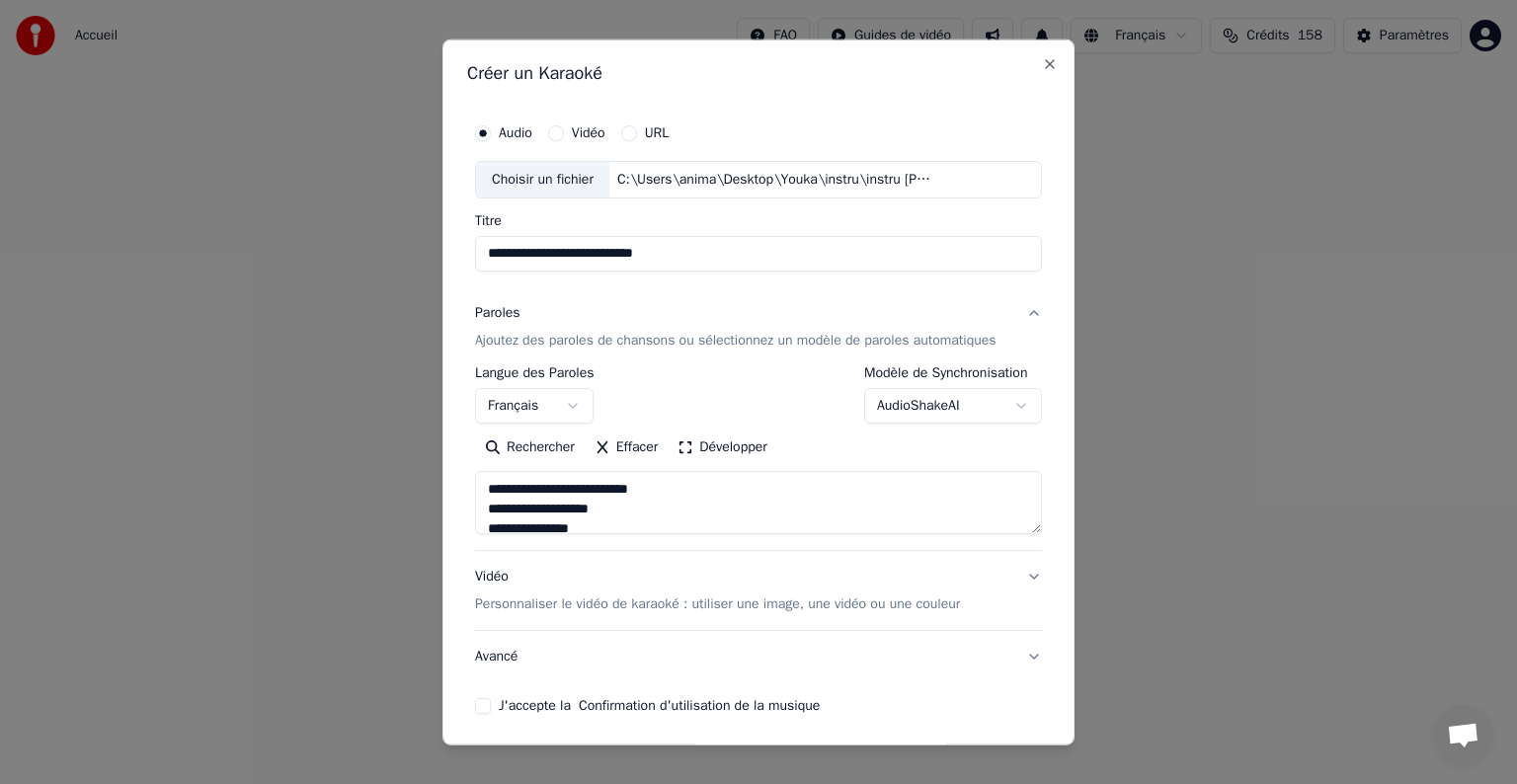 click on "Personnaliser le vidéo de karaoké : utiliser une image, une vidéo ou une couleur" at bounding box center [717, 604] 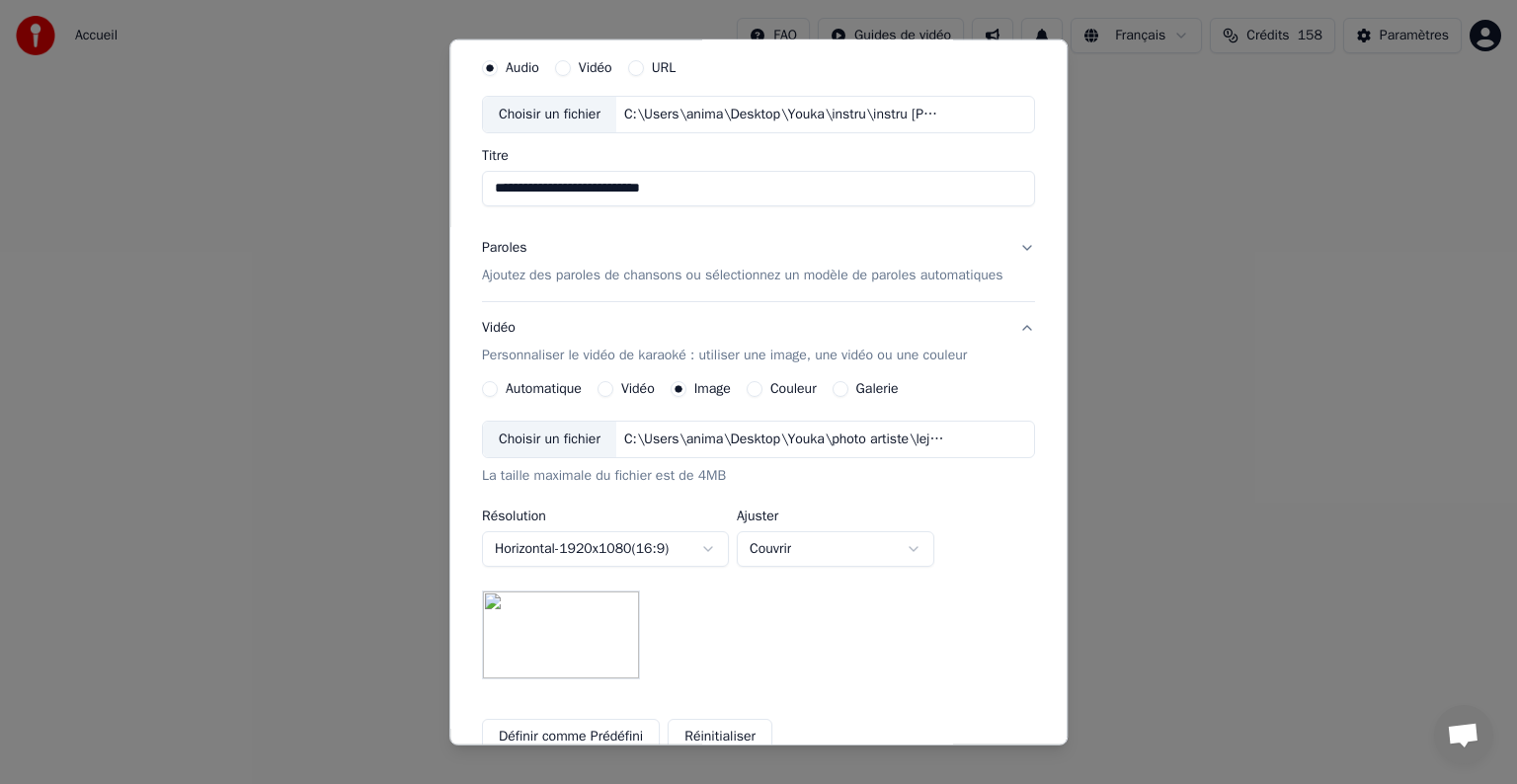 scroll, scrollTop: 99, scrollLeft: 0, axis: vertical 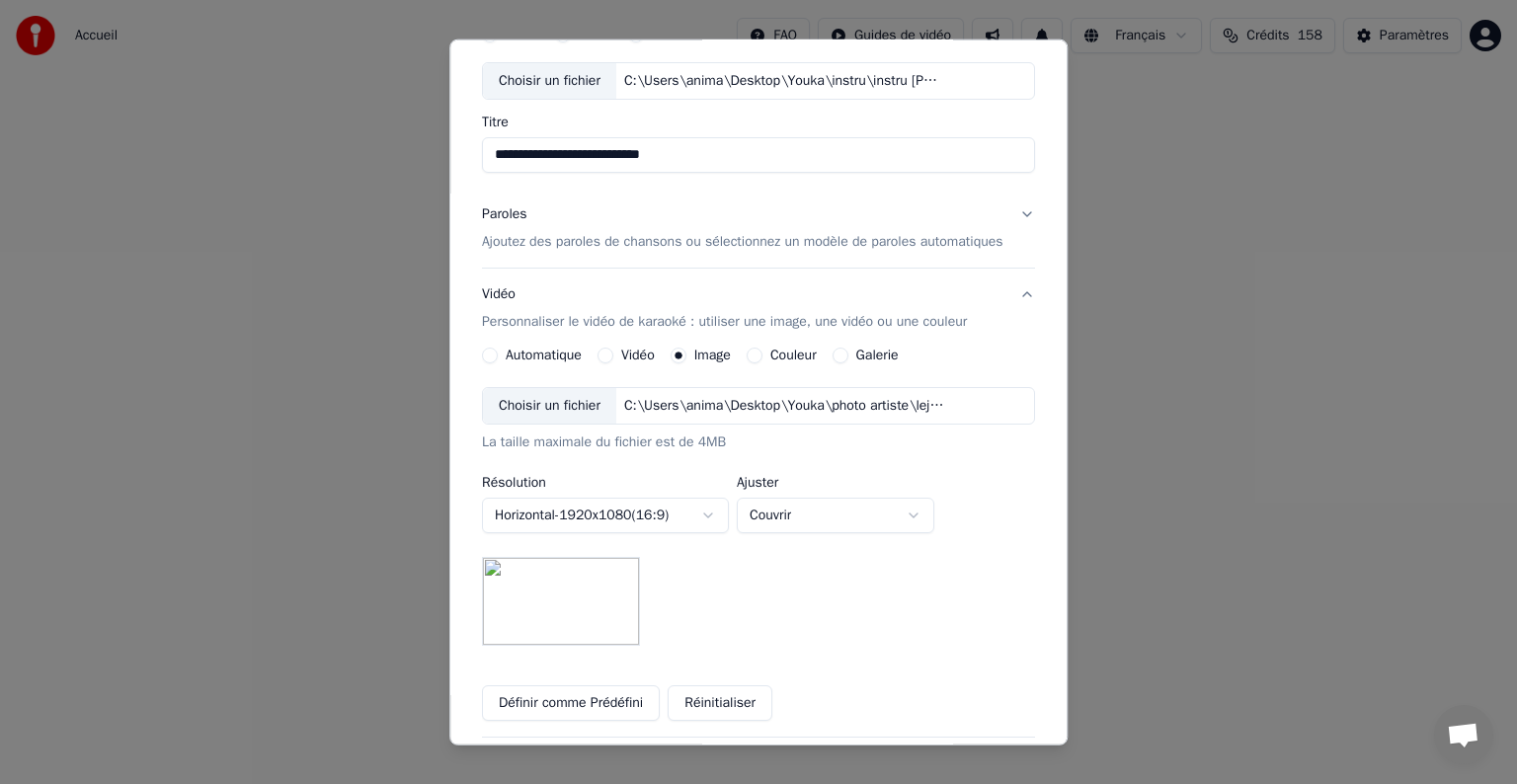 click on "Réinitialiser" at bounding box center (720, 703) 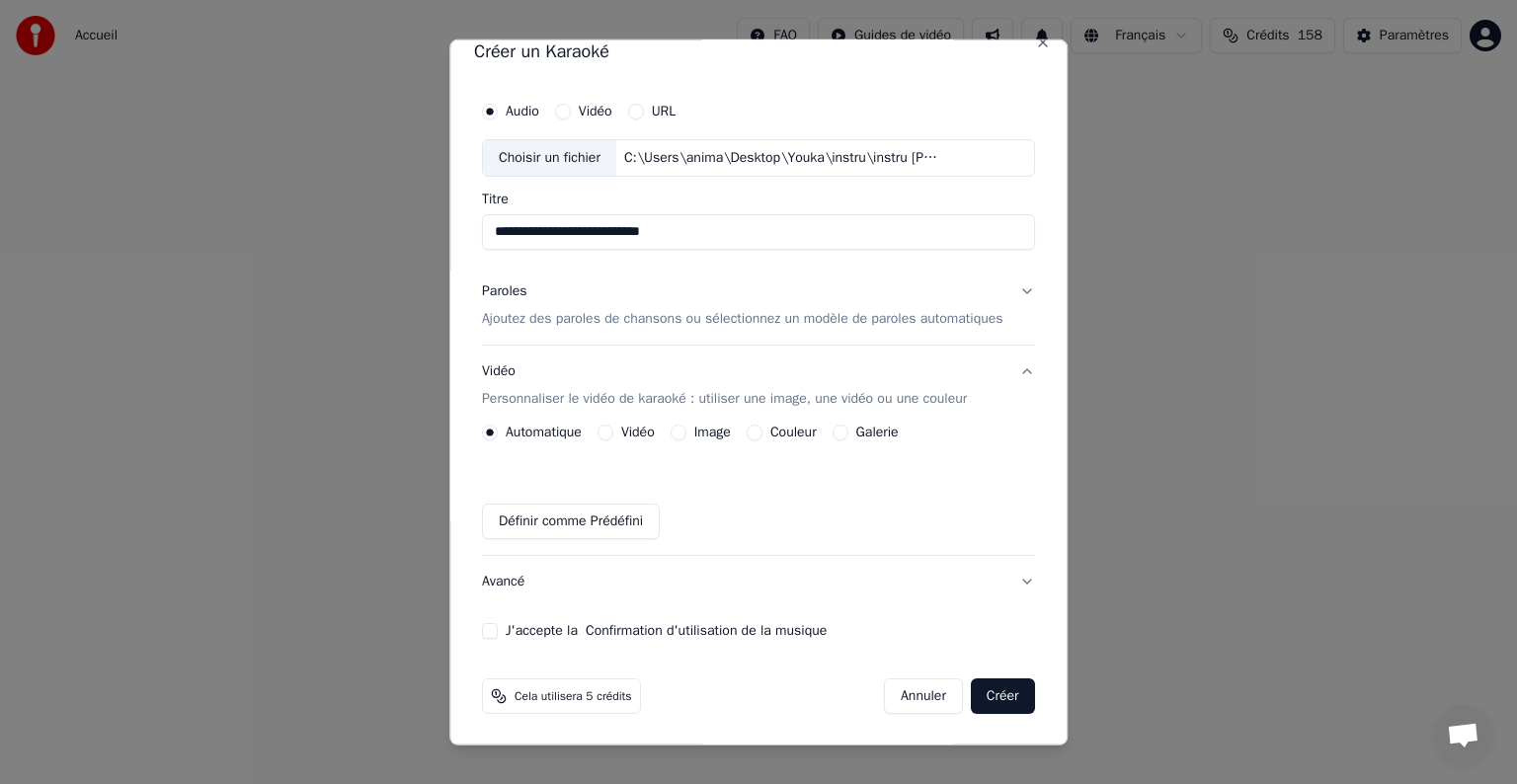 click on "Ajoutez des paroles de chansons ou sélectionnez un modèle de paroles automatiques" at bounding box center [743, 319] 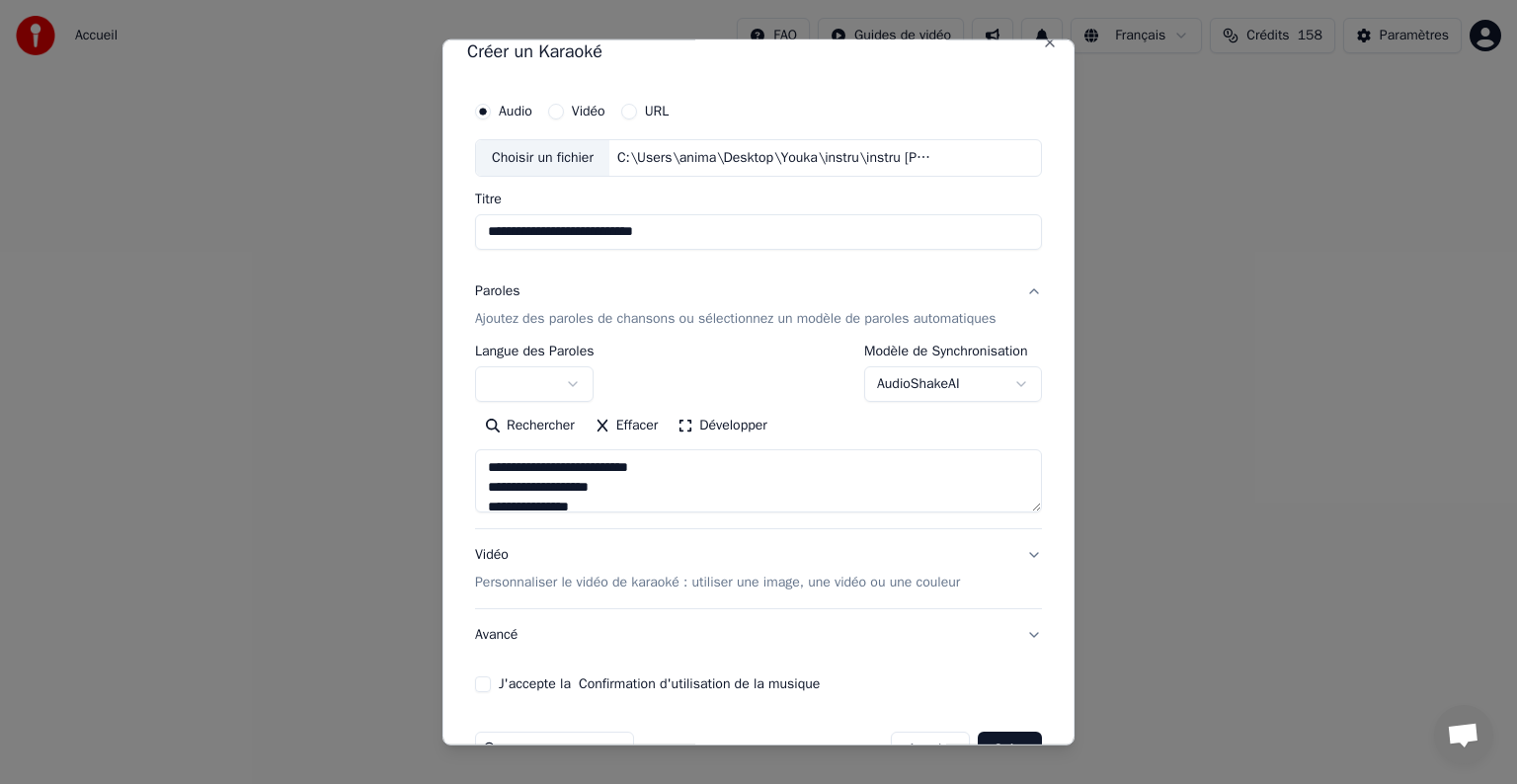 scroll, scrollTop: 75, scrollLeft: 0, axis: vertical 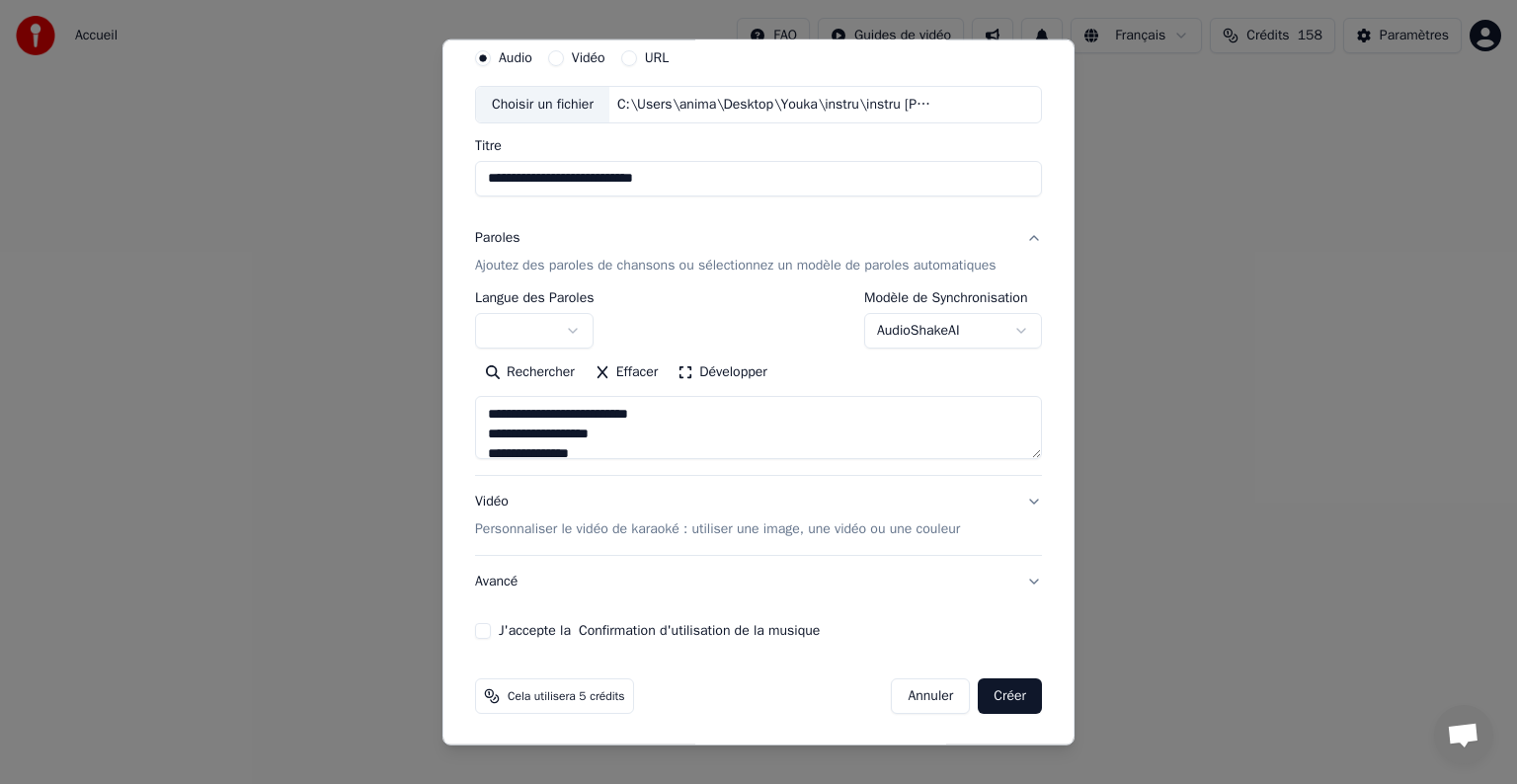 click on "Personnaliser le vidéo de karaoké : utiliser une image, une vidéo ou une couleur" at bounding box center [717, 529] 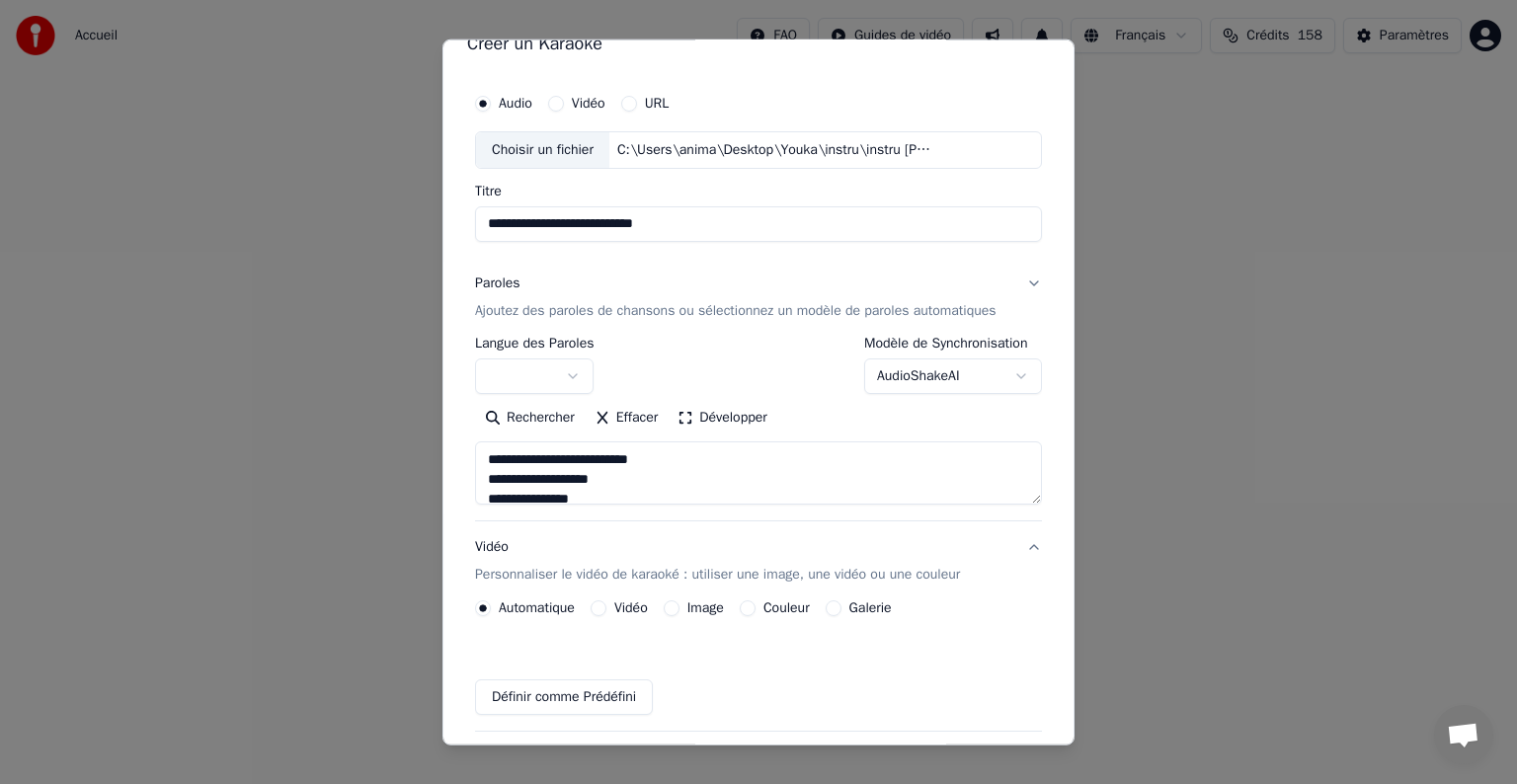 scroll, scrollTop: 22, scrollLeft: 0, axis: vertical 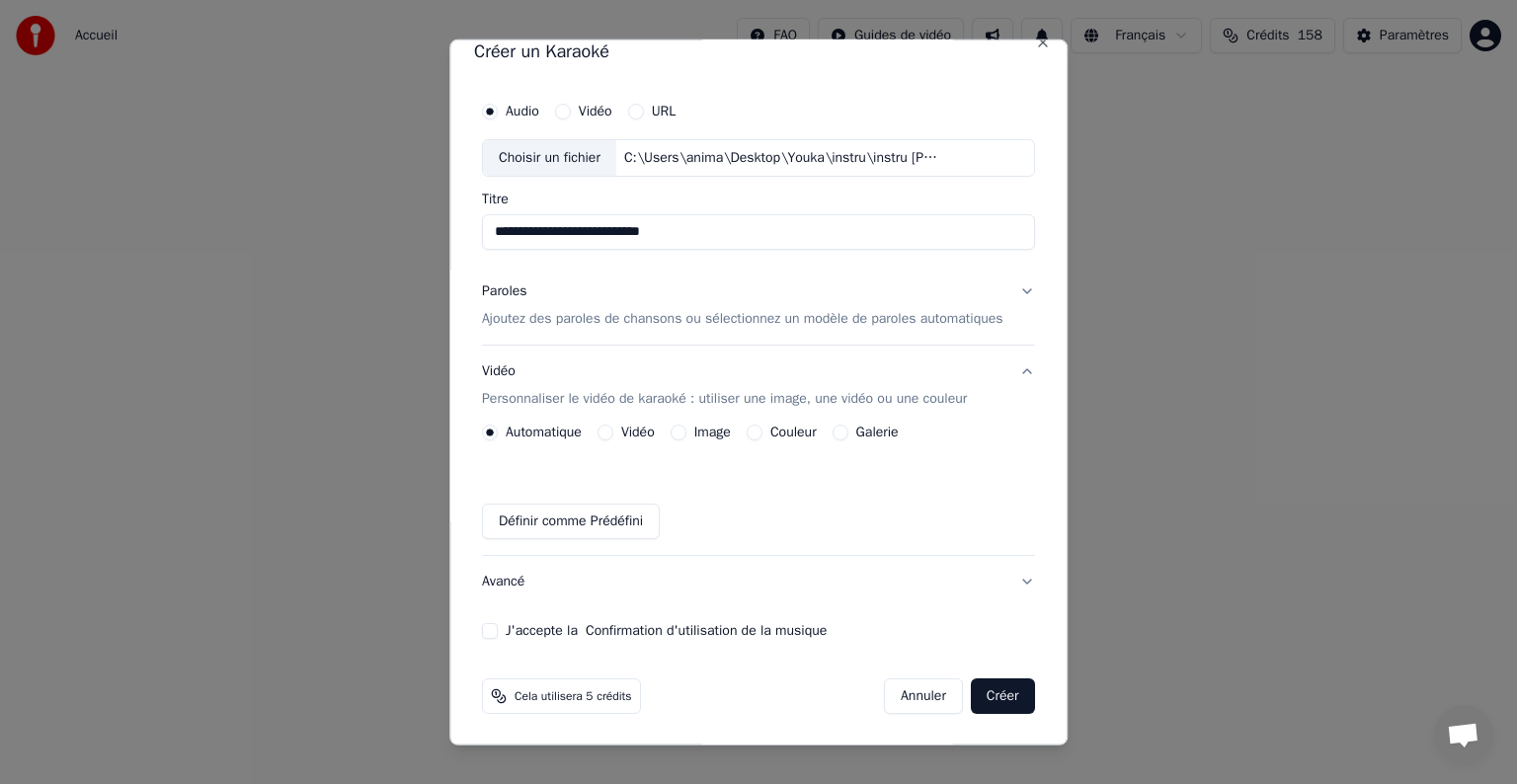 click on "Image" at bounding box center (700, 432) 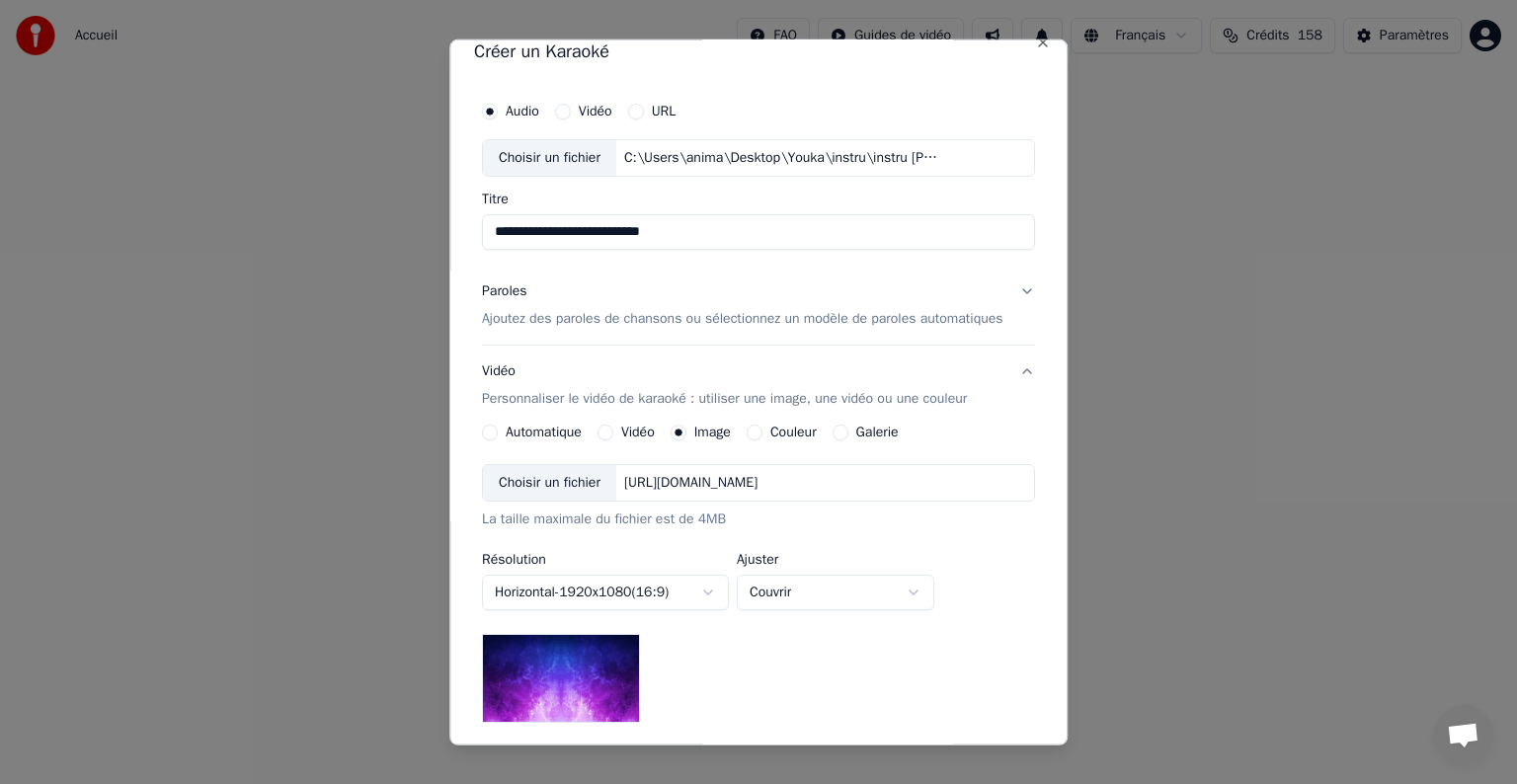 click on "Galerie" at bounding box center [840, 432] 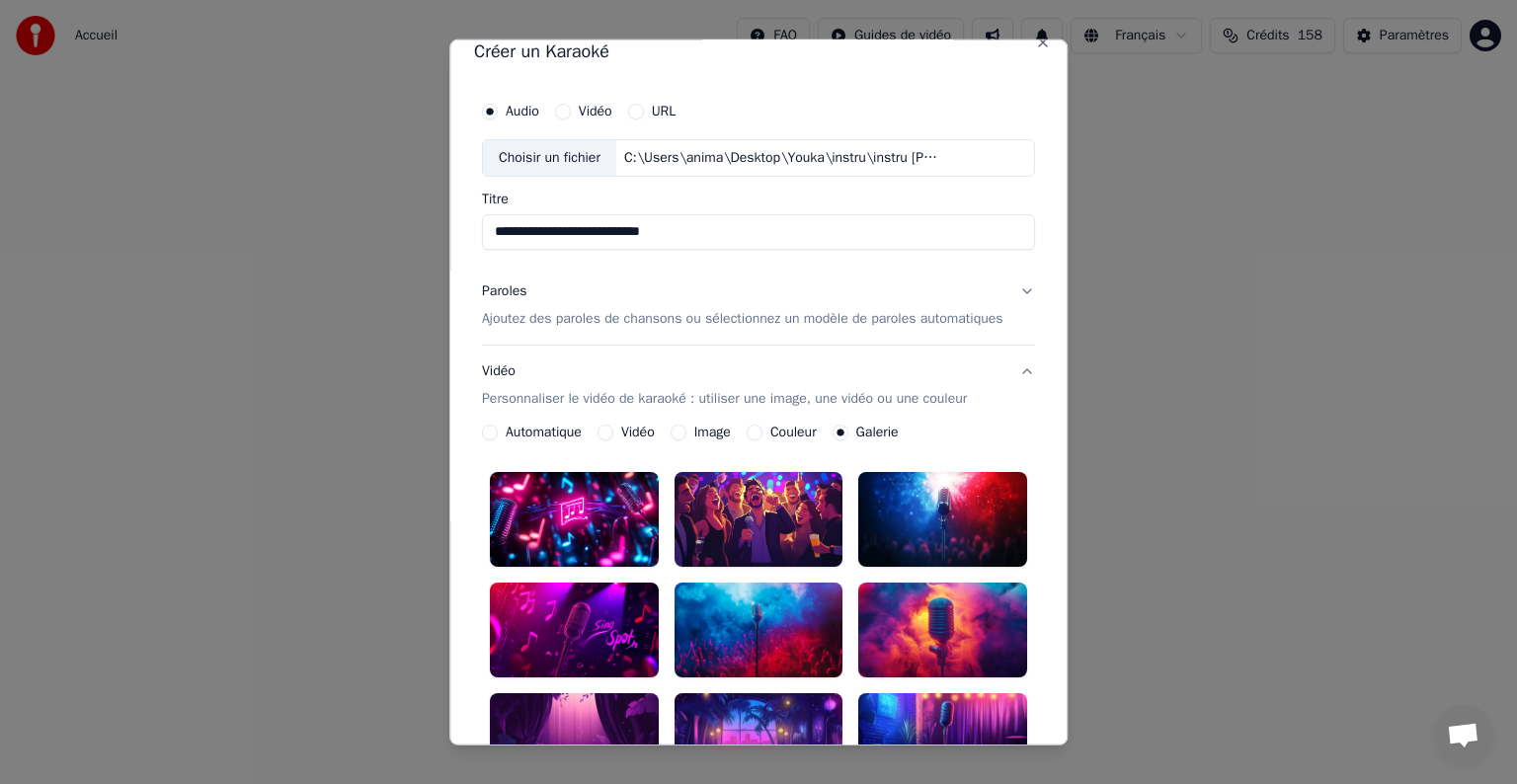 click on "Image" at bounding box center (700, 432) 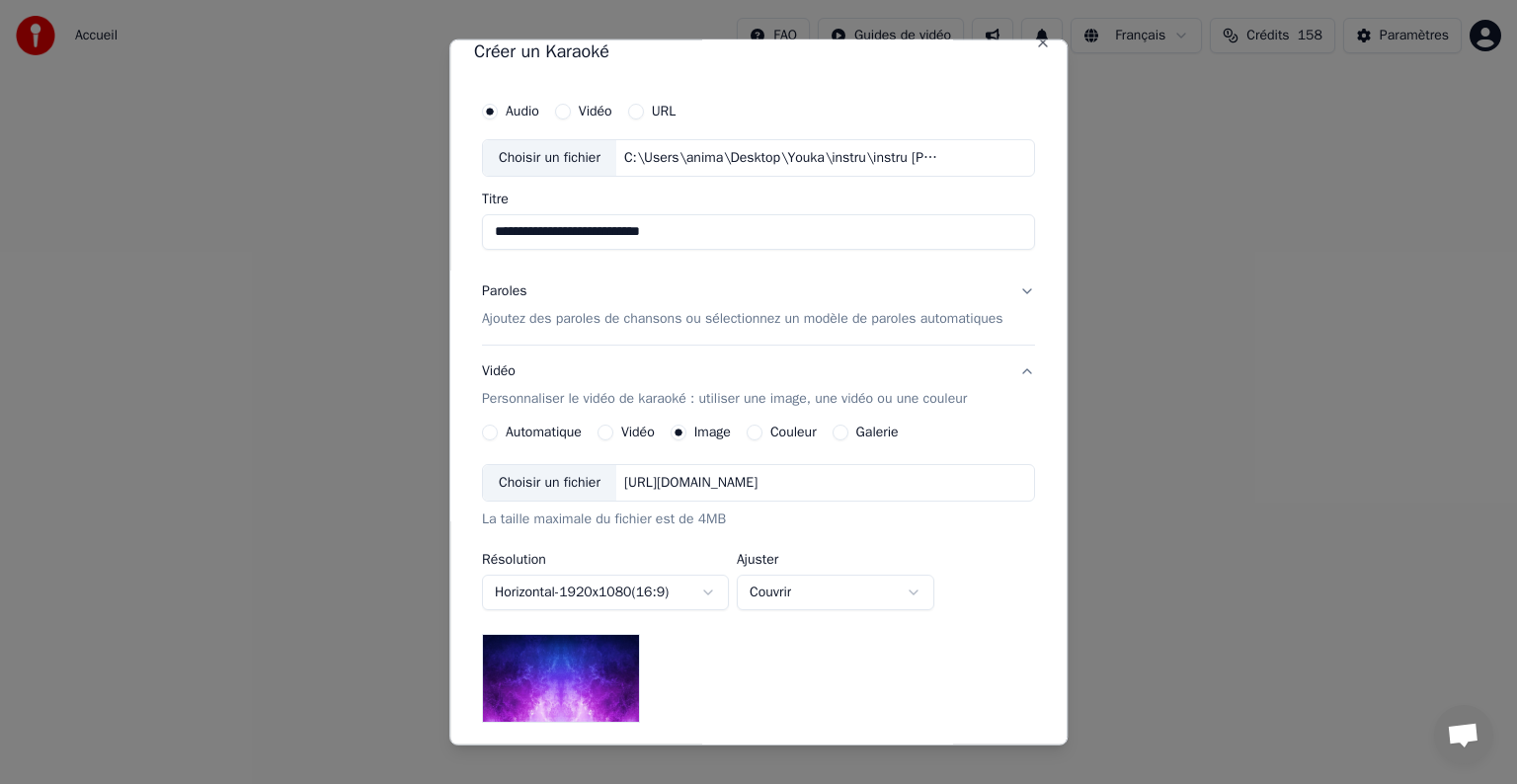 click on "[URL][DOMAIN_NAME]" at bounding box center [690, 483] 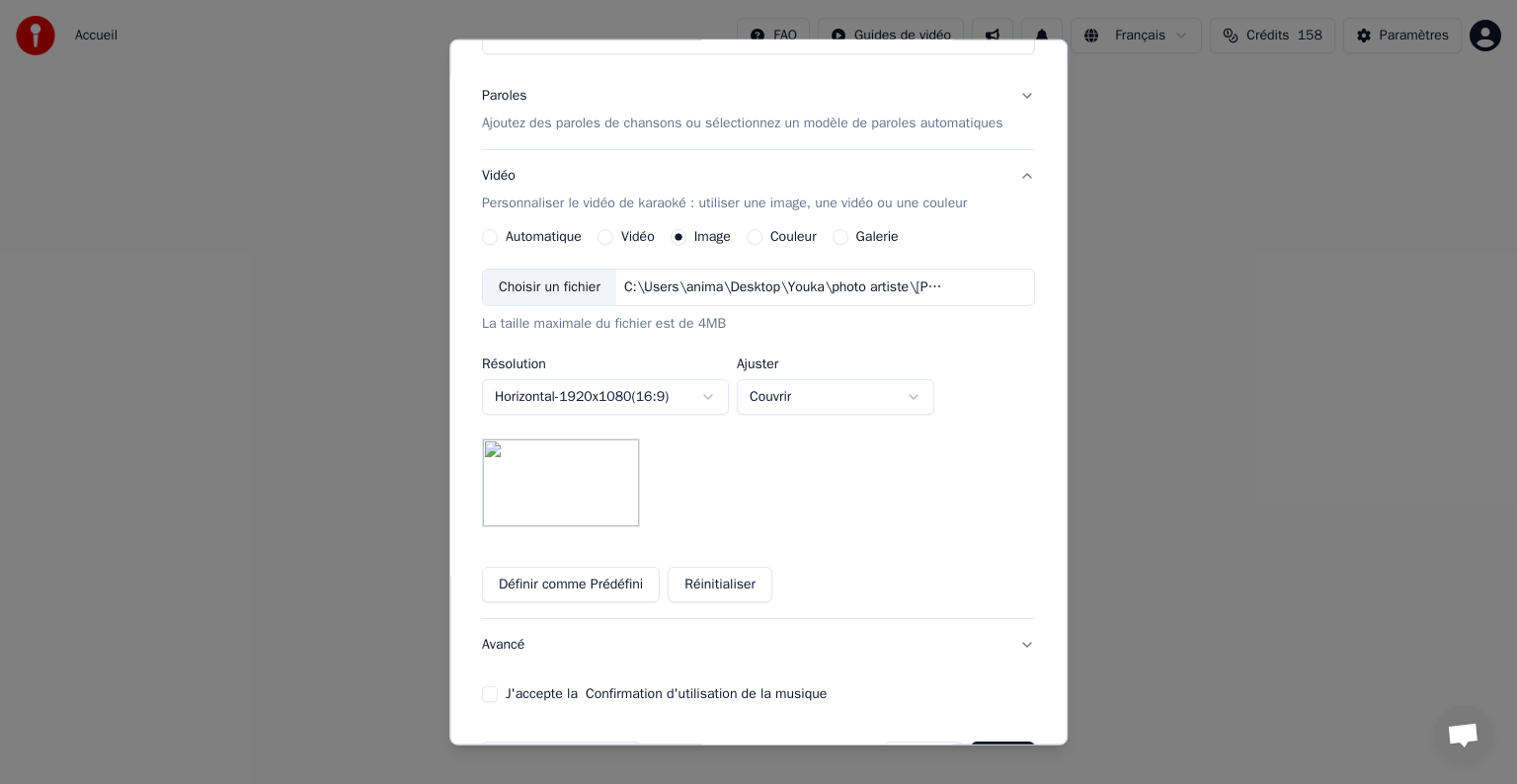 scroll, scrollTop: 219, scrollLeft: 0, axis: vertical 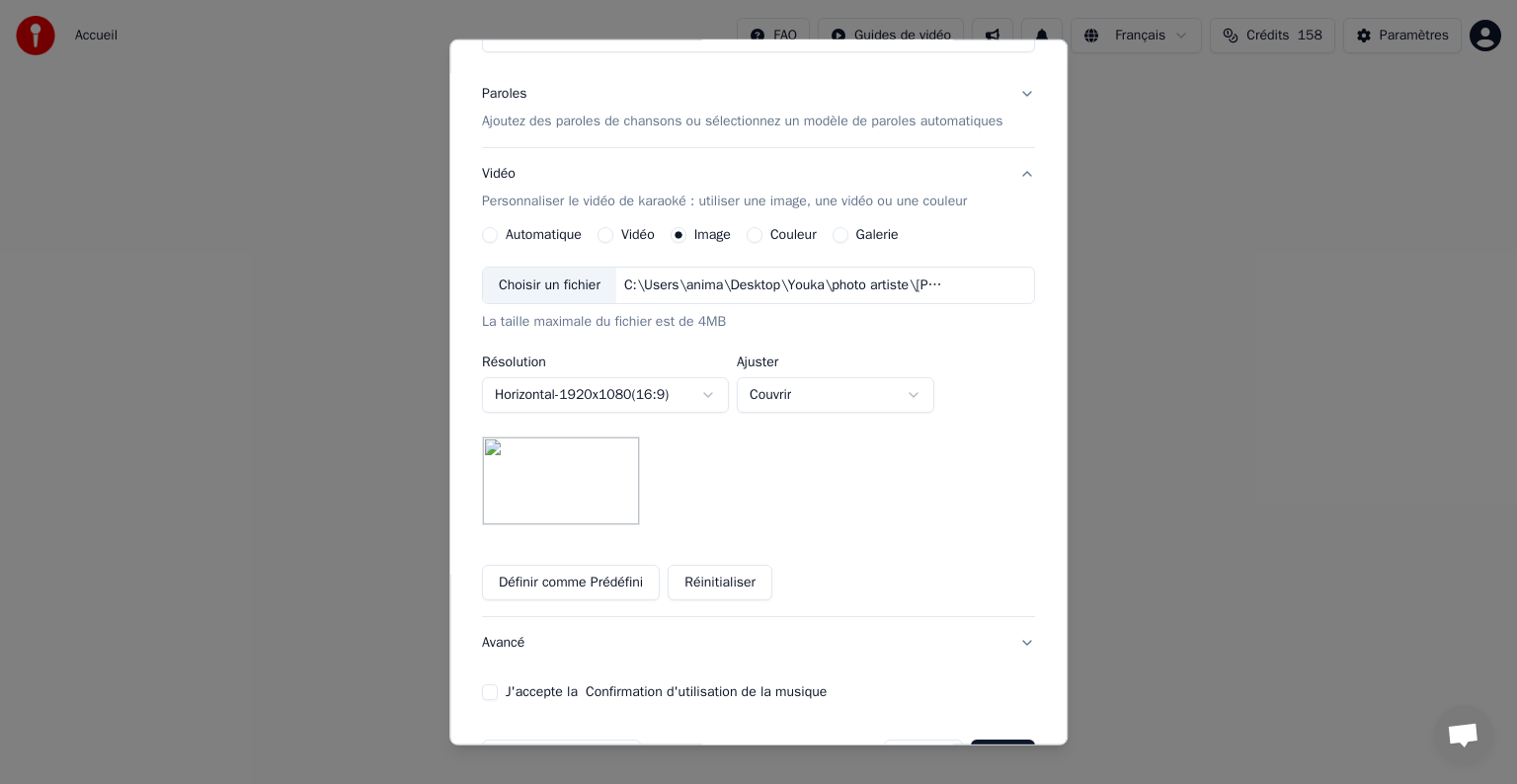click on "Définir comme Prédéfini" at bounding box center (571, 583) 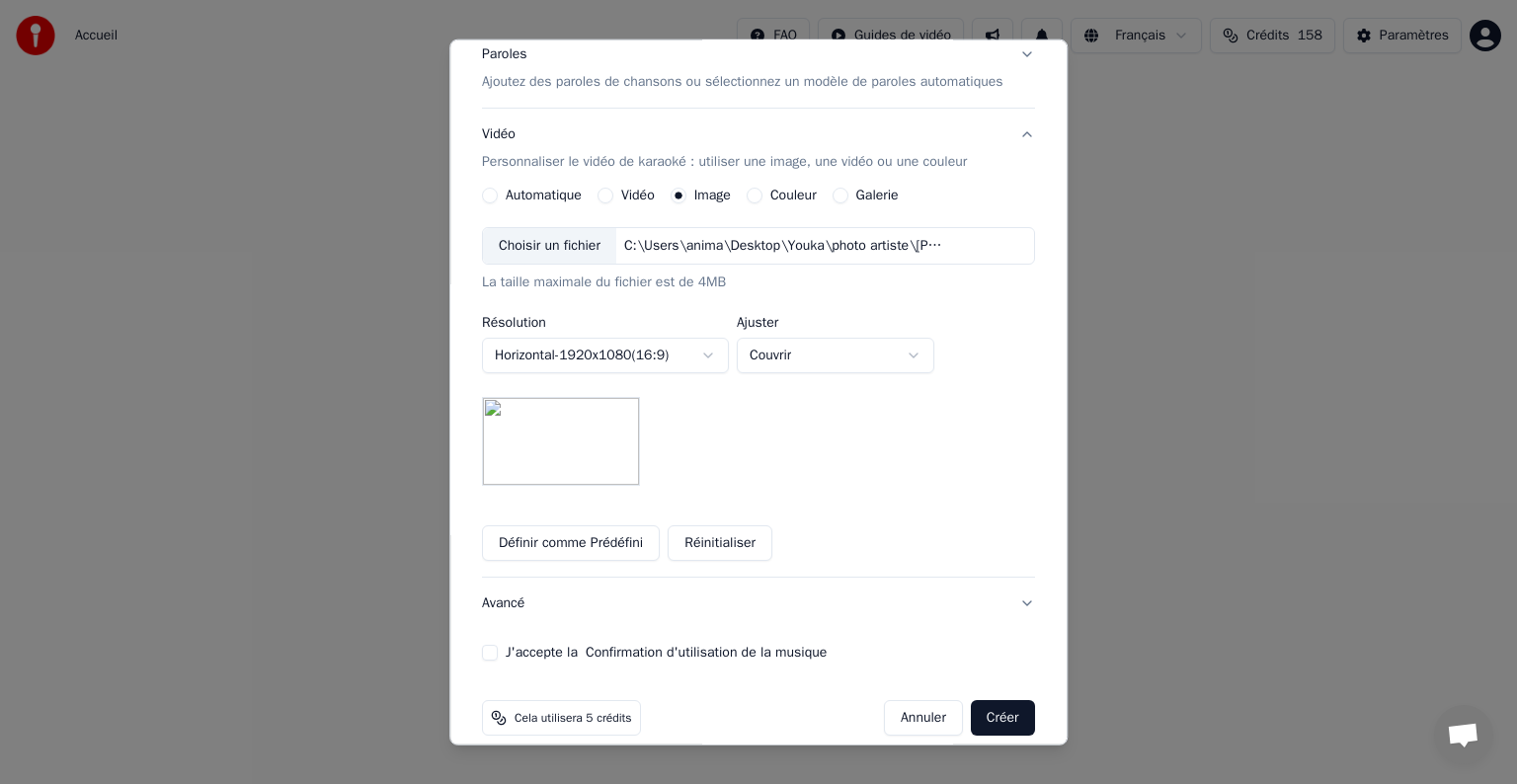 scroll, scrollTop: 280, scrollLeft: 0, axis: vertical 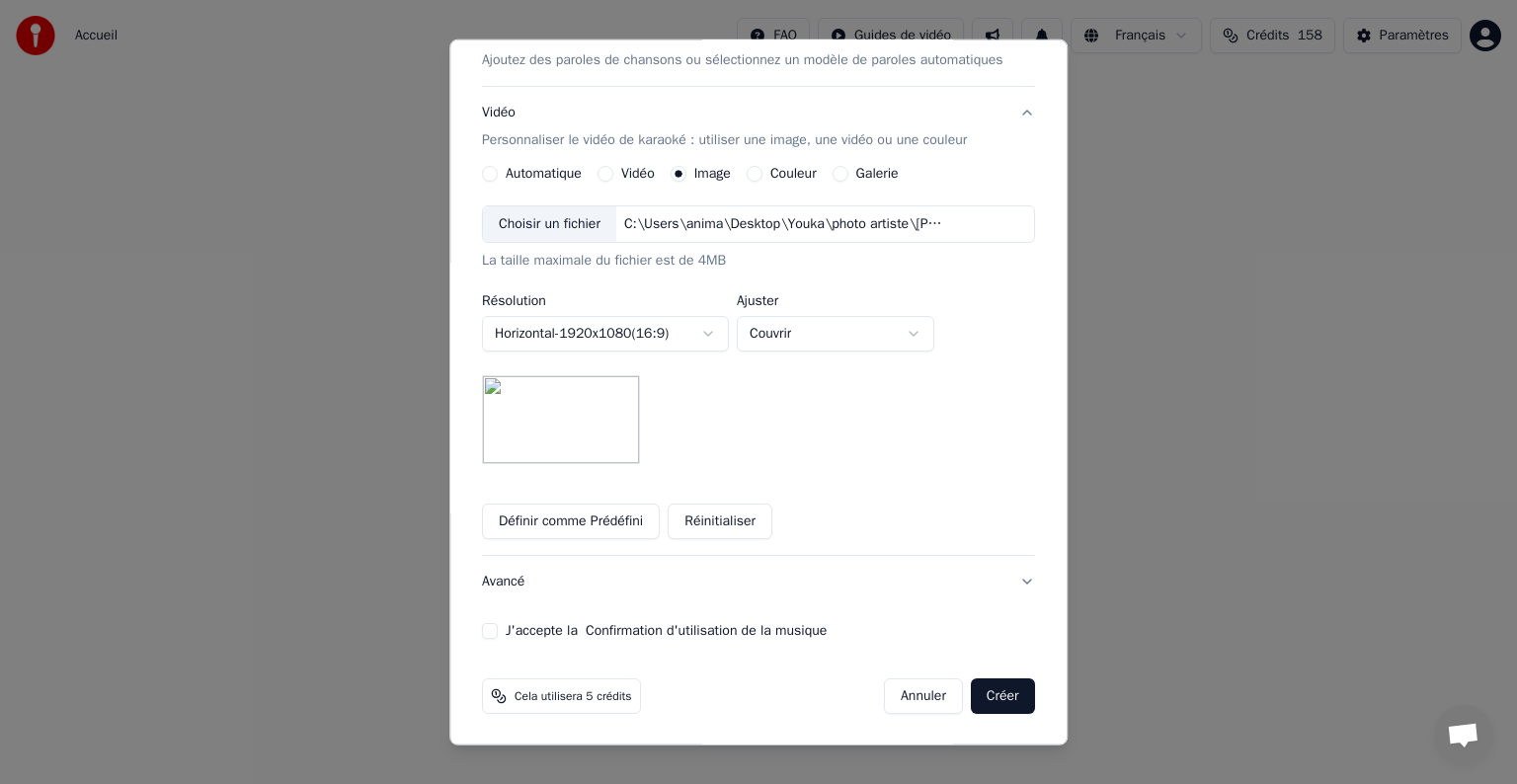 click on "J'accepte la   Confirmation d'utilisation de la musique" at bounding box center [490, 631] 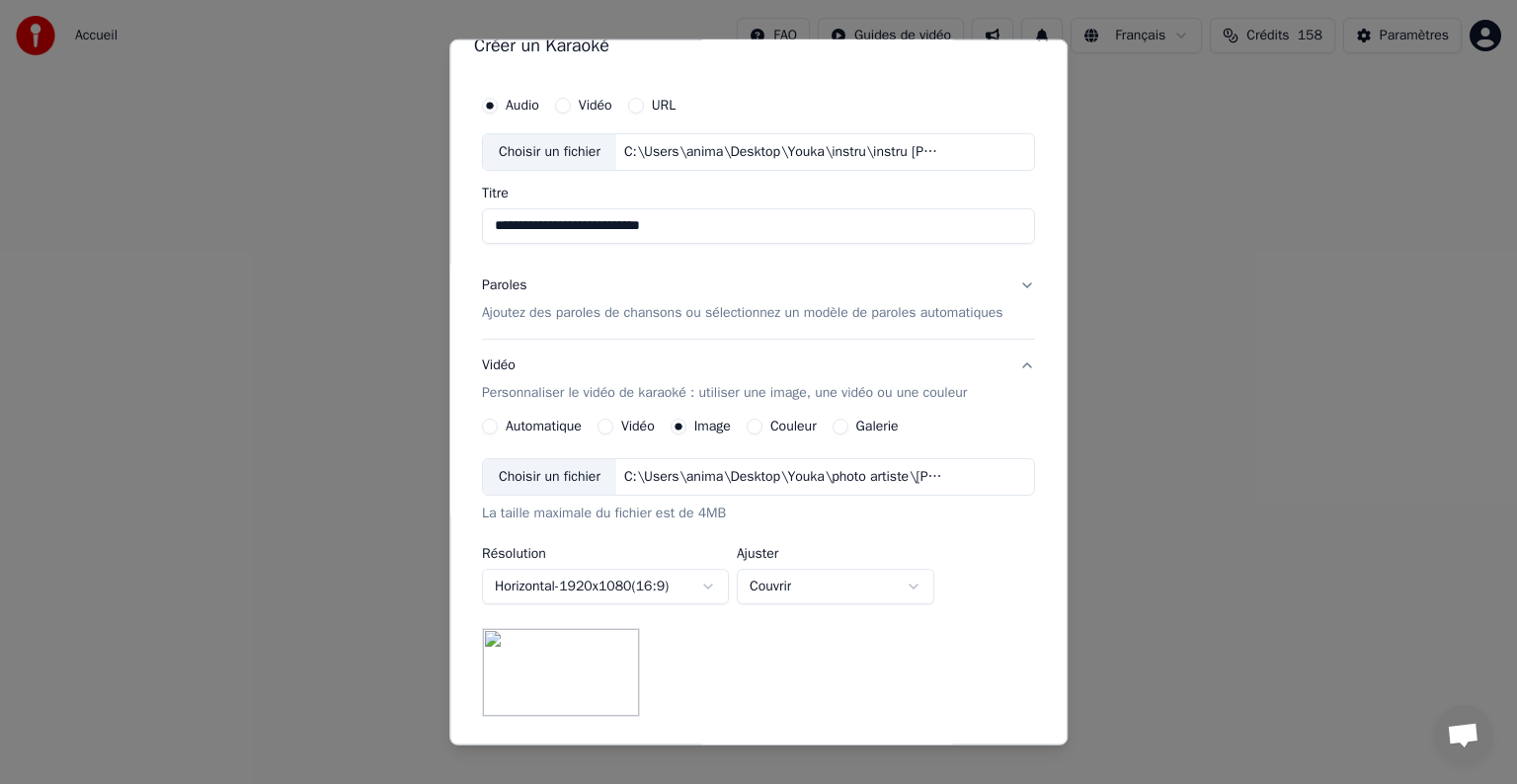 scroll, scrollTop: 0, scrollLeft: 0, axis: both 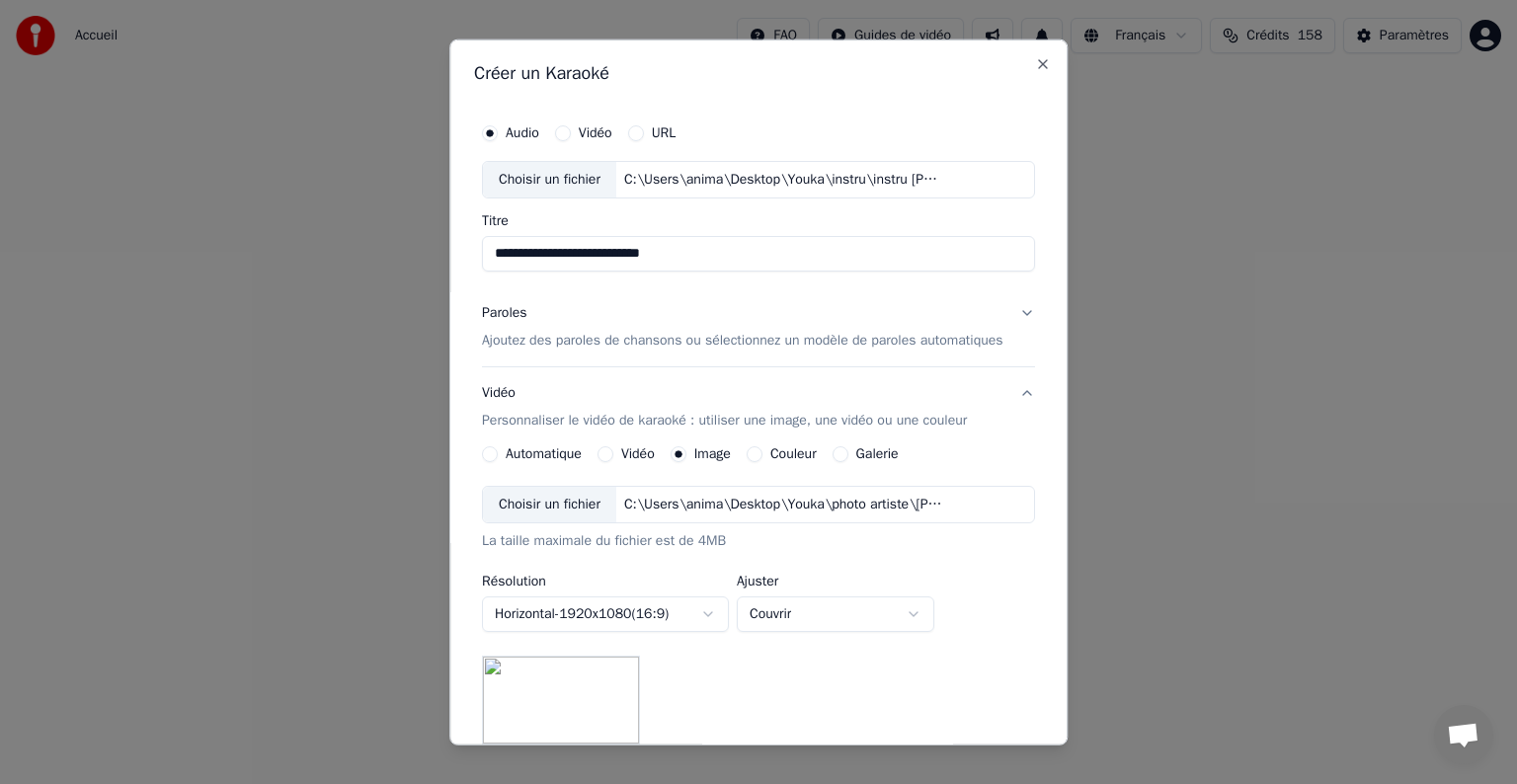 click on "Ajoutez des paroles de chansons ou sélectionnez un modèle de paroles automatiques" at bounding box center [743, 341] 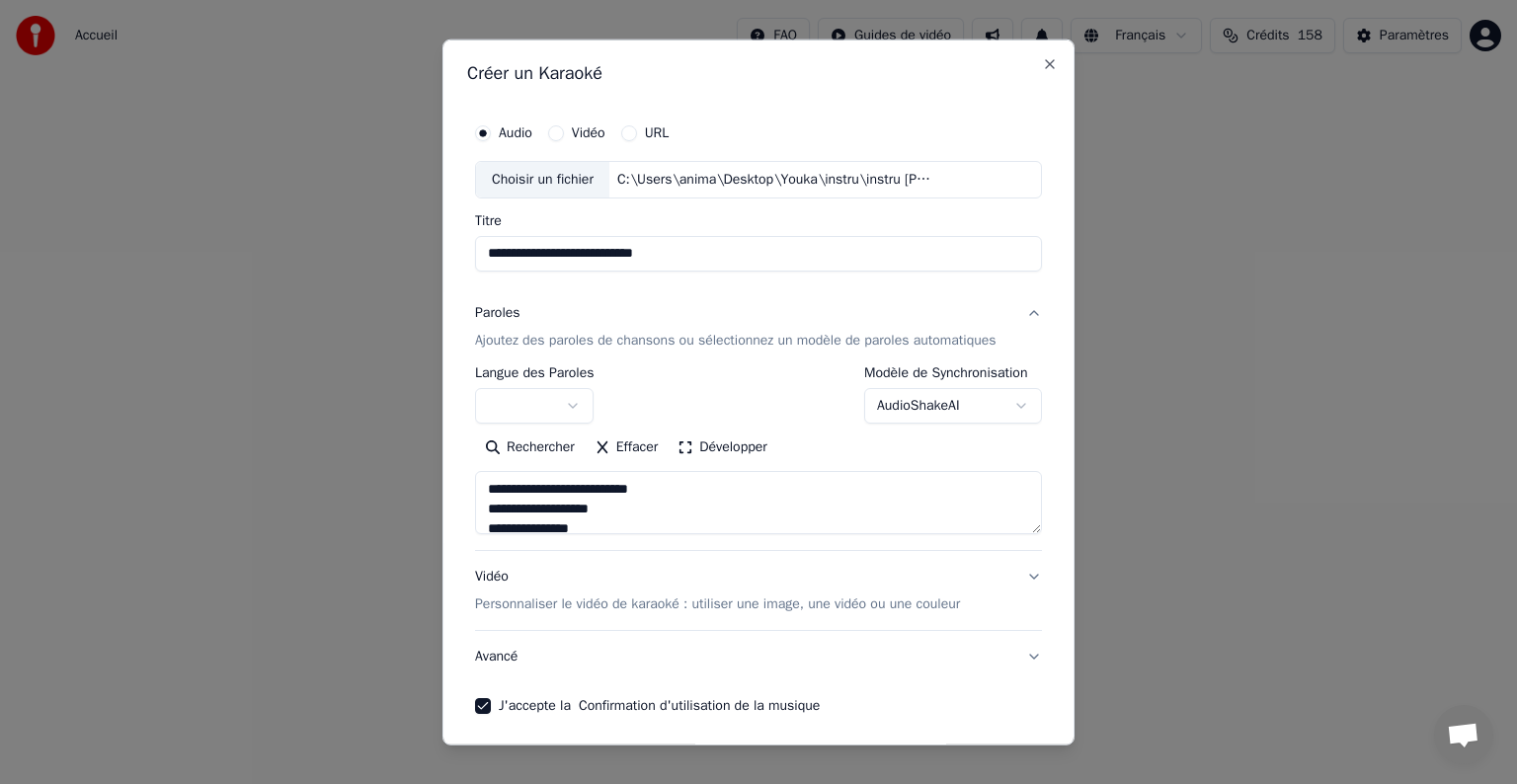 click on "Ajoutez des paroles de chansons ou sélectionnez un modèle de paroles automatiques" at bounding box center [736, 341] 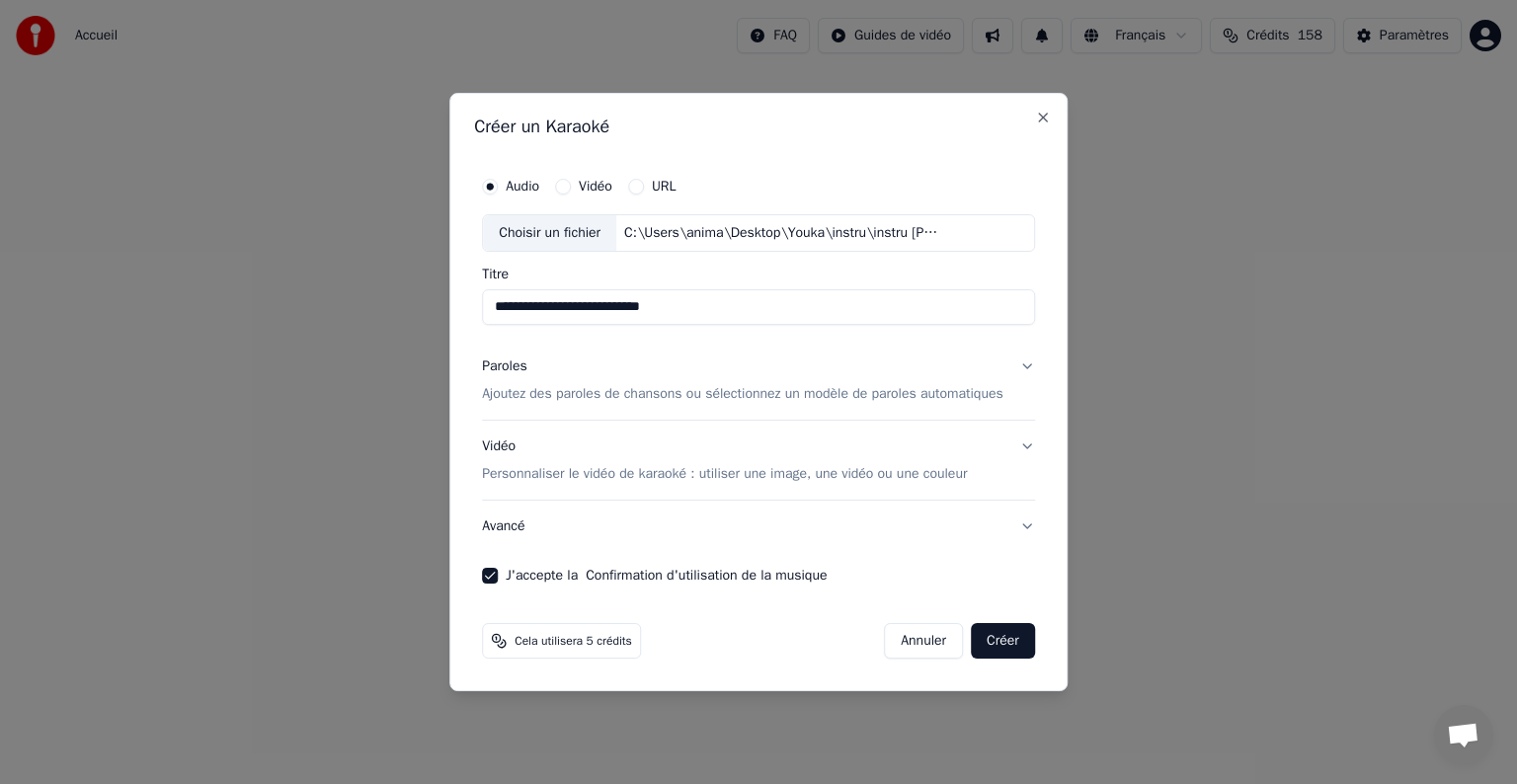click on "Paroles Ajoutez des paroles de chansons ou sélectionnez un modèle de paroles automatiques" at bounding box center (758, 380) 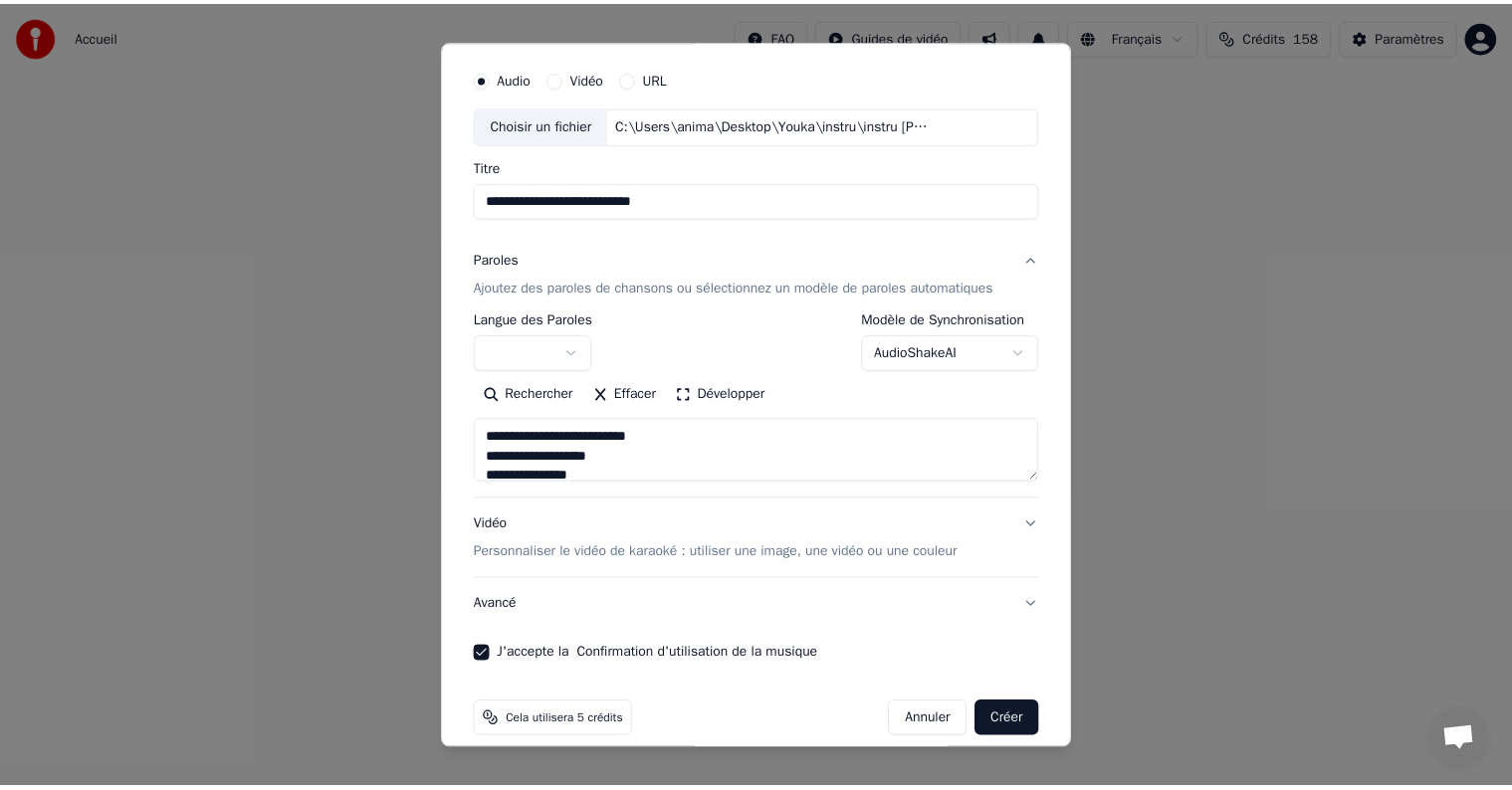 scroll, scrollTop: 76, scrollLeft: 0, axis: vertical 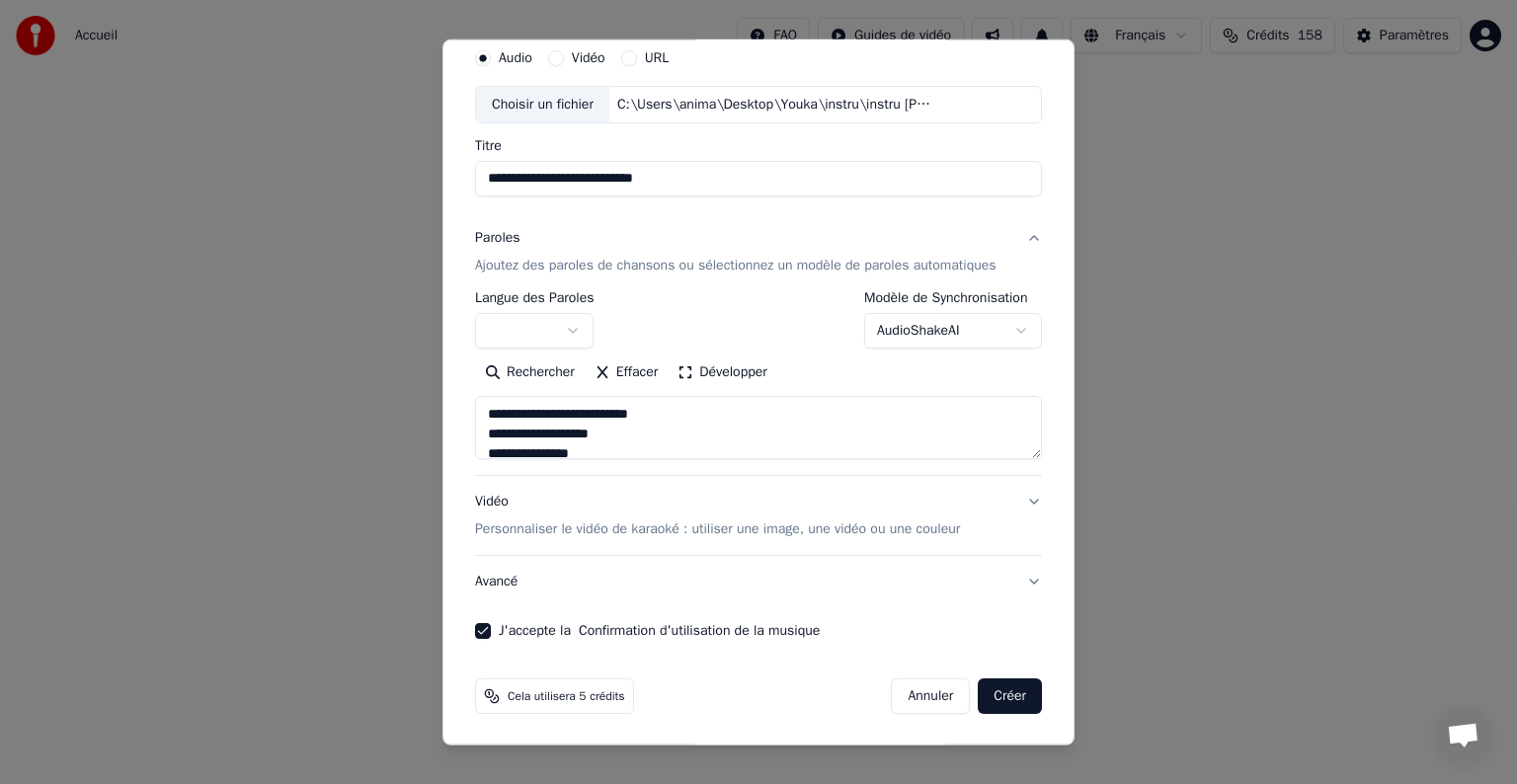 click on "Créer" at bounding box center [1009, 696] 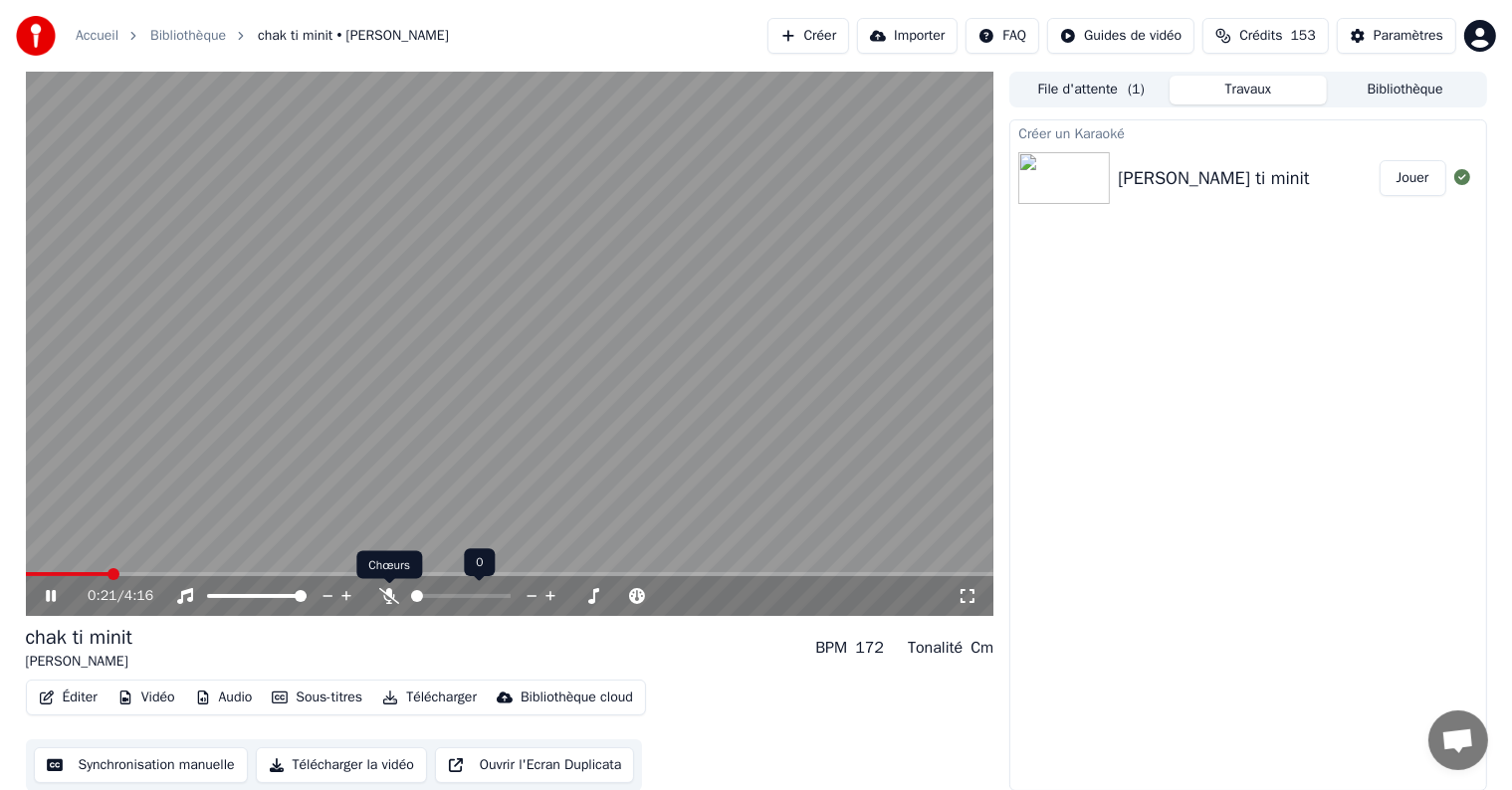 click 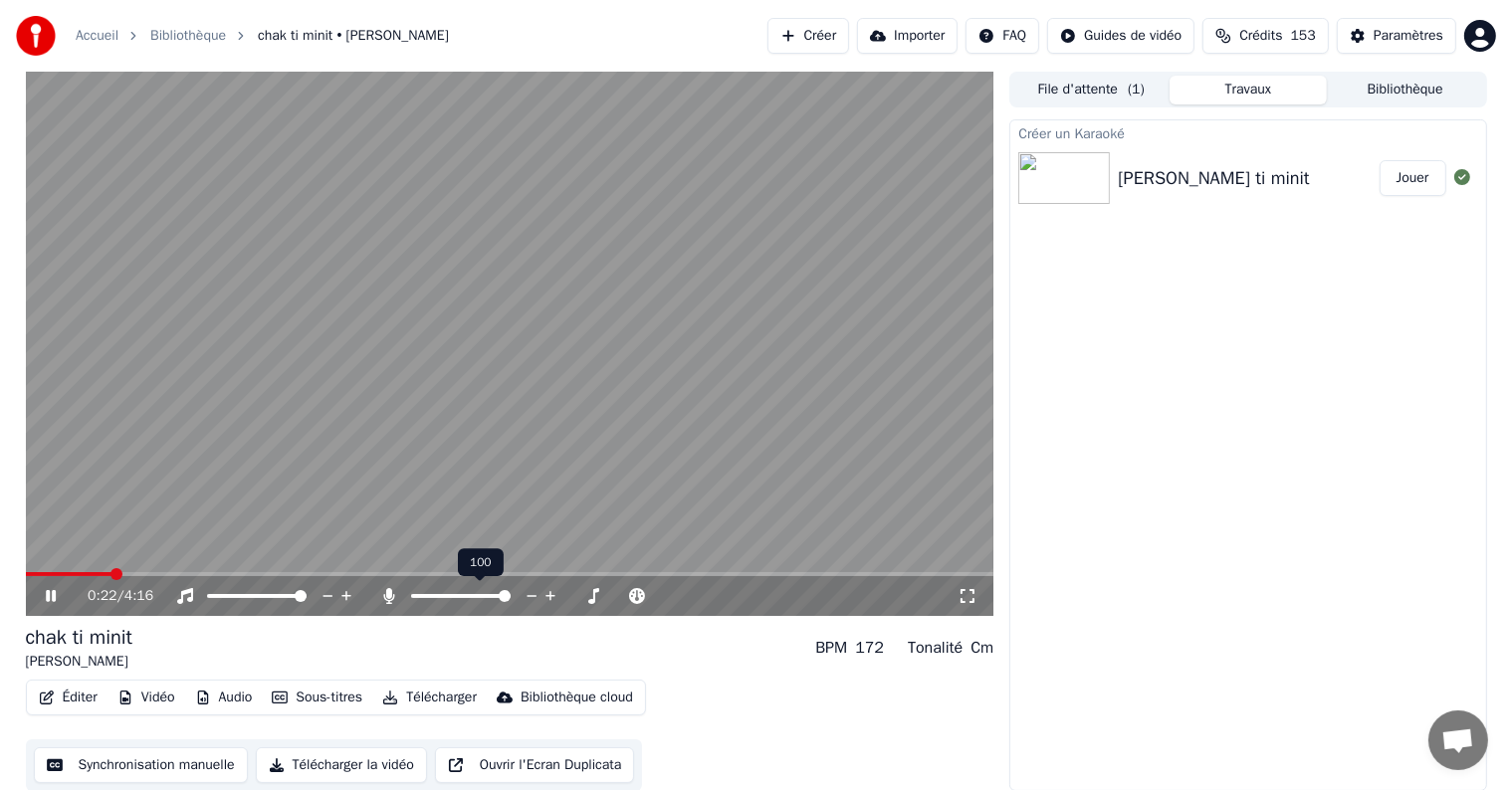 click 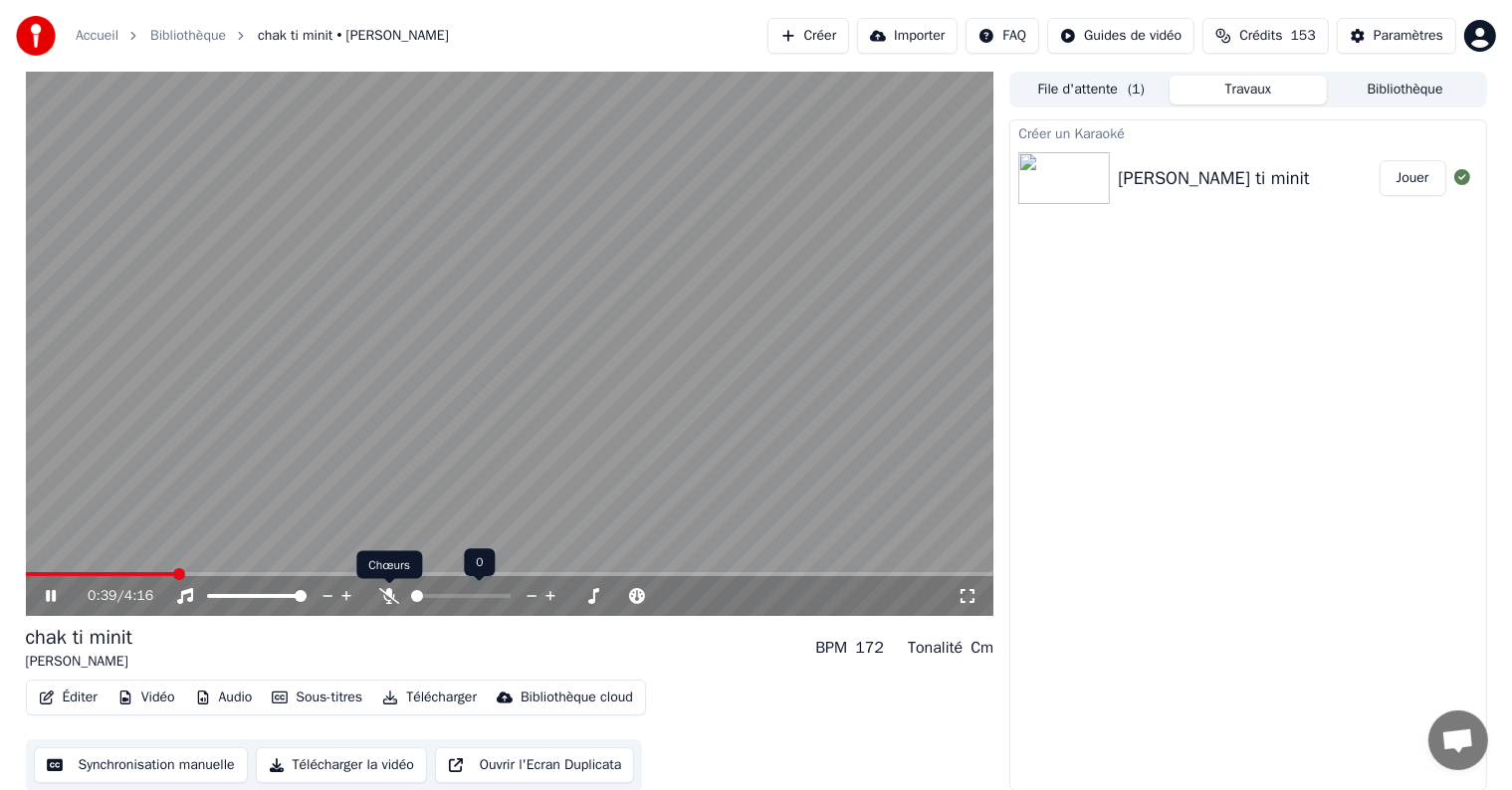 click 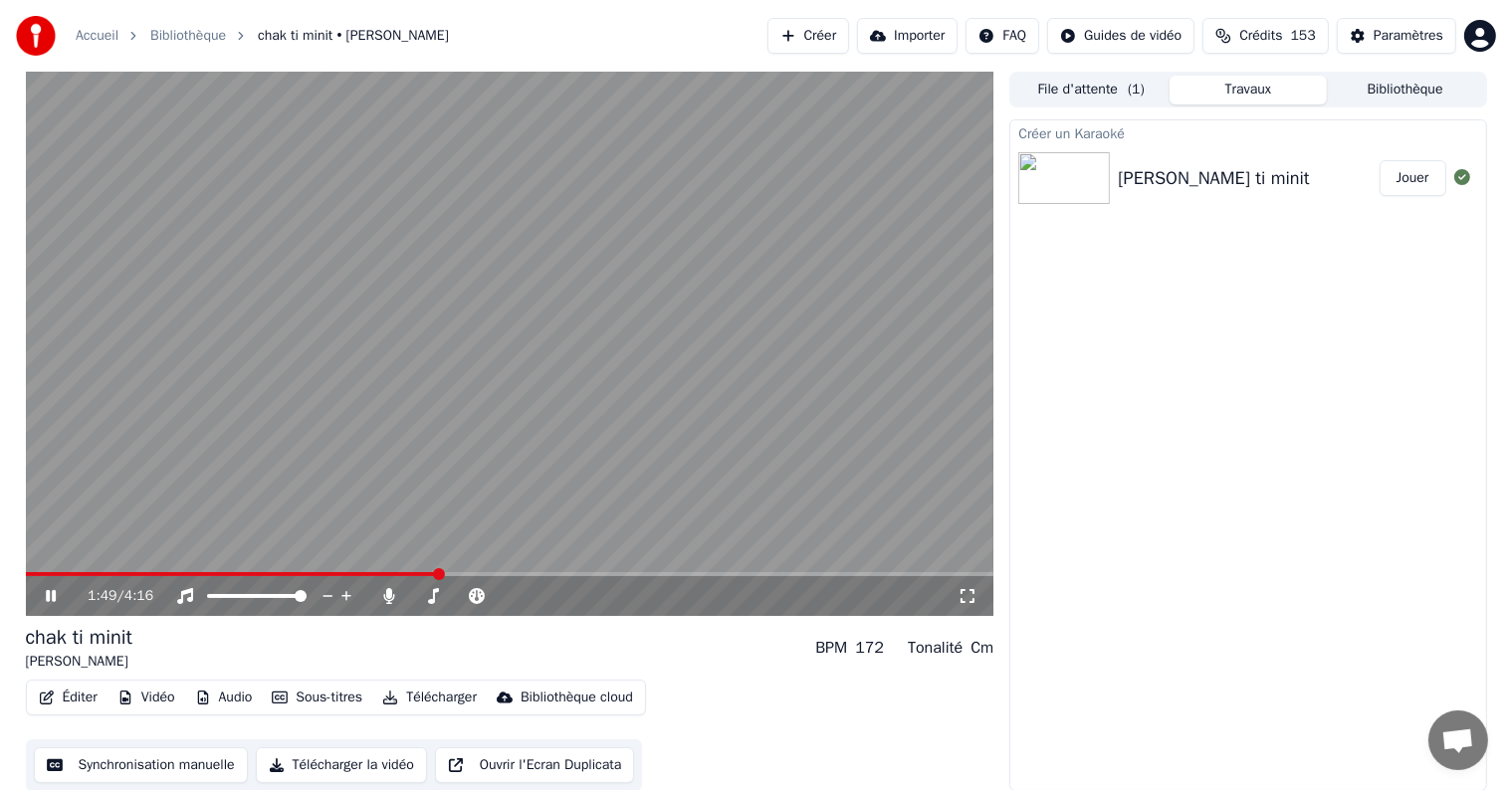 click 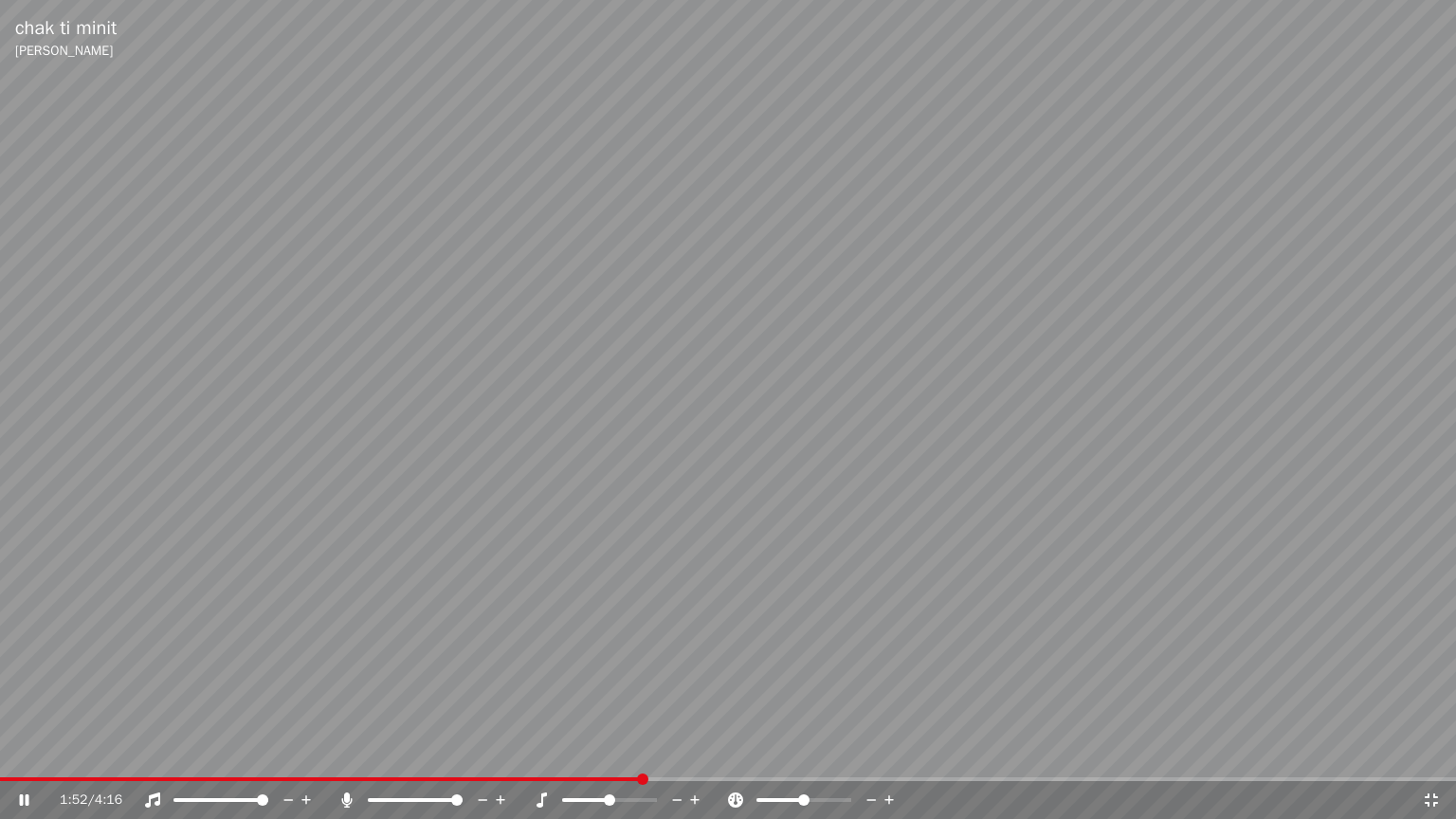 click at bounding box center [728, 410] 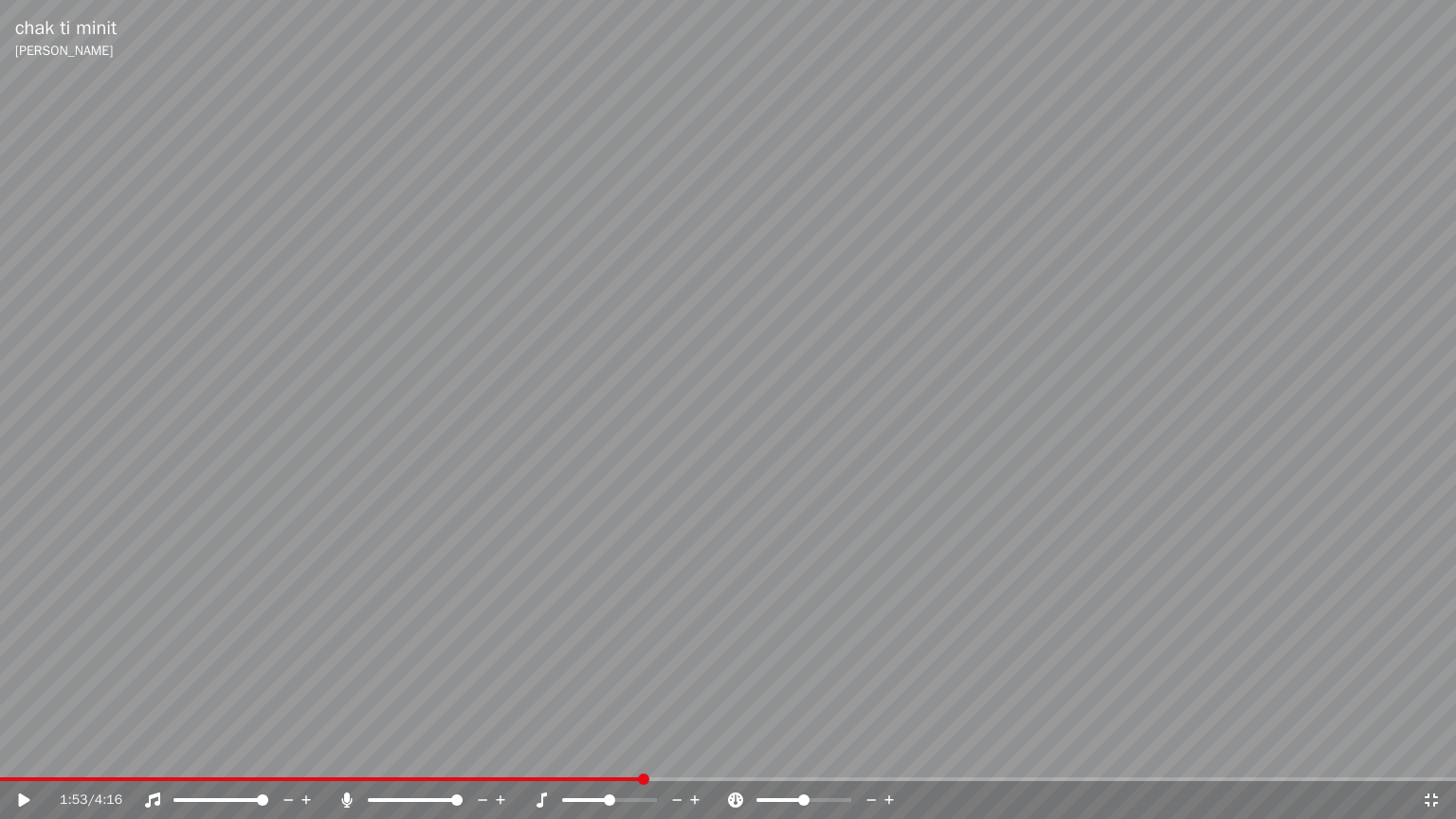 click at bounding box center (728, 410) 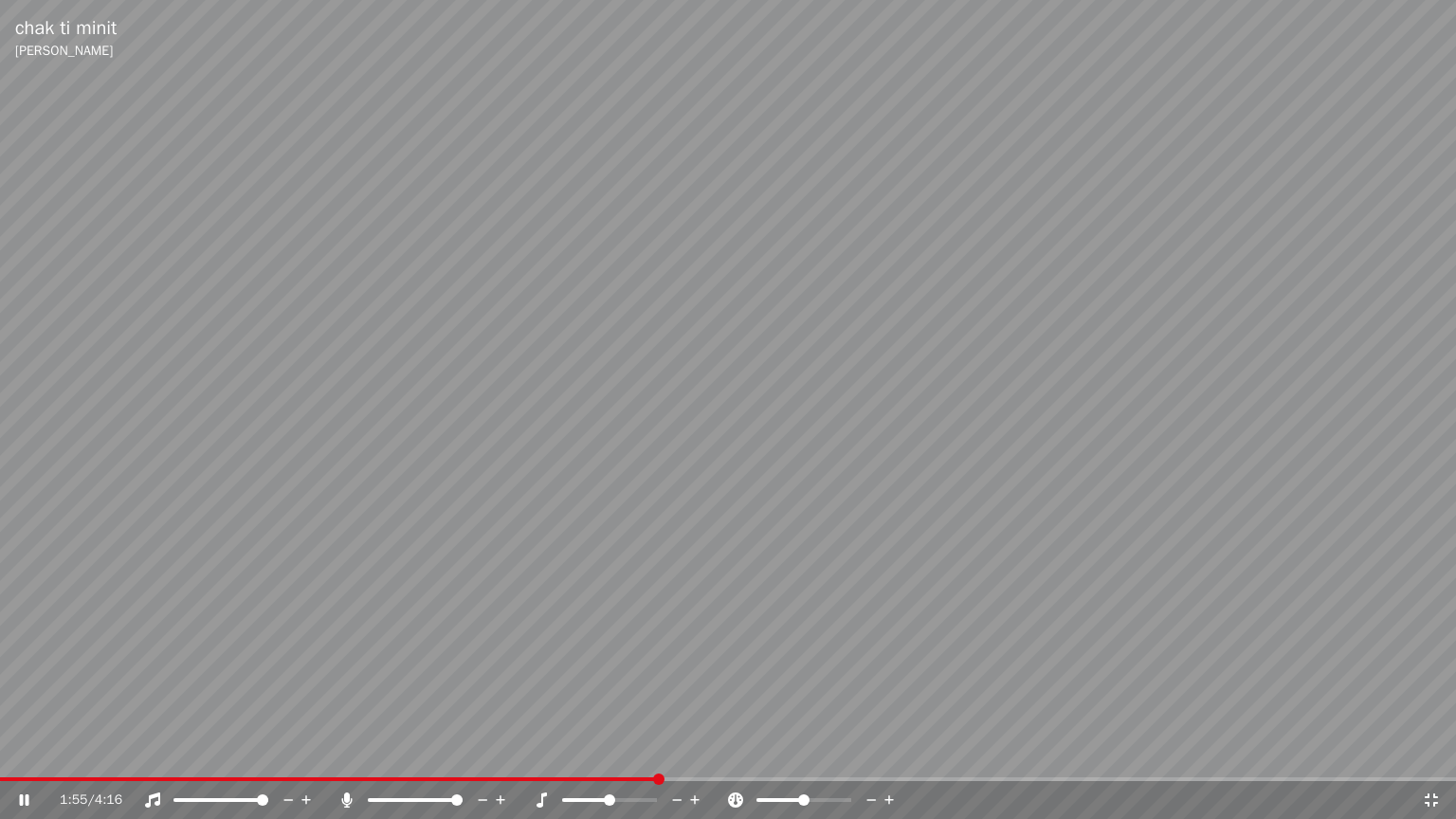click 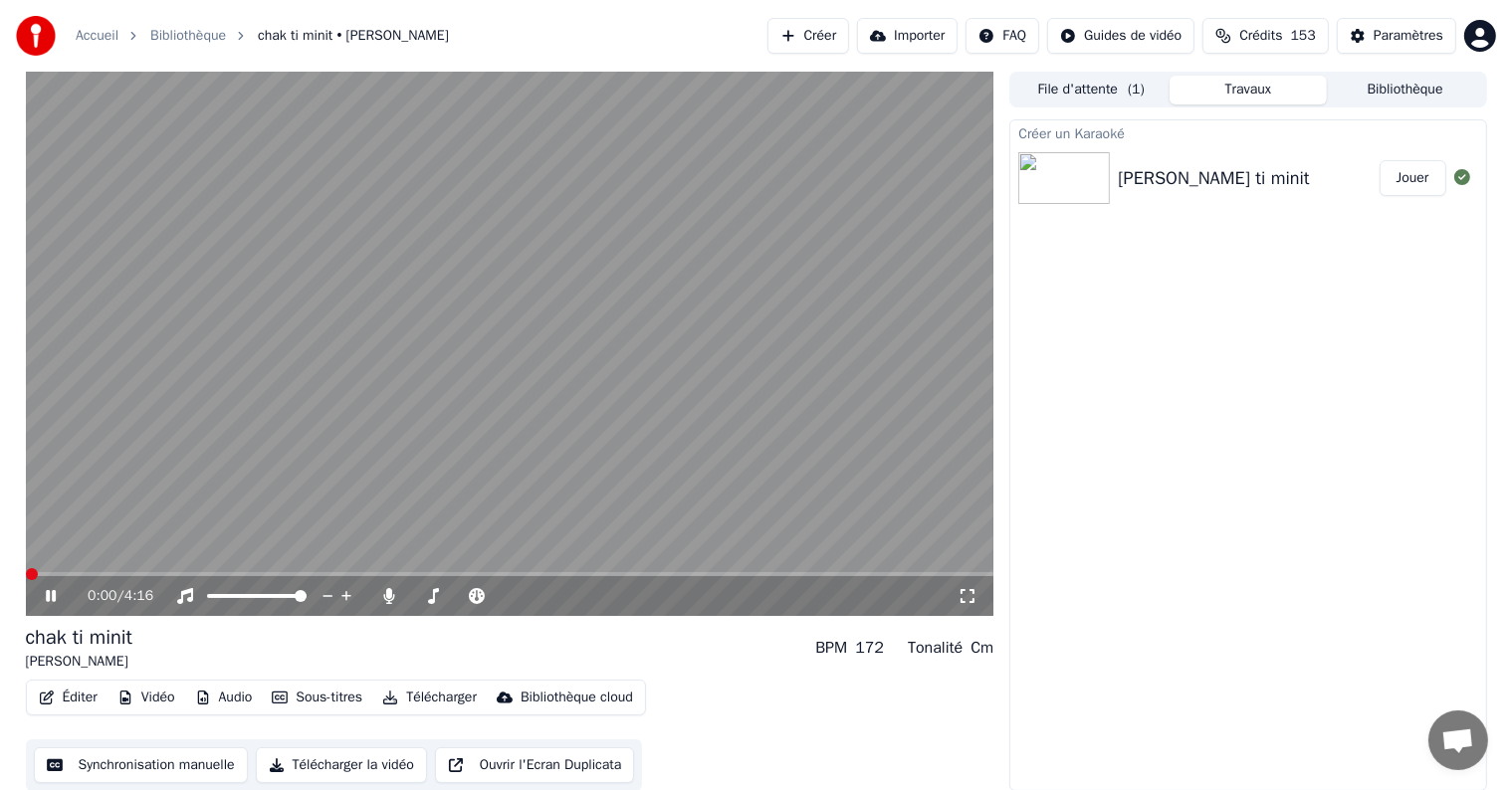 click at bounding box center (32, 574) 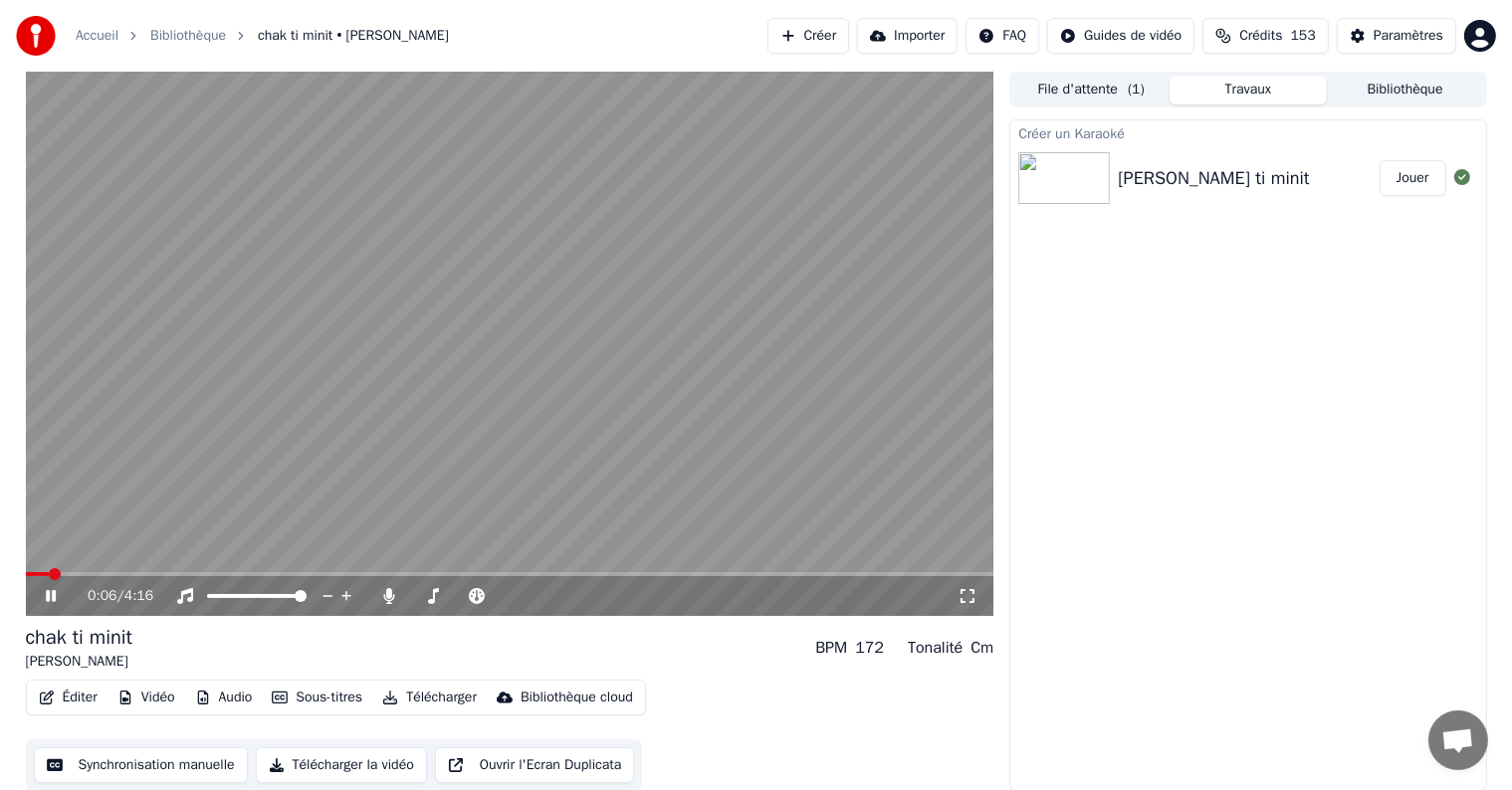 click 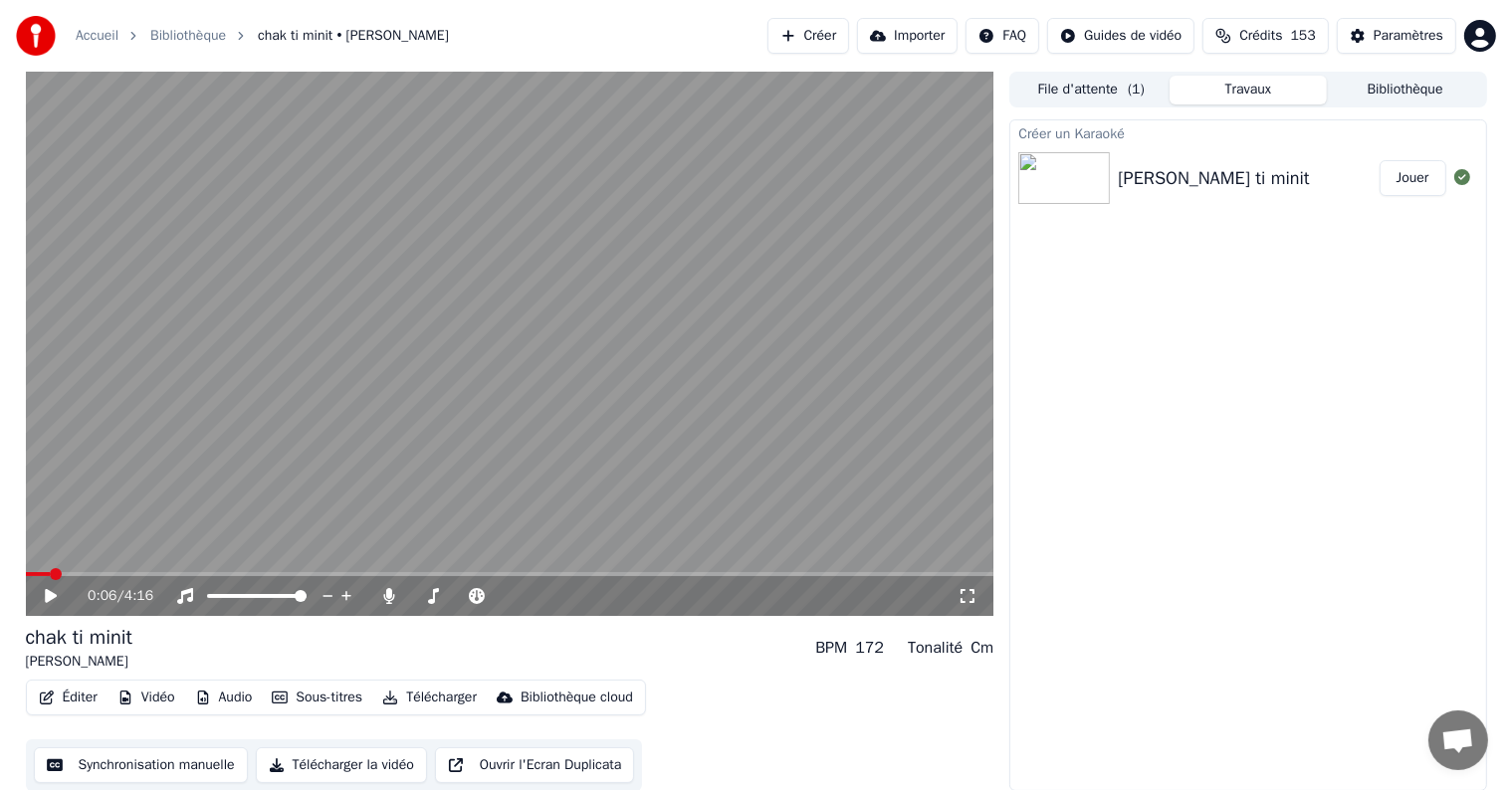 click 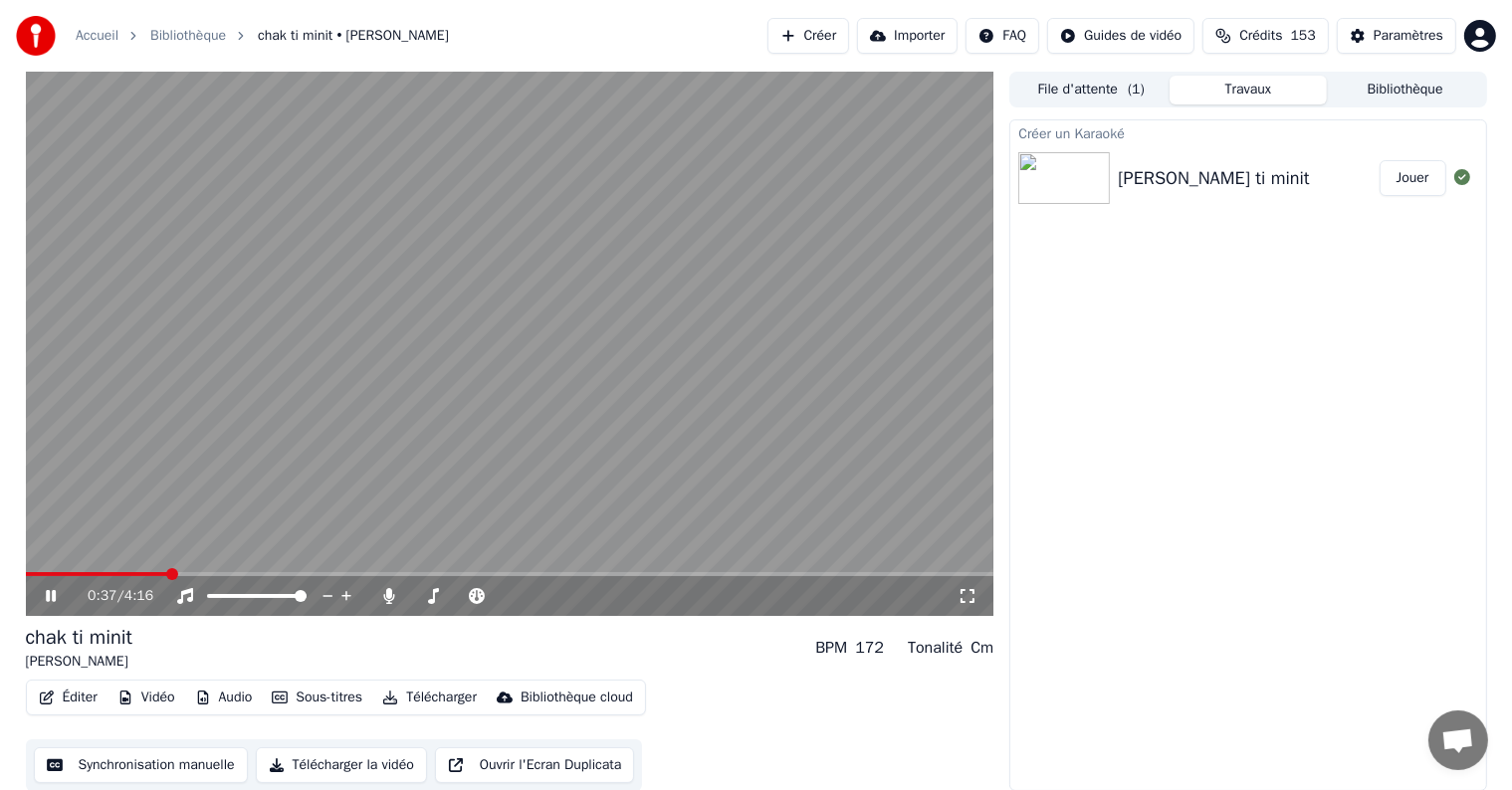 click 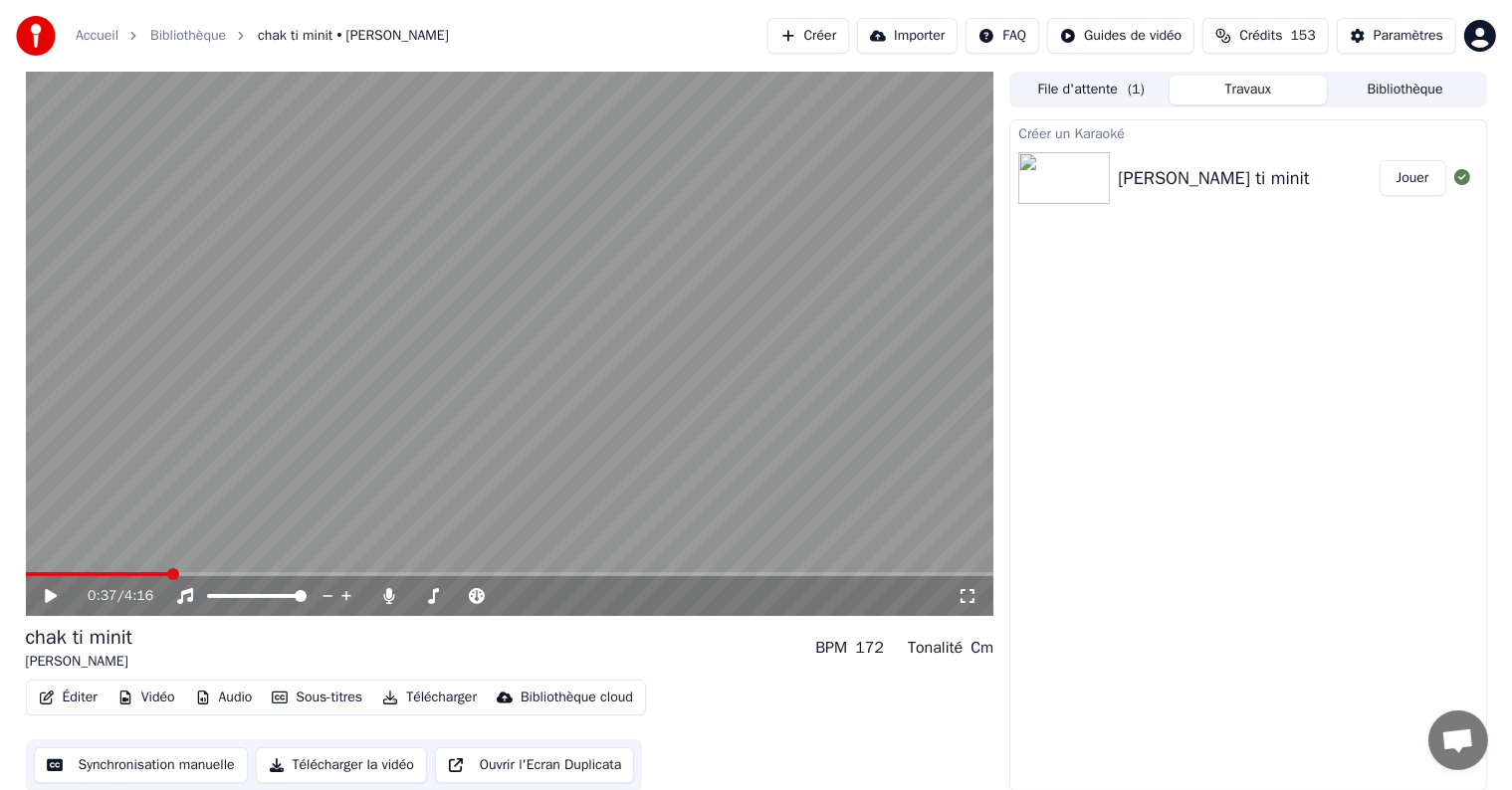 click at bounding box center [98, 574] 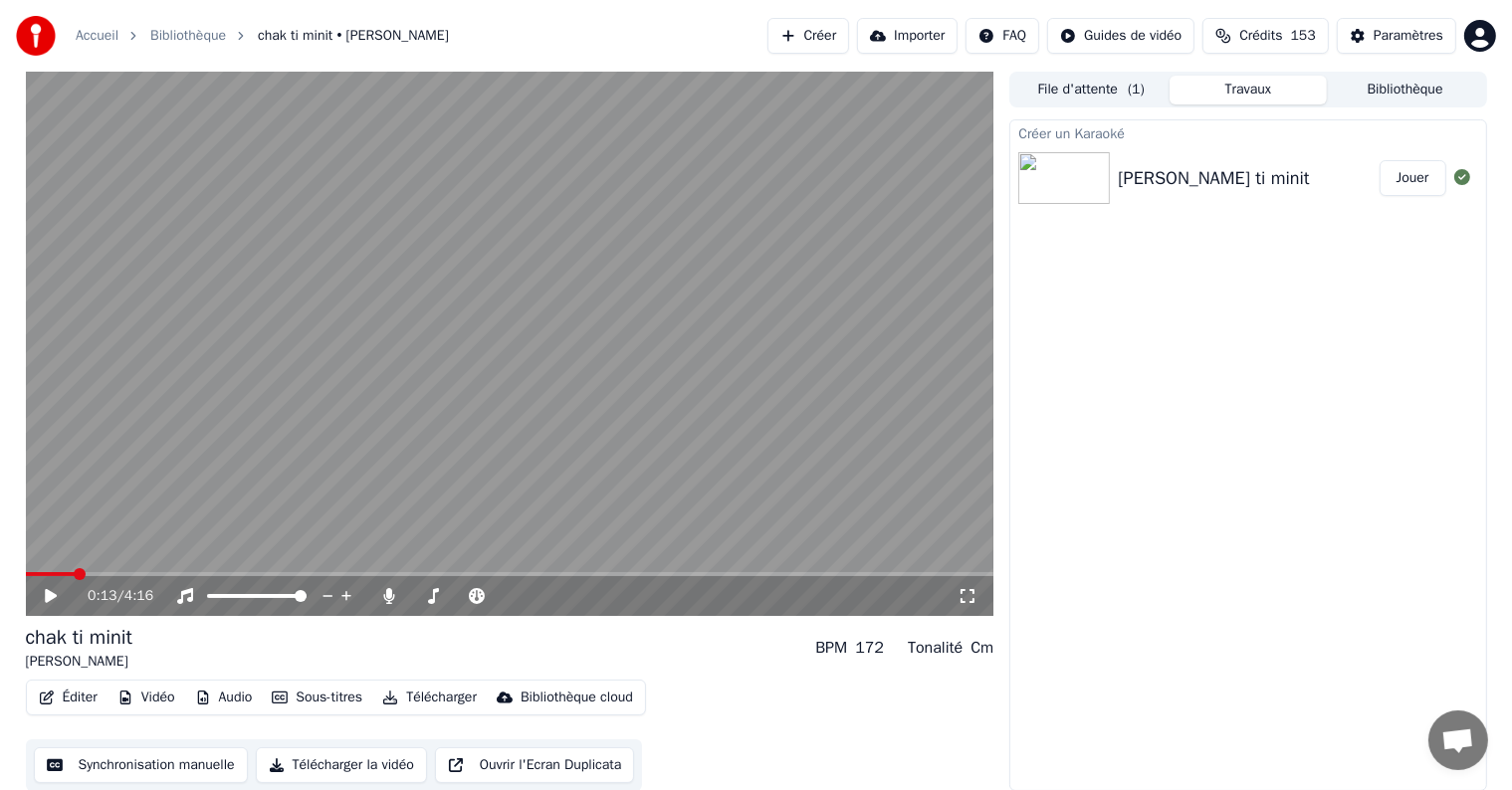 click 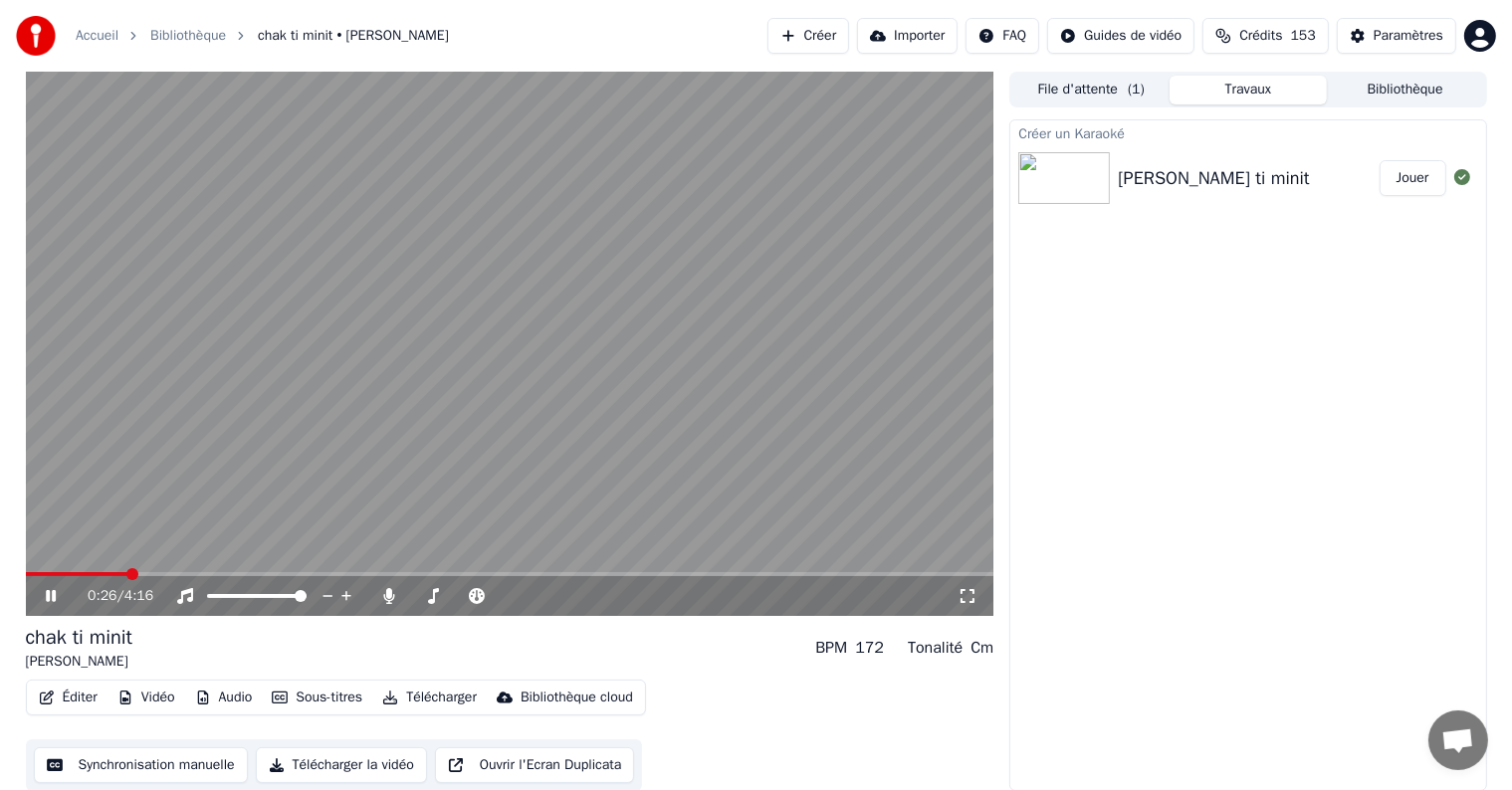click 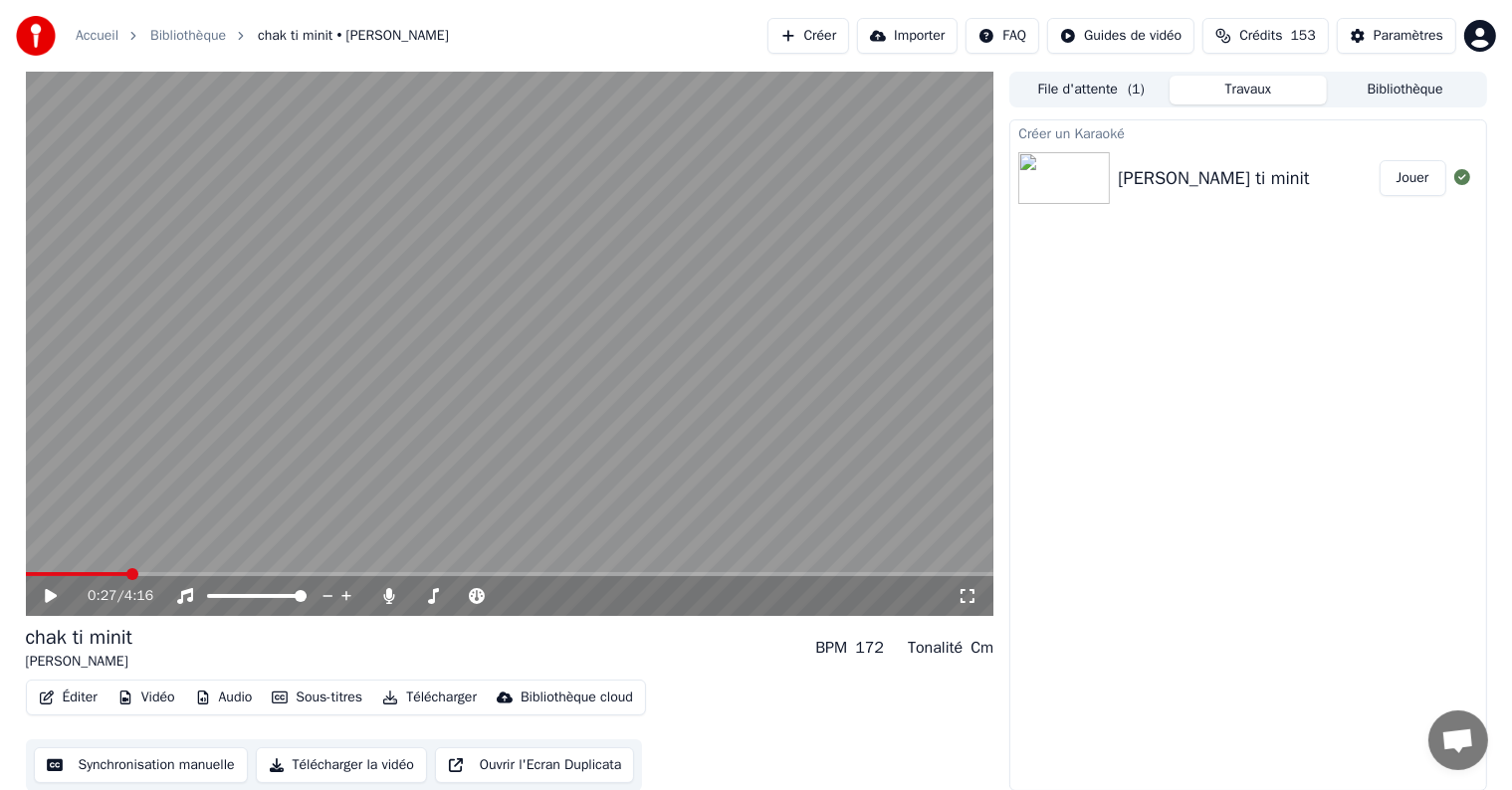 click 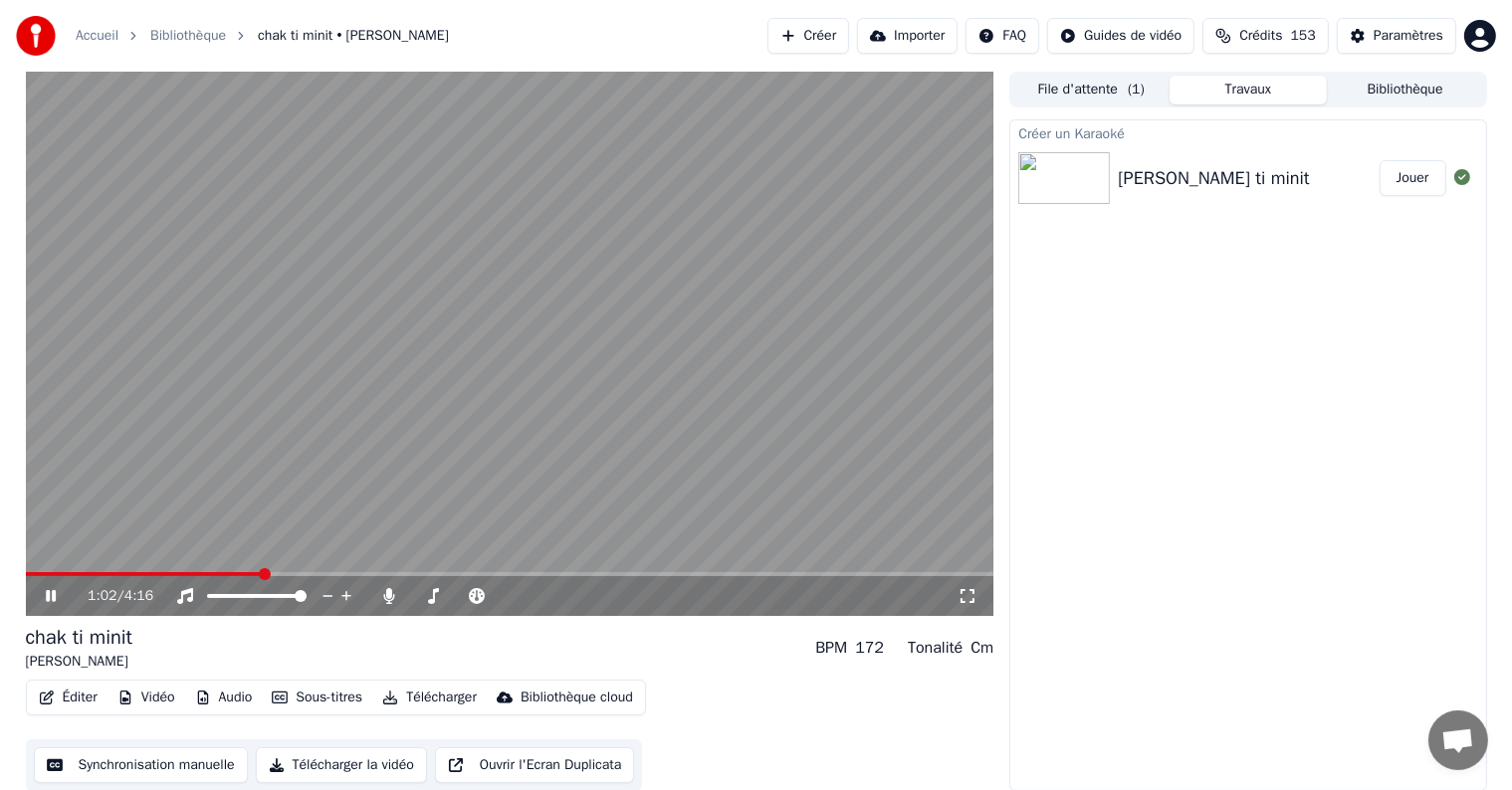 click at bounding box center [510, 343] 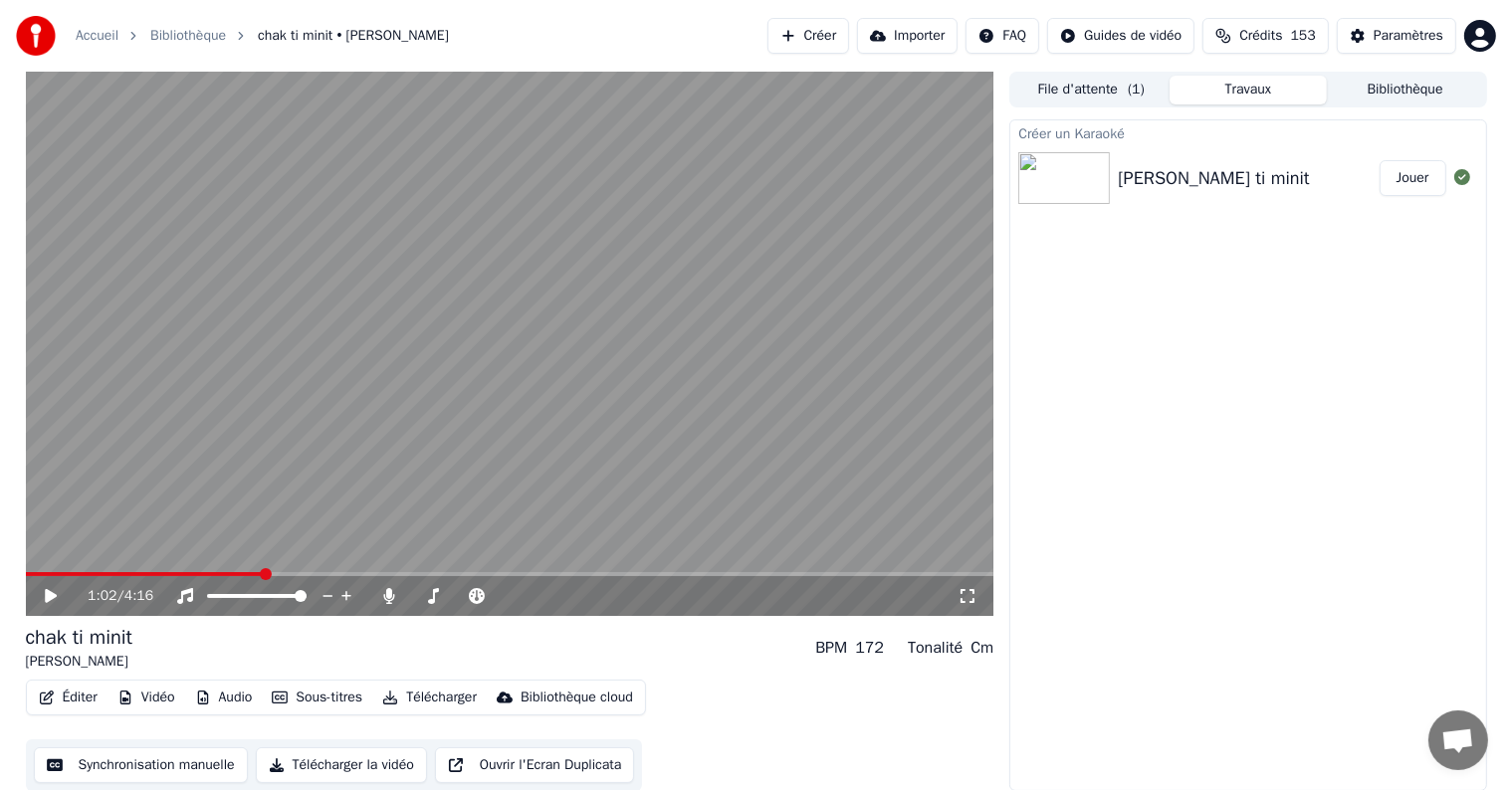 scroll, scrollTop: 1, scrollLeft: 0, axis: vertical 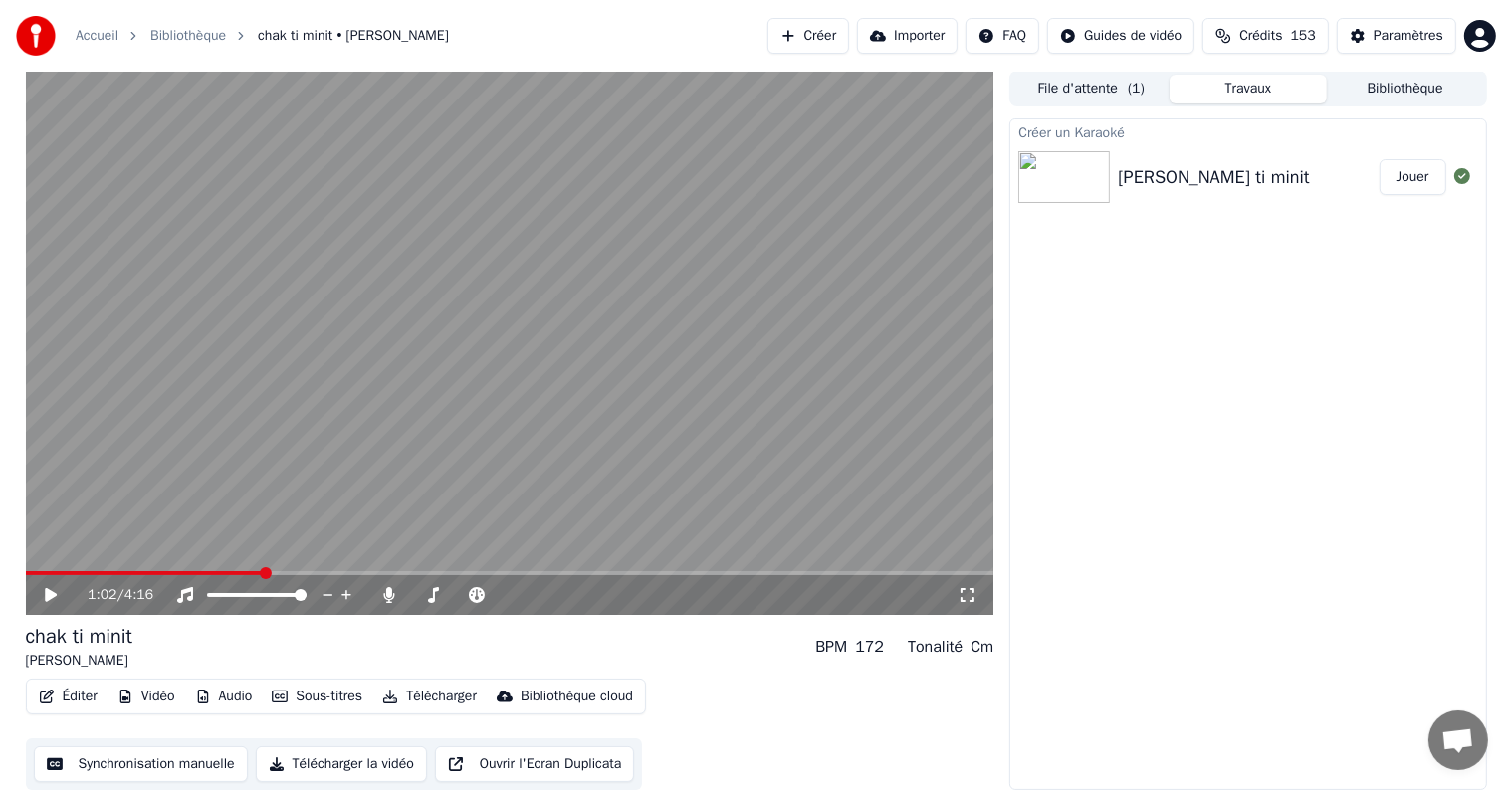 click on "Ouvrir l'Ecran Duplicata" at bounding box center (535, 764) 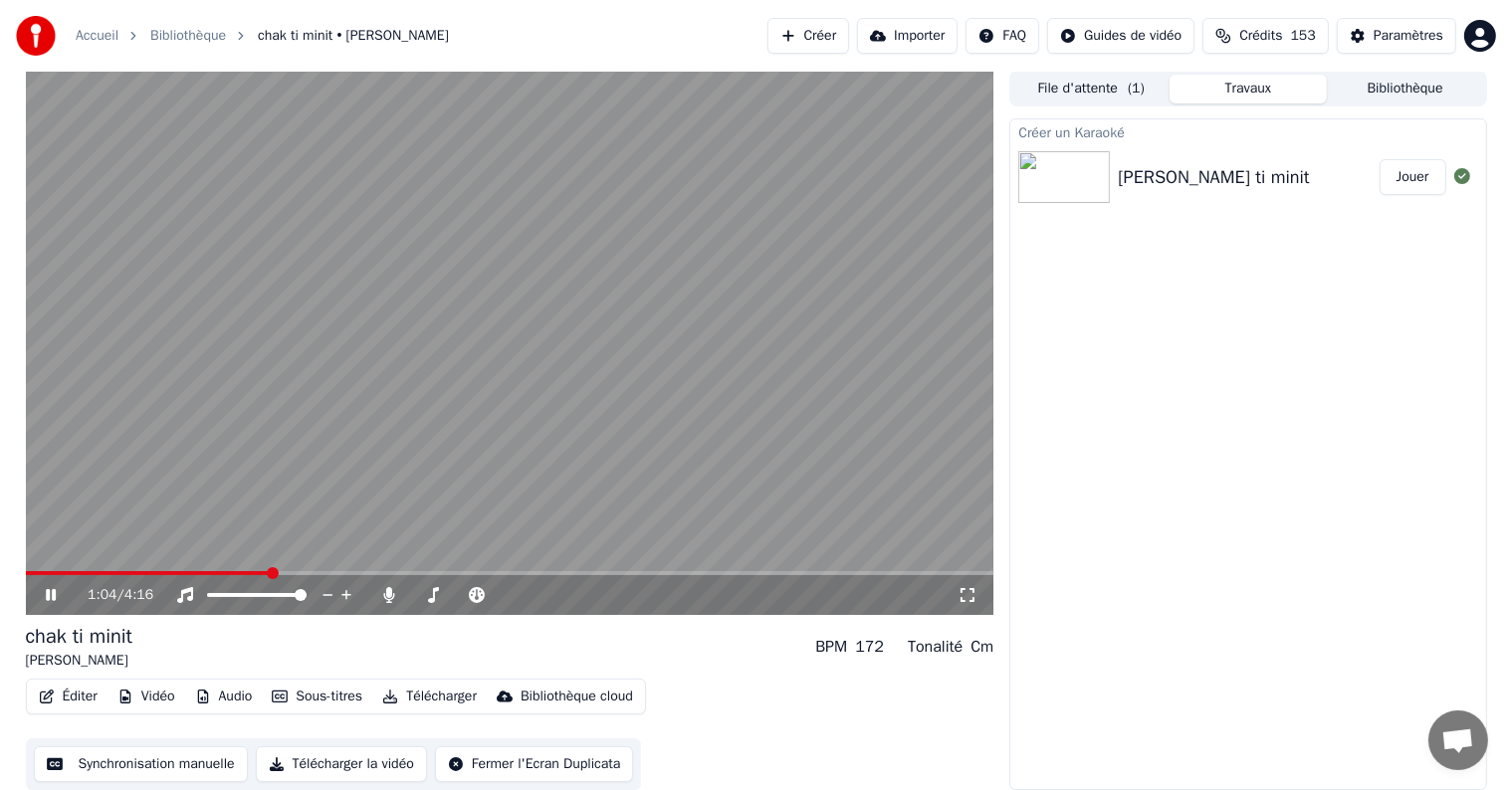 click 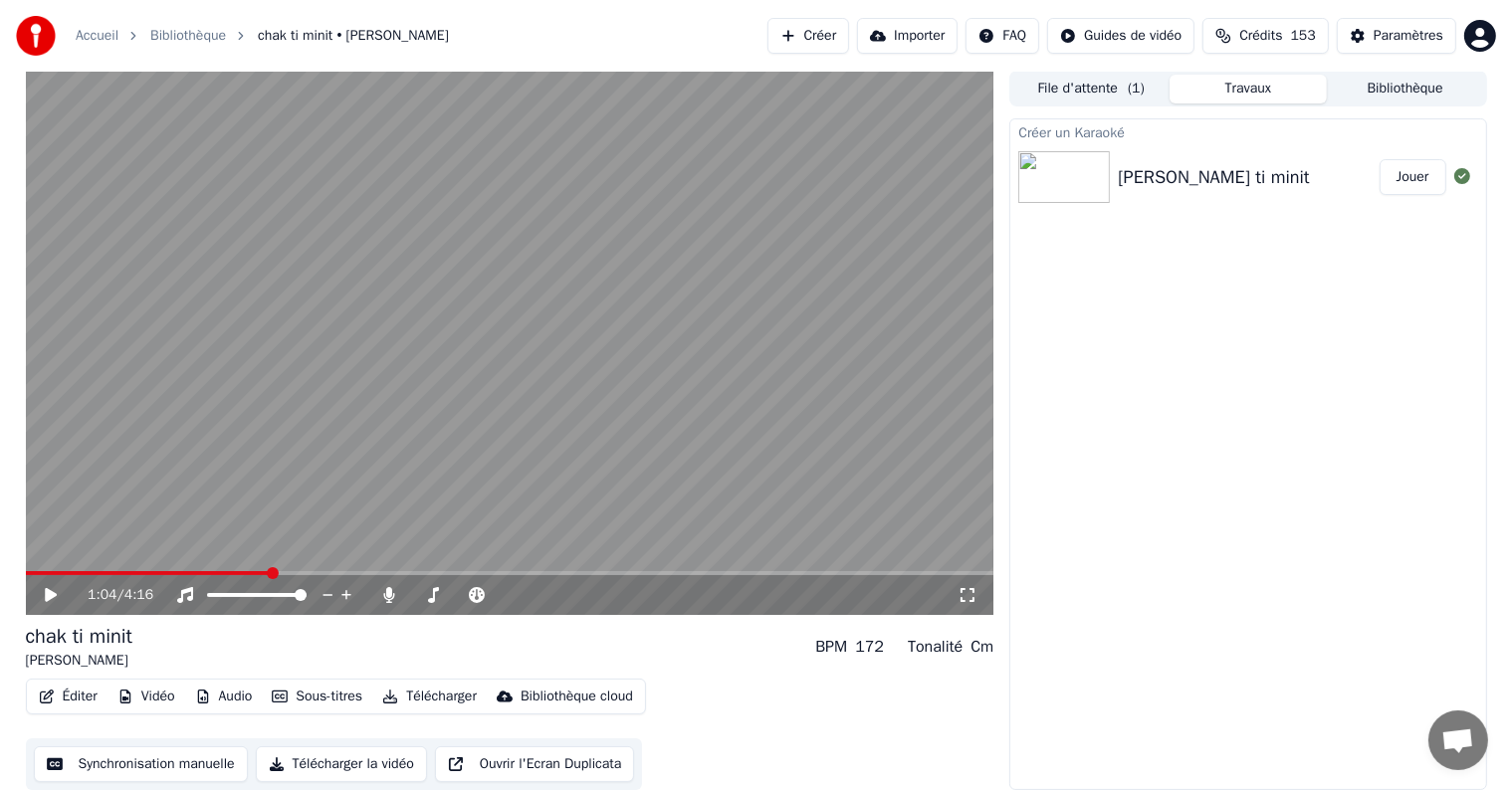 click on "Créer un [DEMOGRAPHIC_DATA]  [PERSON_NAME] ti minit Jouer" at bounding box center [1247, 454] 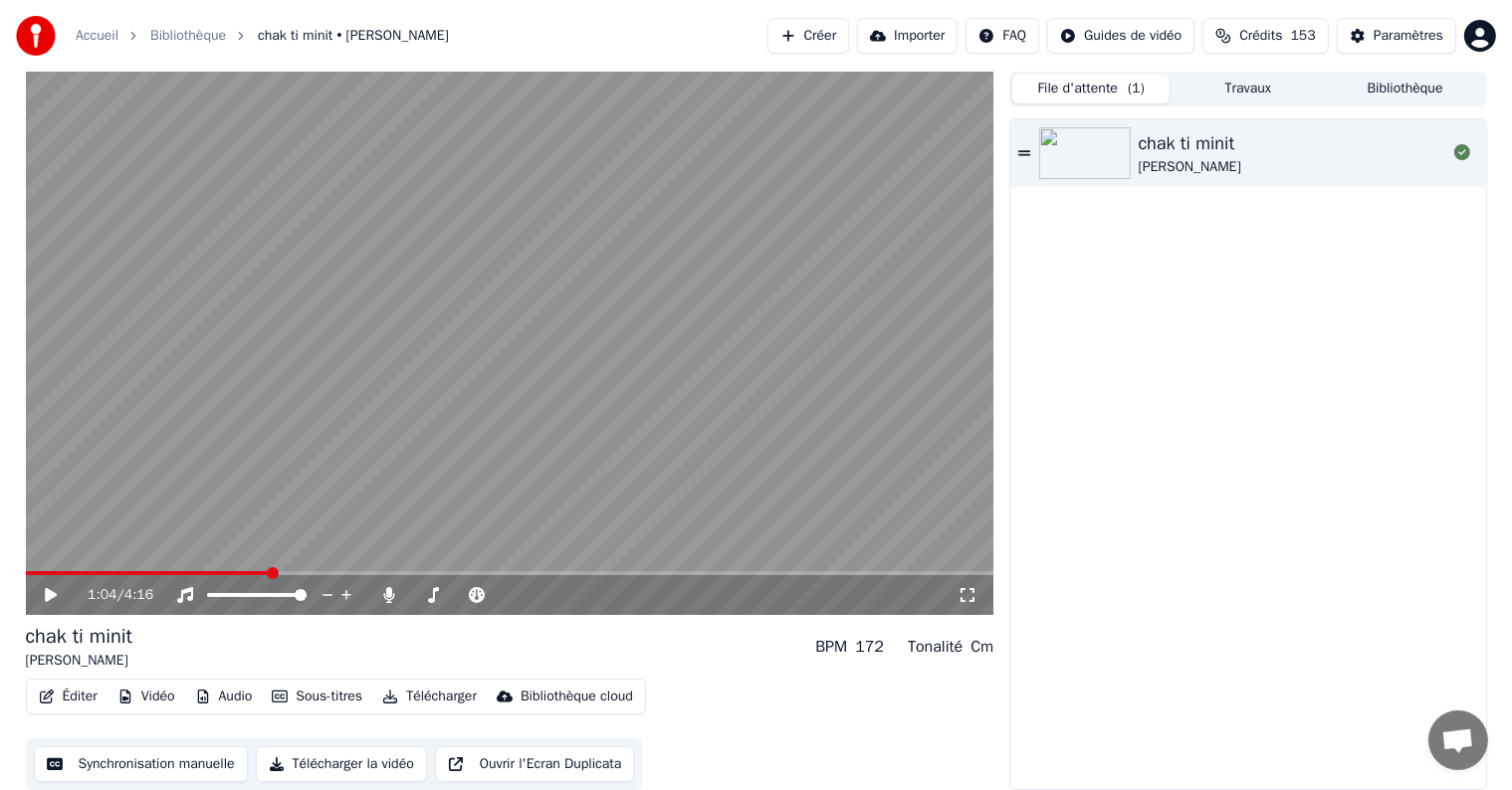 click on "File d'attente ( 1 )" at bounding box center [1091, 89] 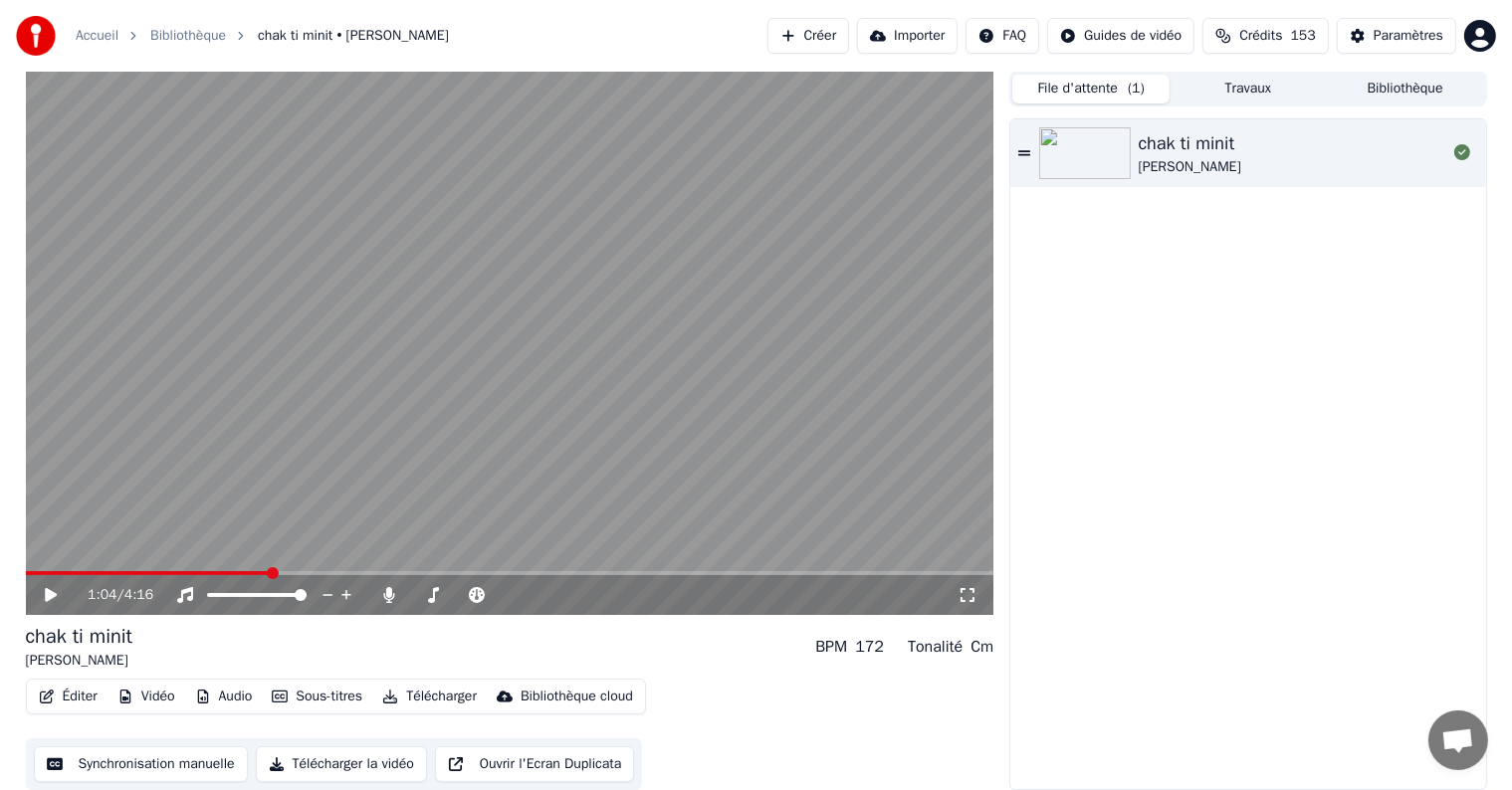 click on "Travaux" at bounding box center (1248, 89) 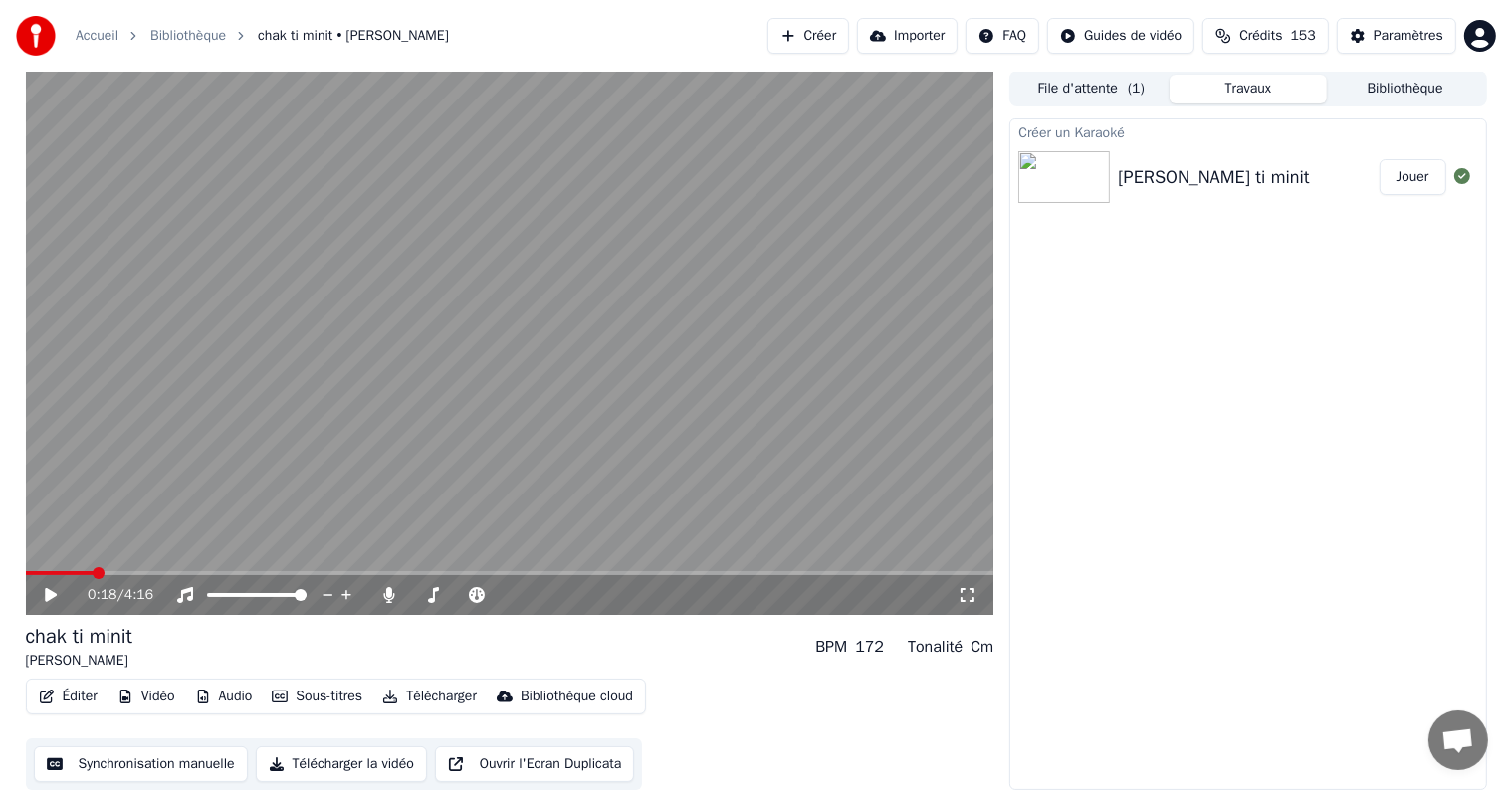 click at bounding box center (60, 573) 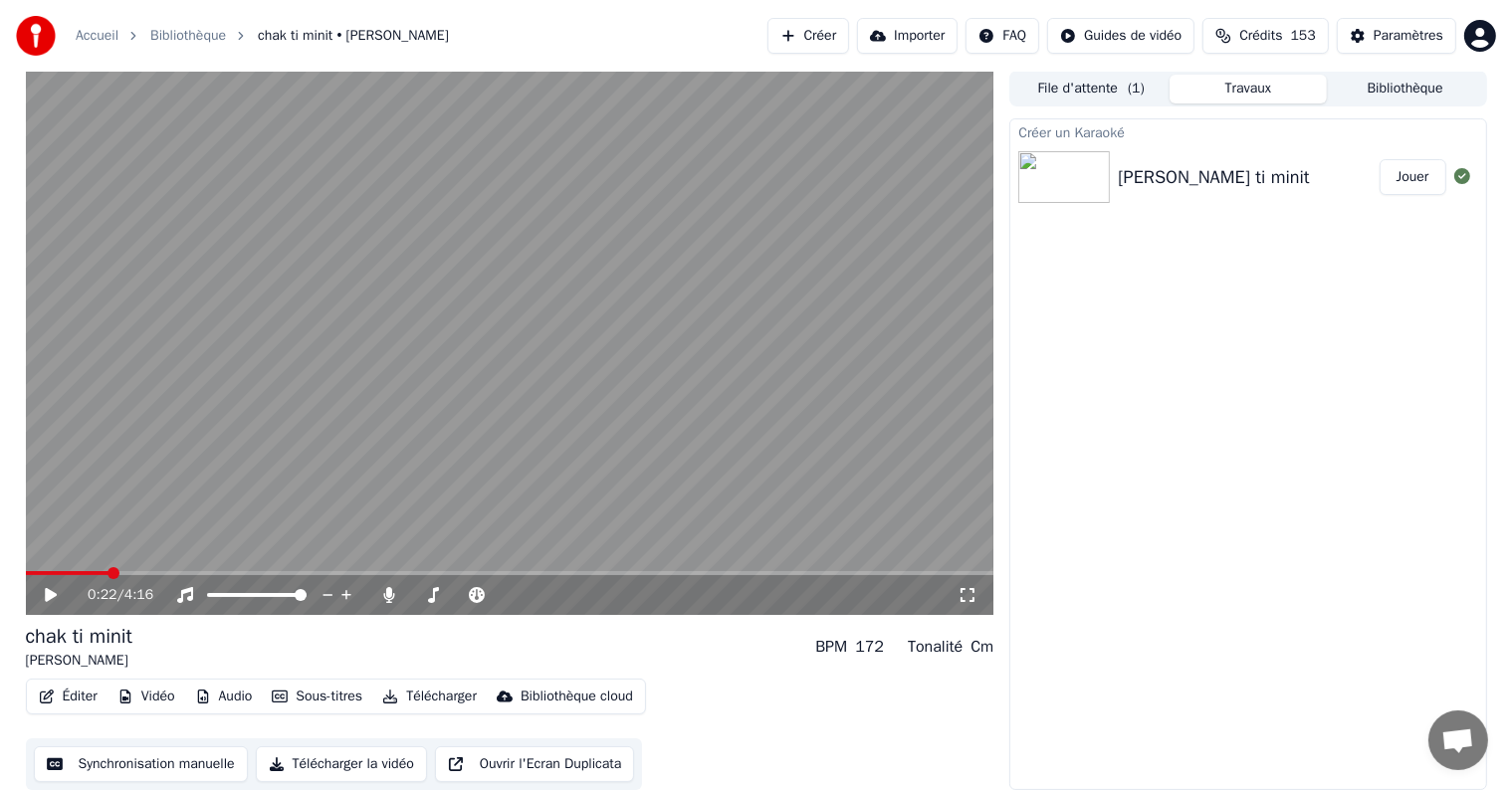 click at bounding box center [113, 573] 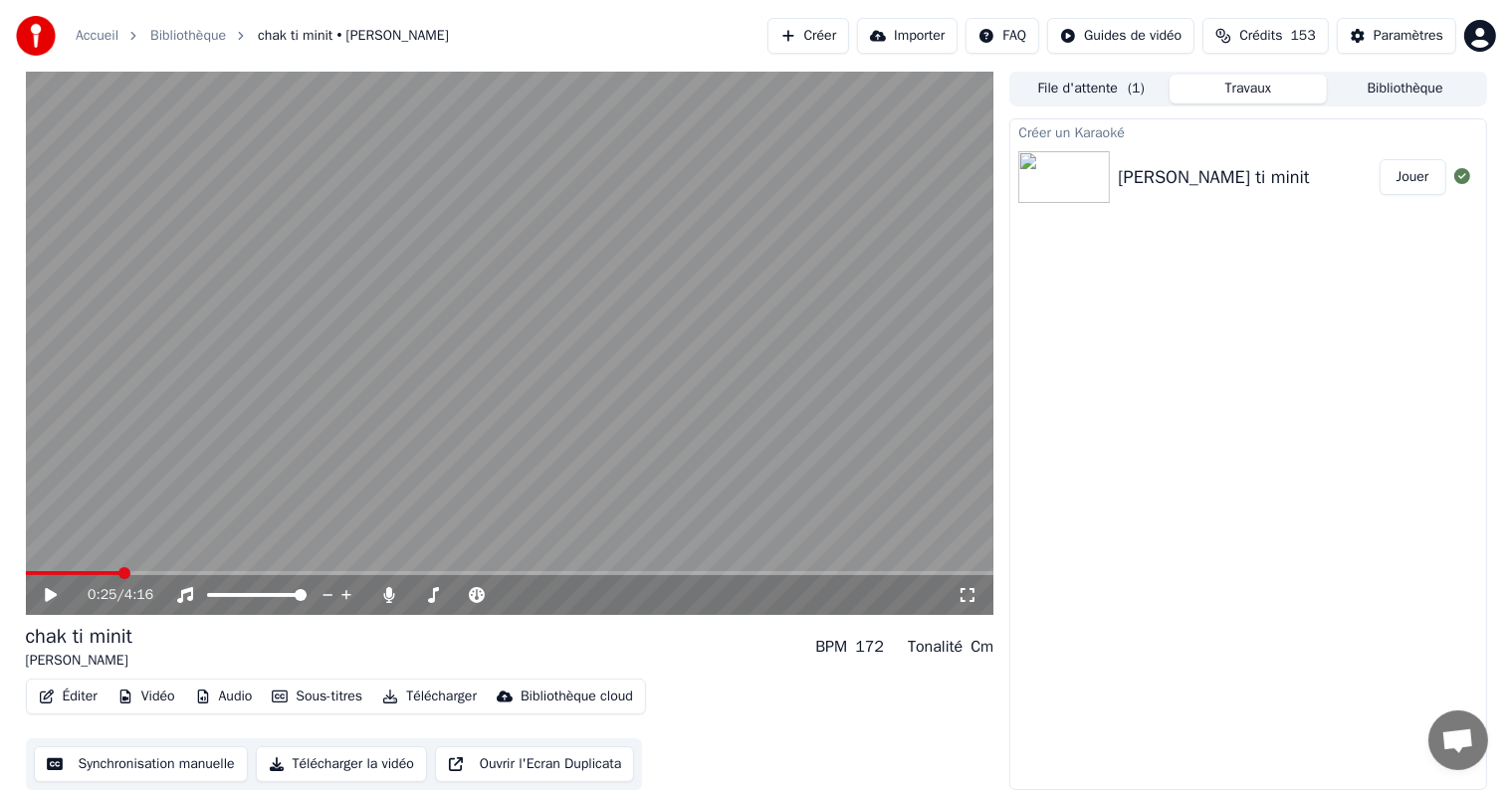 click at bounding box center (124, 573) 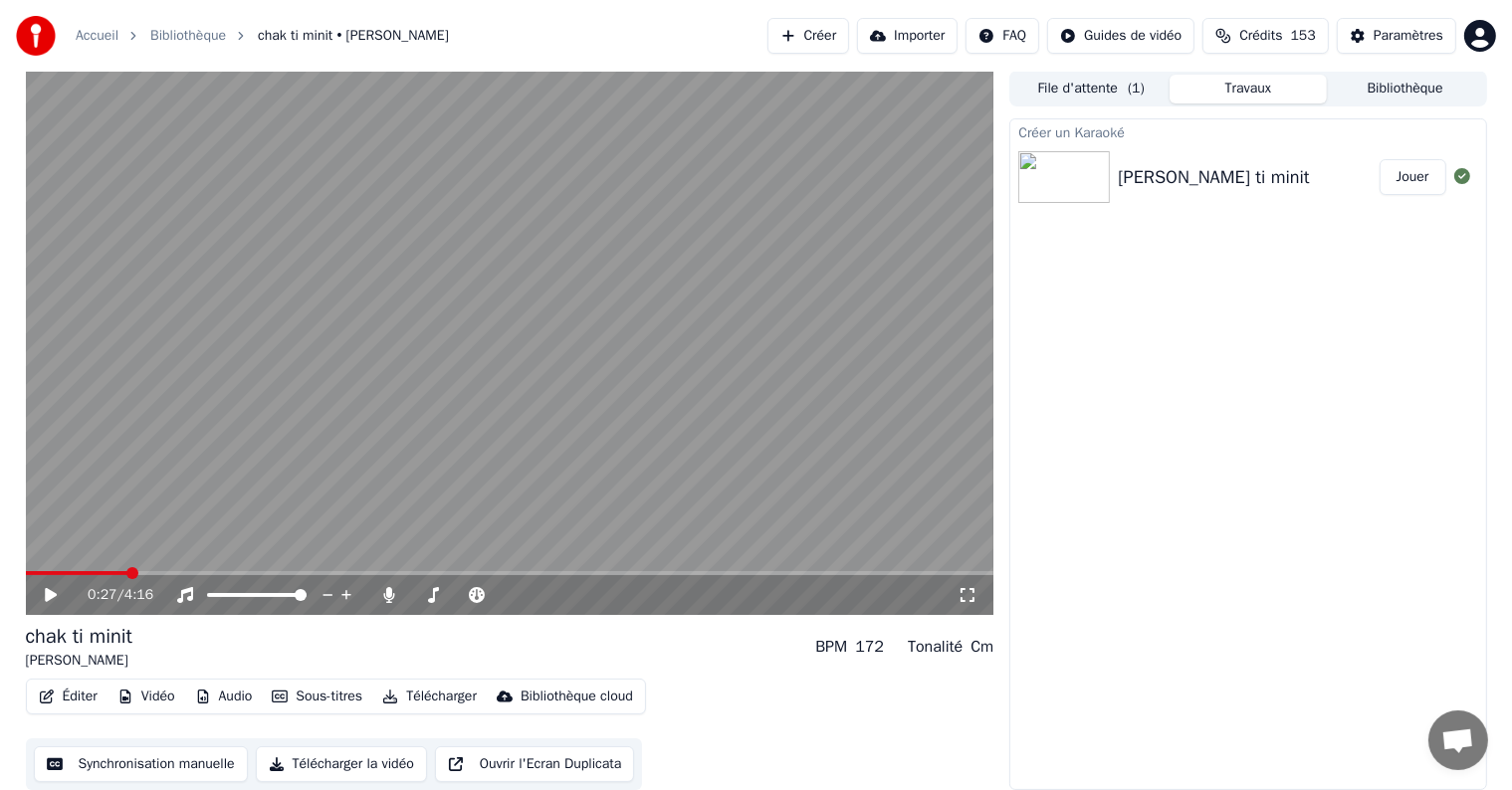 click at bounding box center [132, 573] 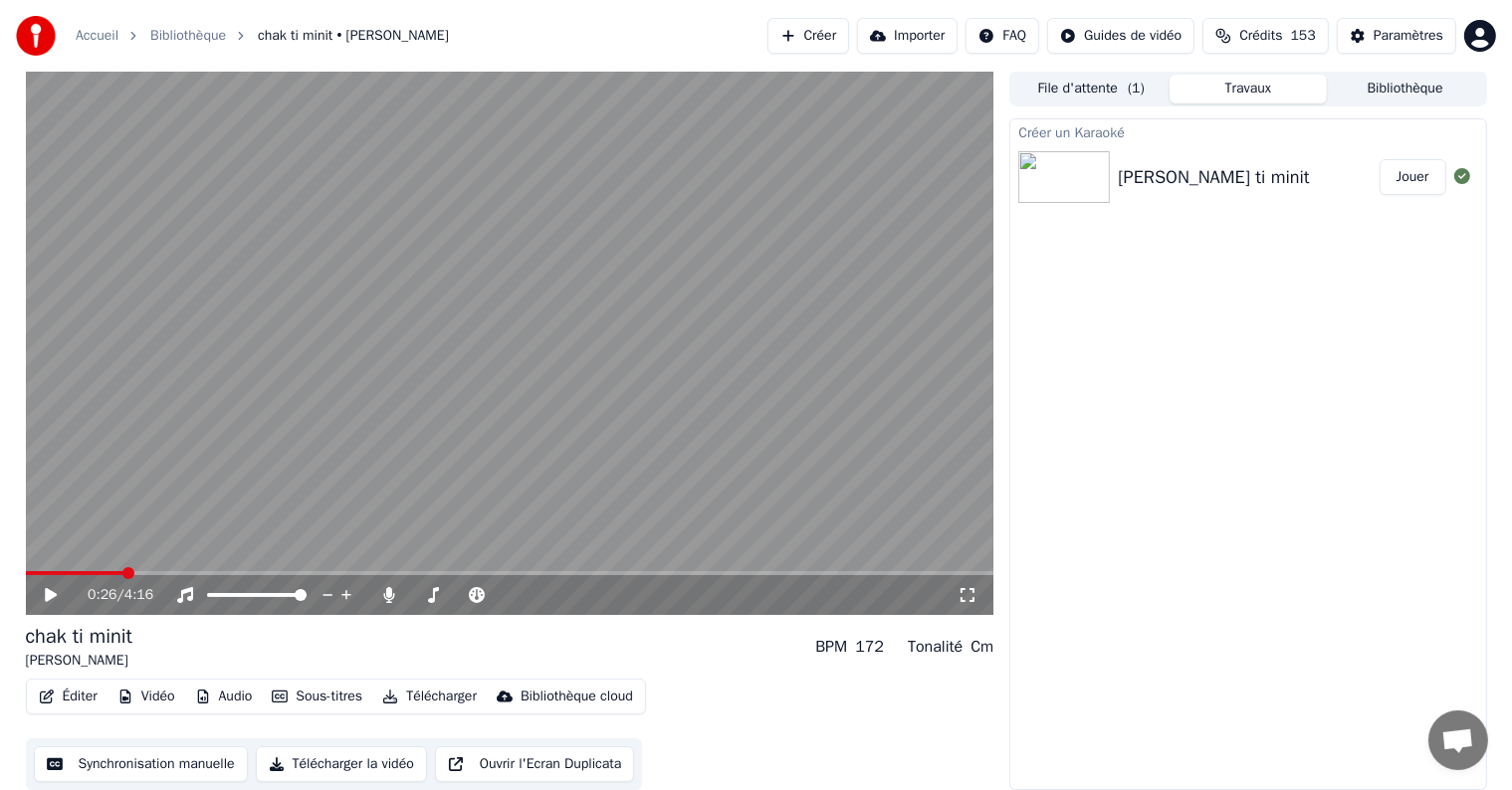click at bounding box center [128, 573] 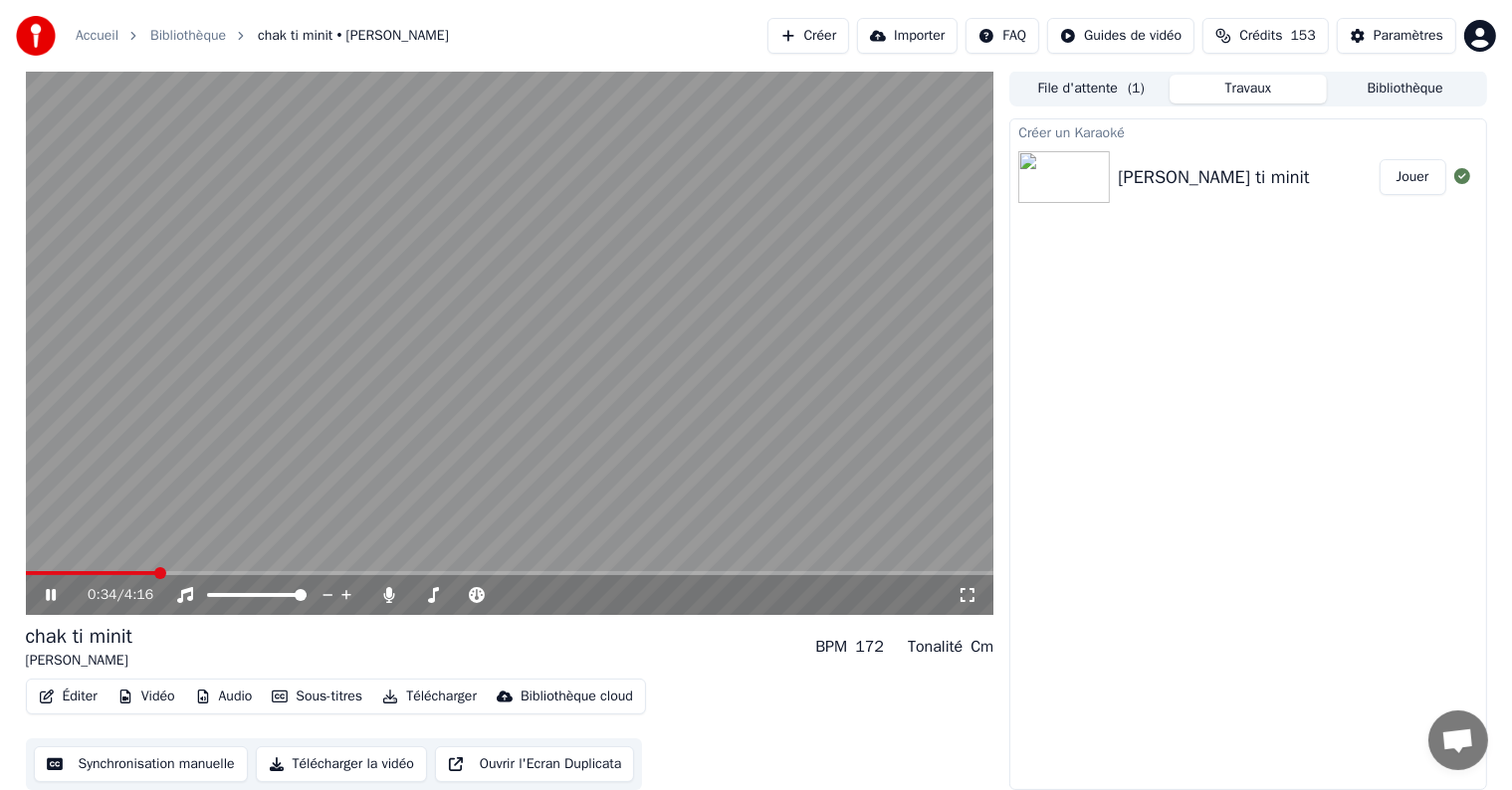 click 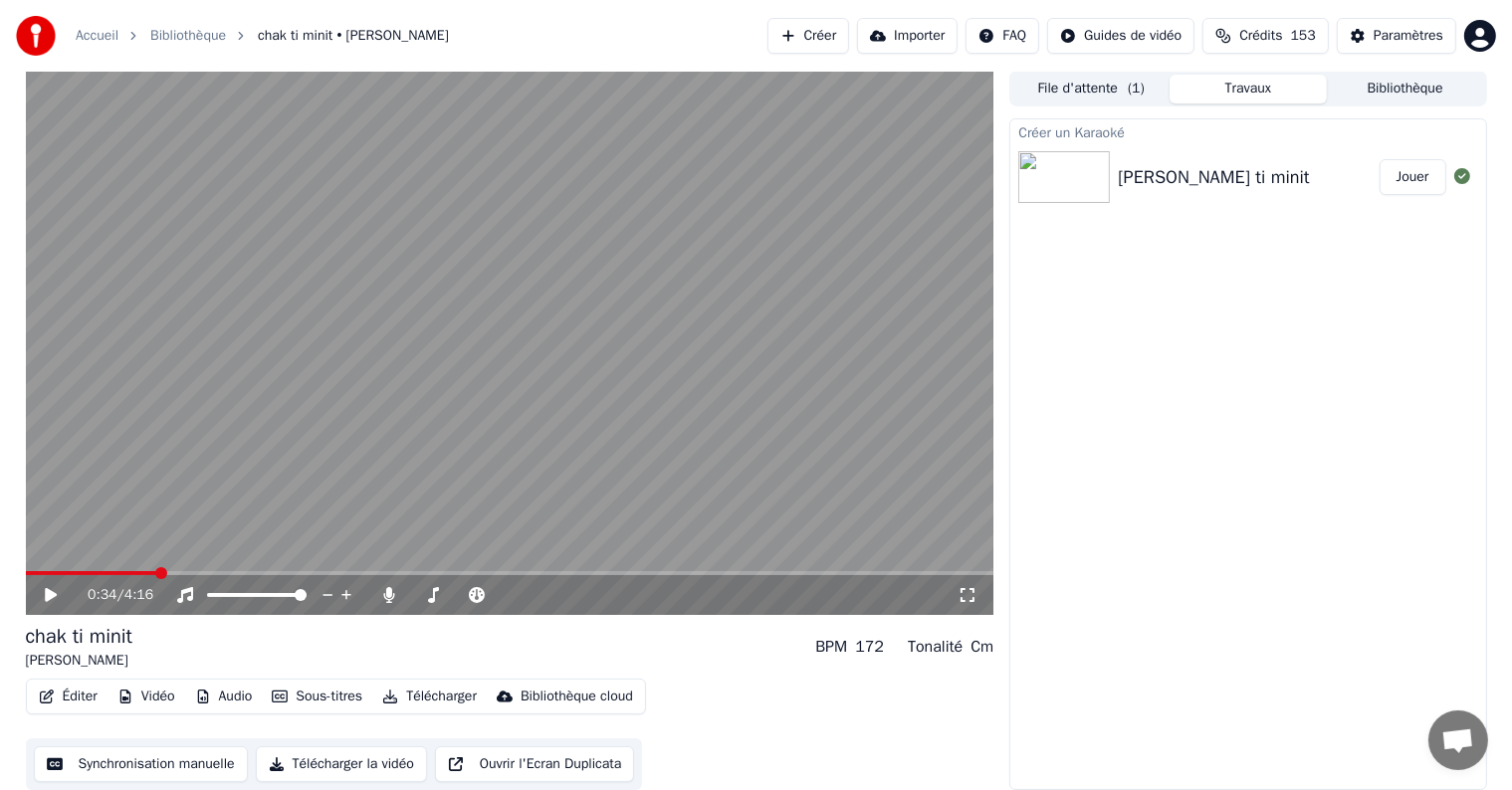 click 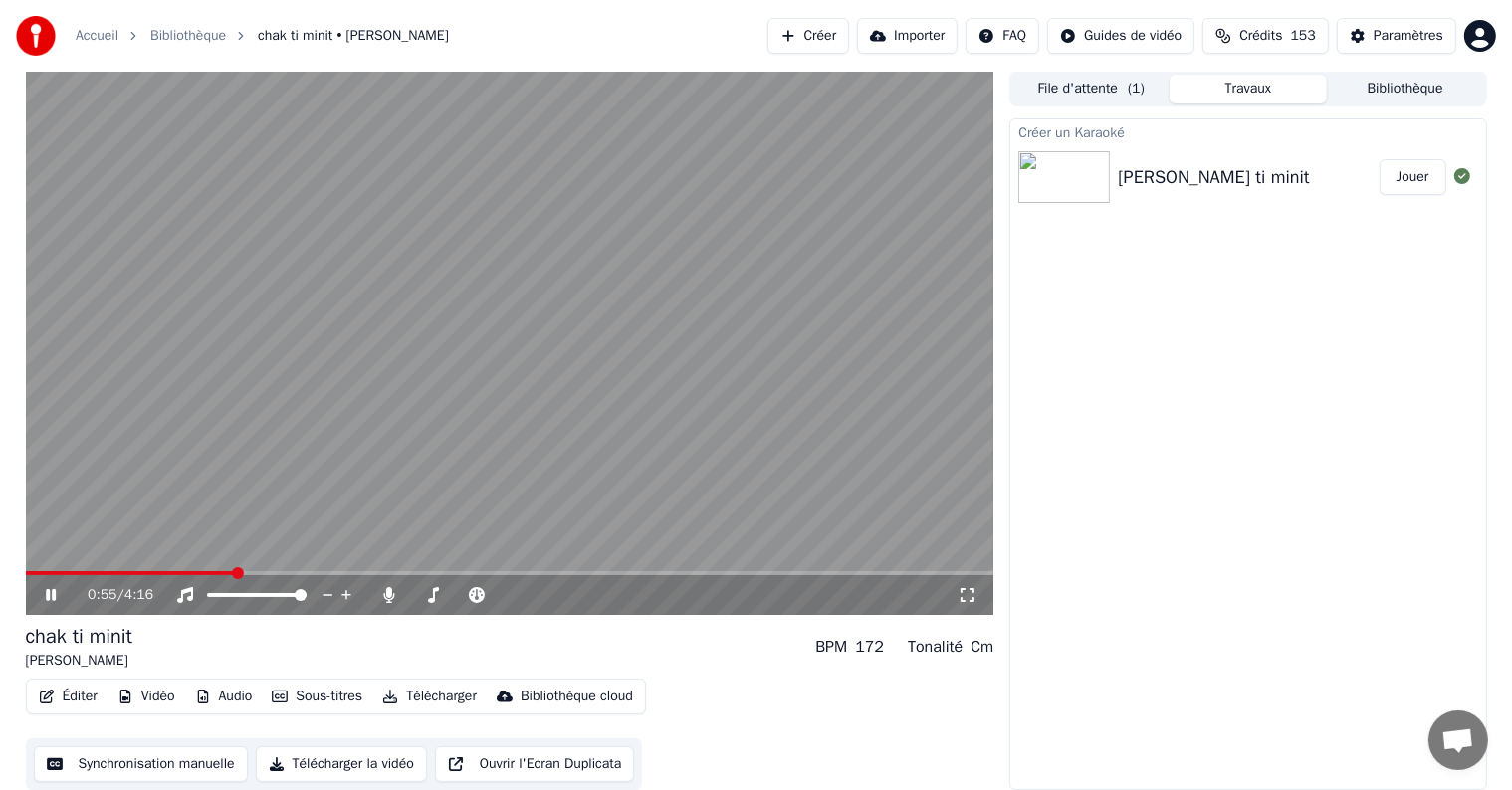 click 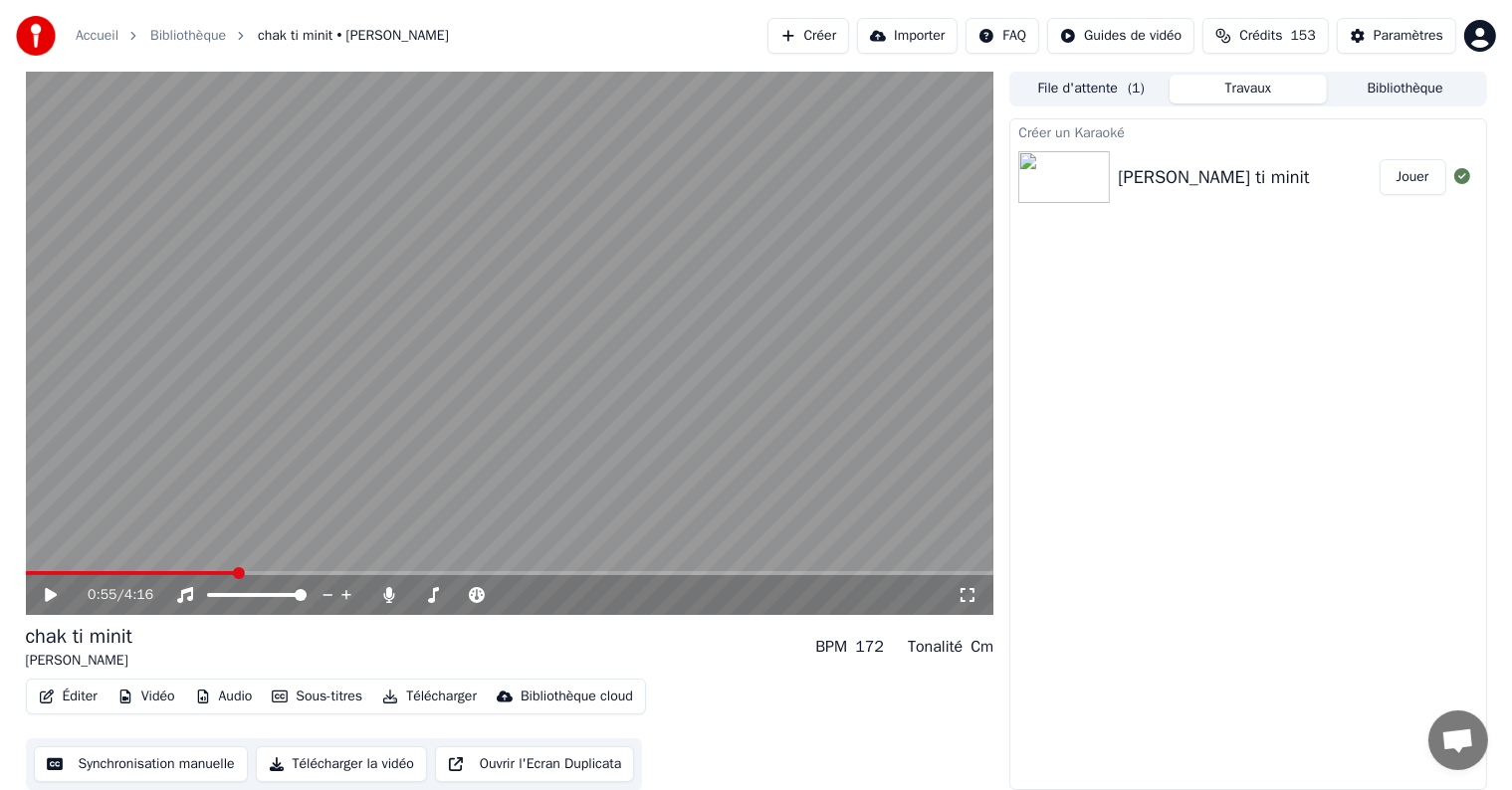 click at bounding box center (130, 573) 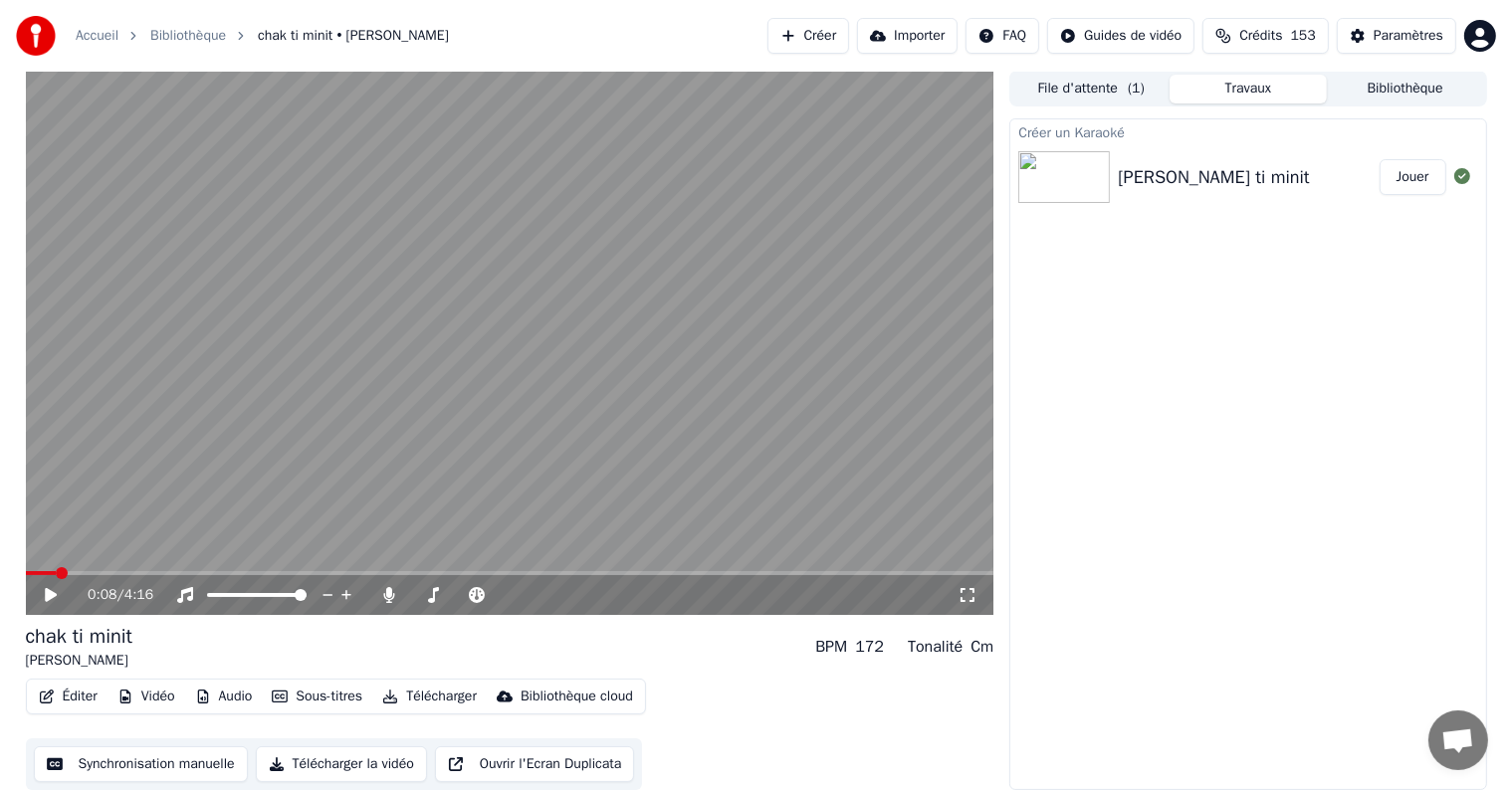 click 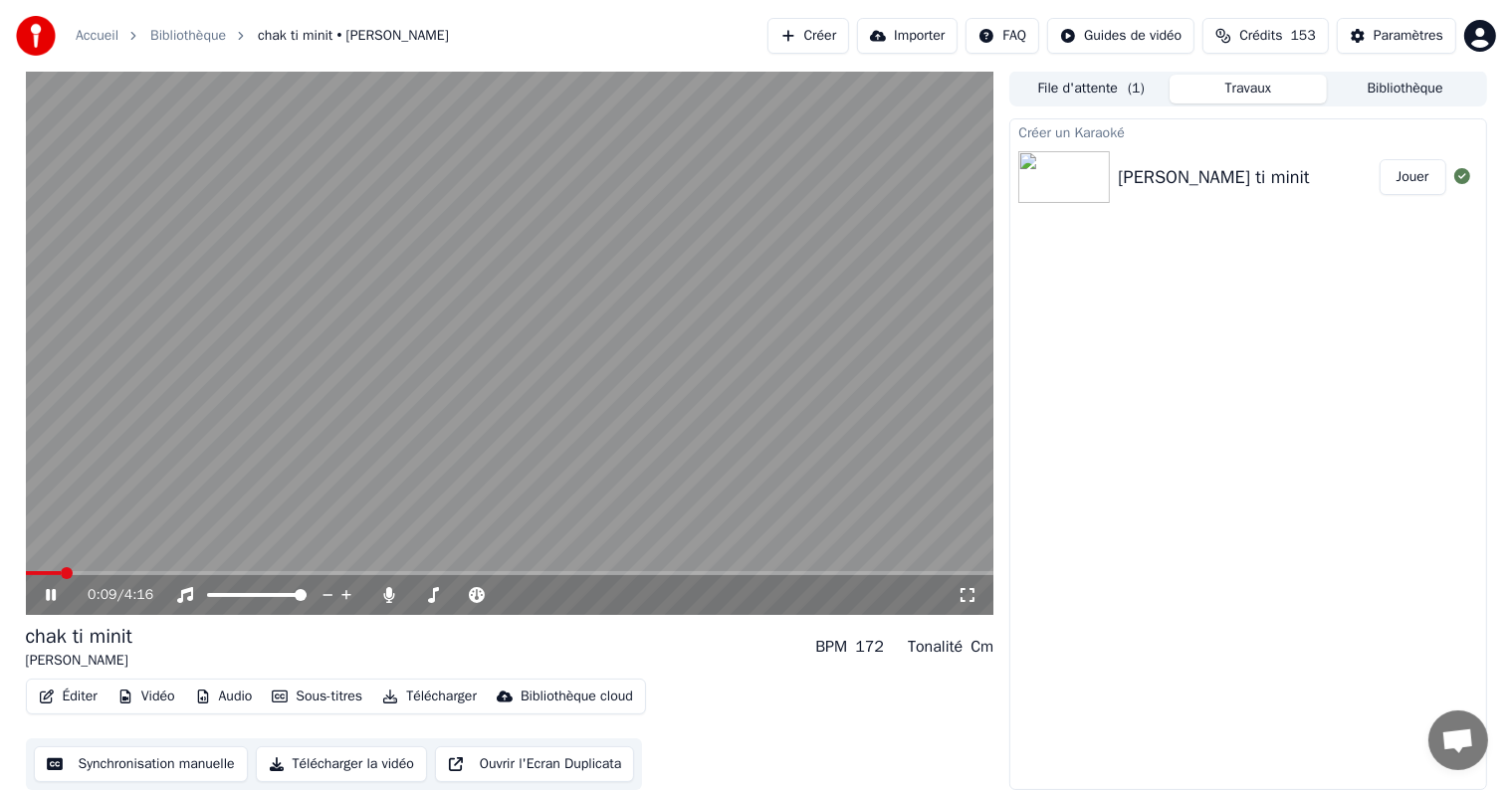 click at bounding box center [67, 573] 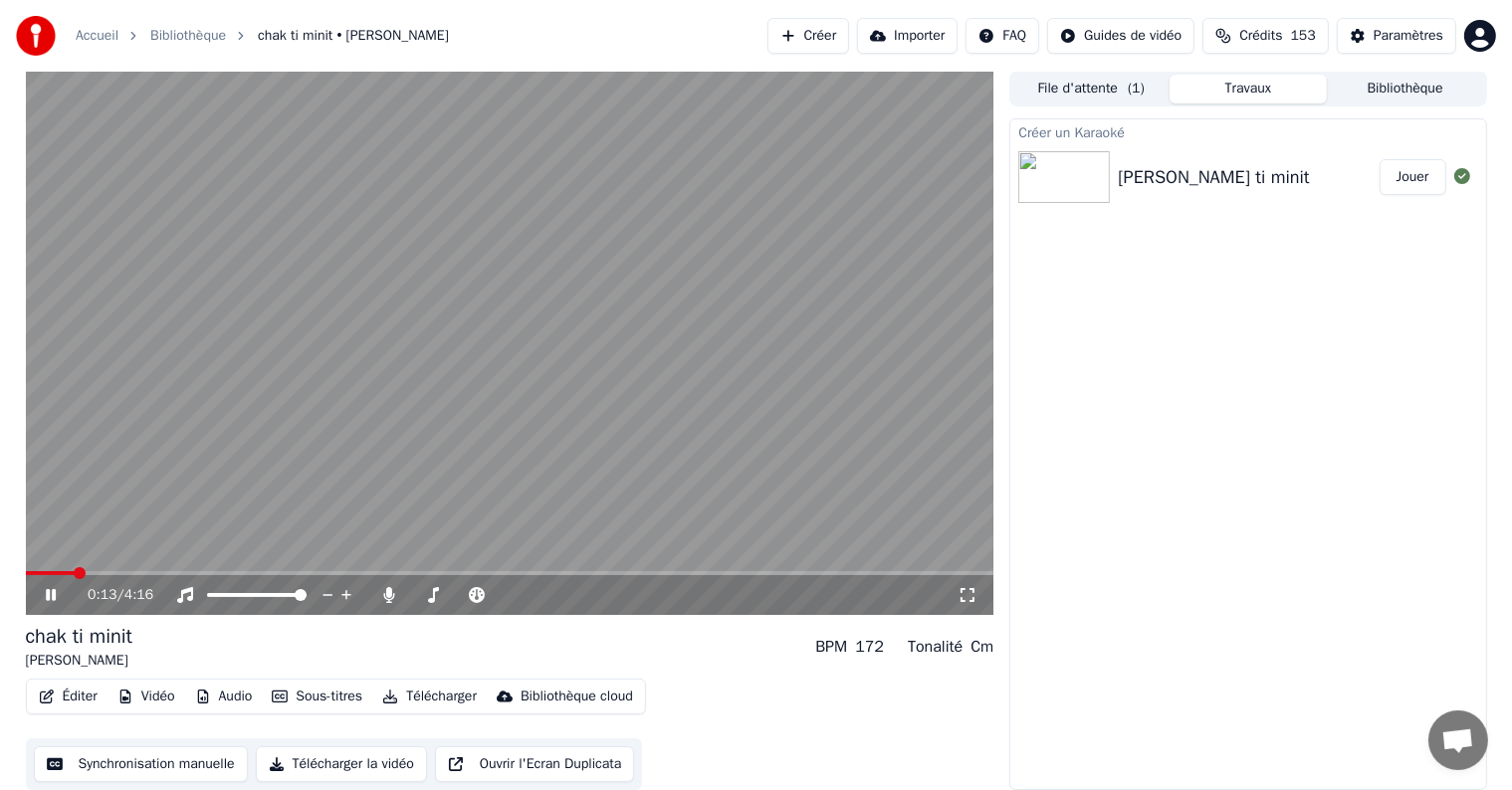 click at bounding box center (80, 573) 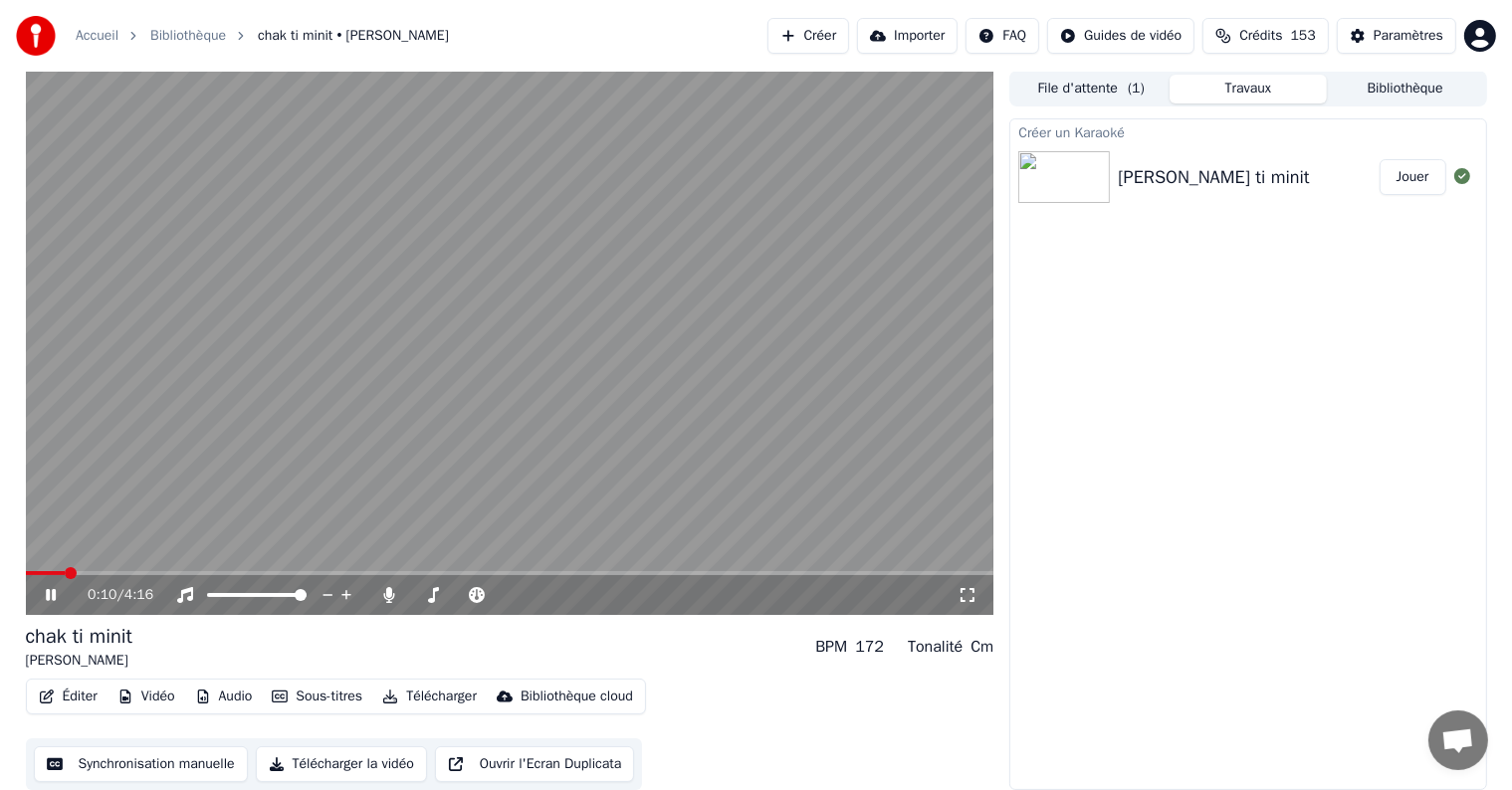 click at bounding box center [71, 573] 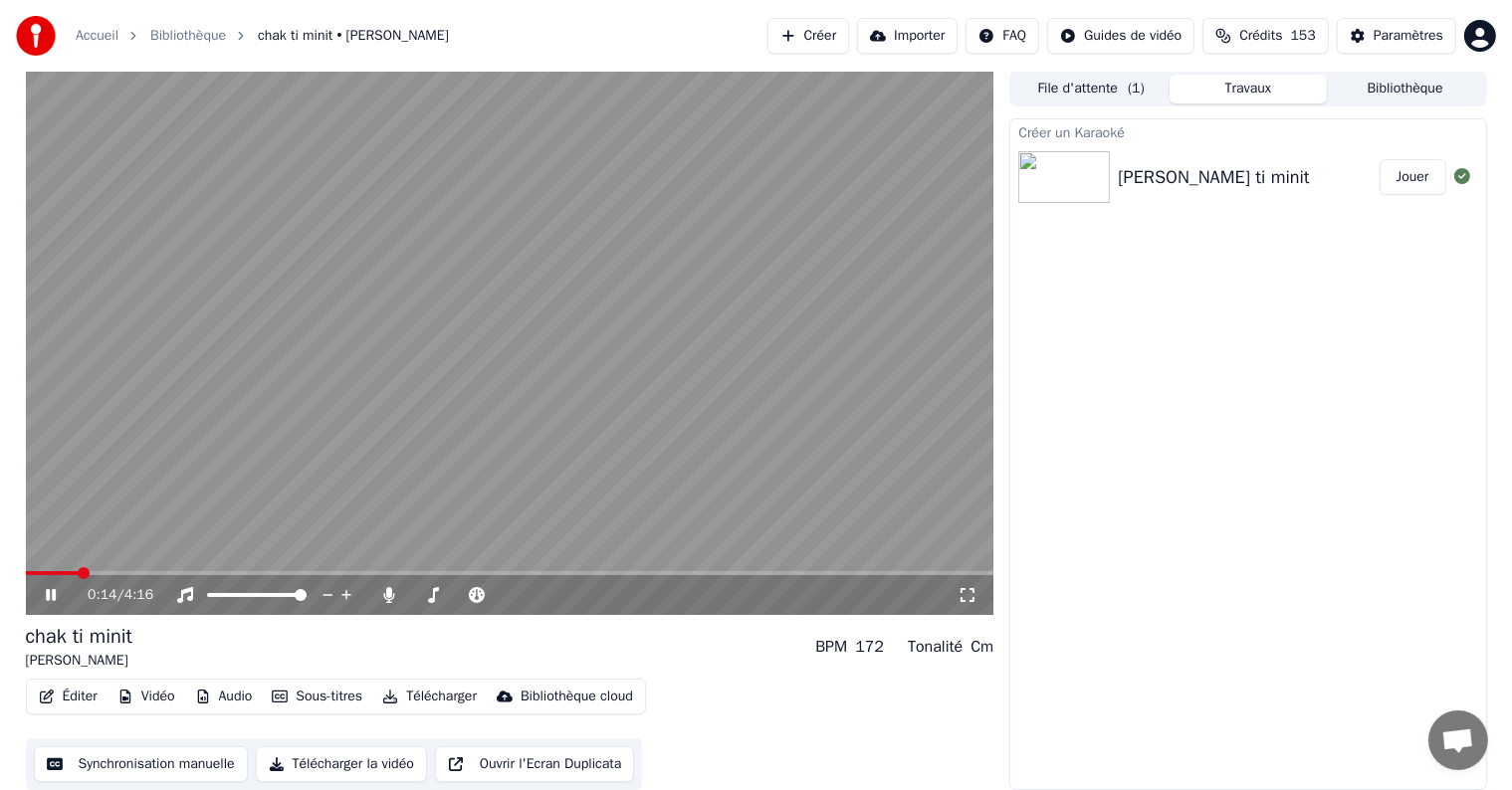 click at bounding box center [84, 573] 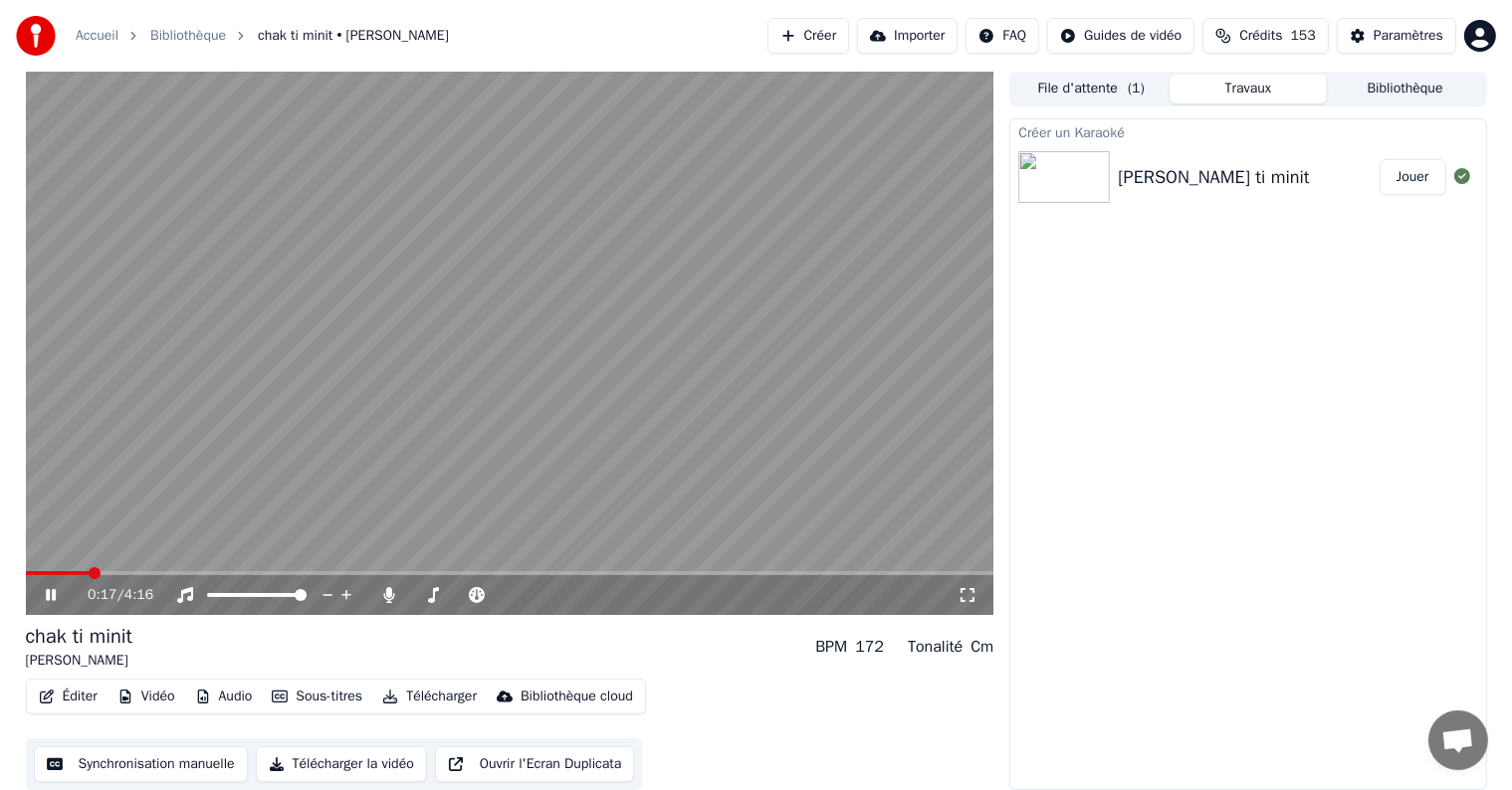 click at bounding box center [95, 573] 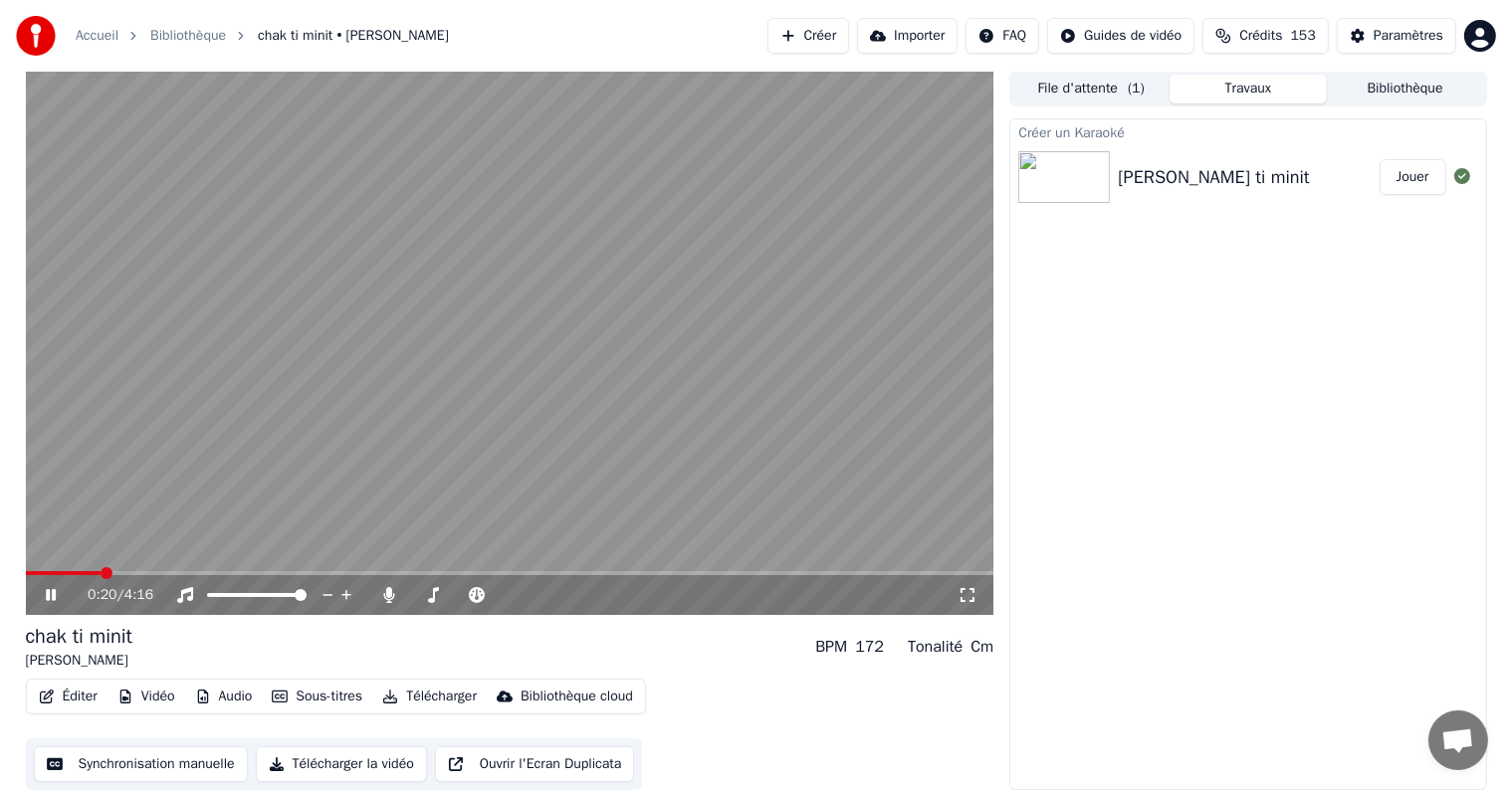 click at bounding box center (107, 573) 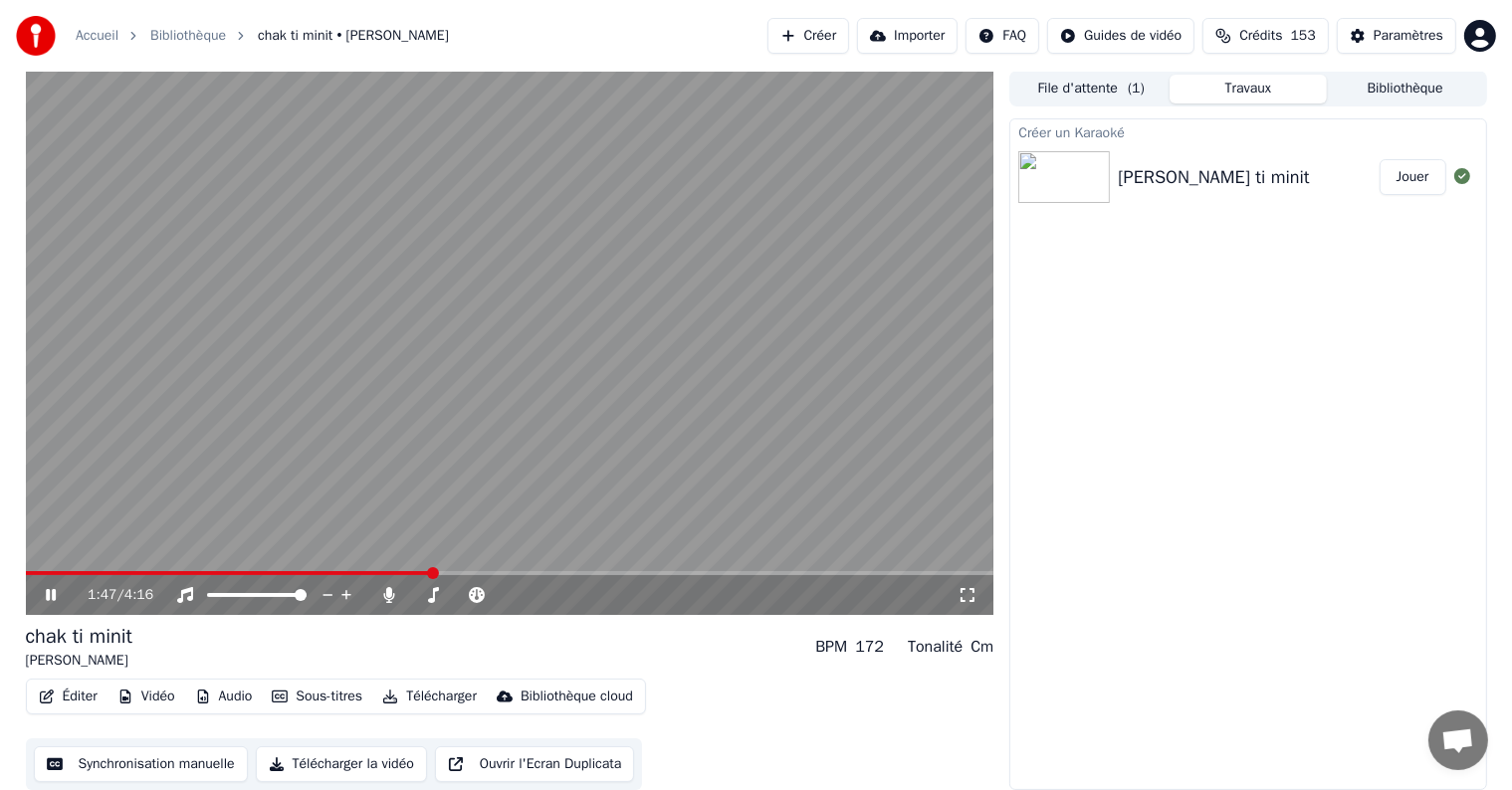 click at bounding box center [229, 573] 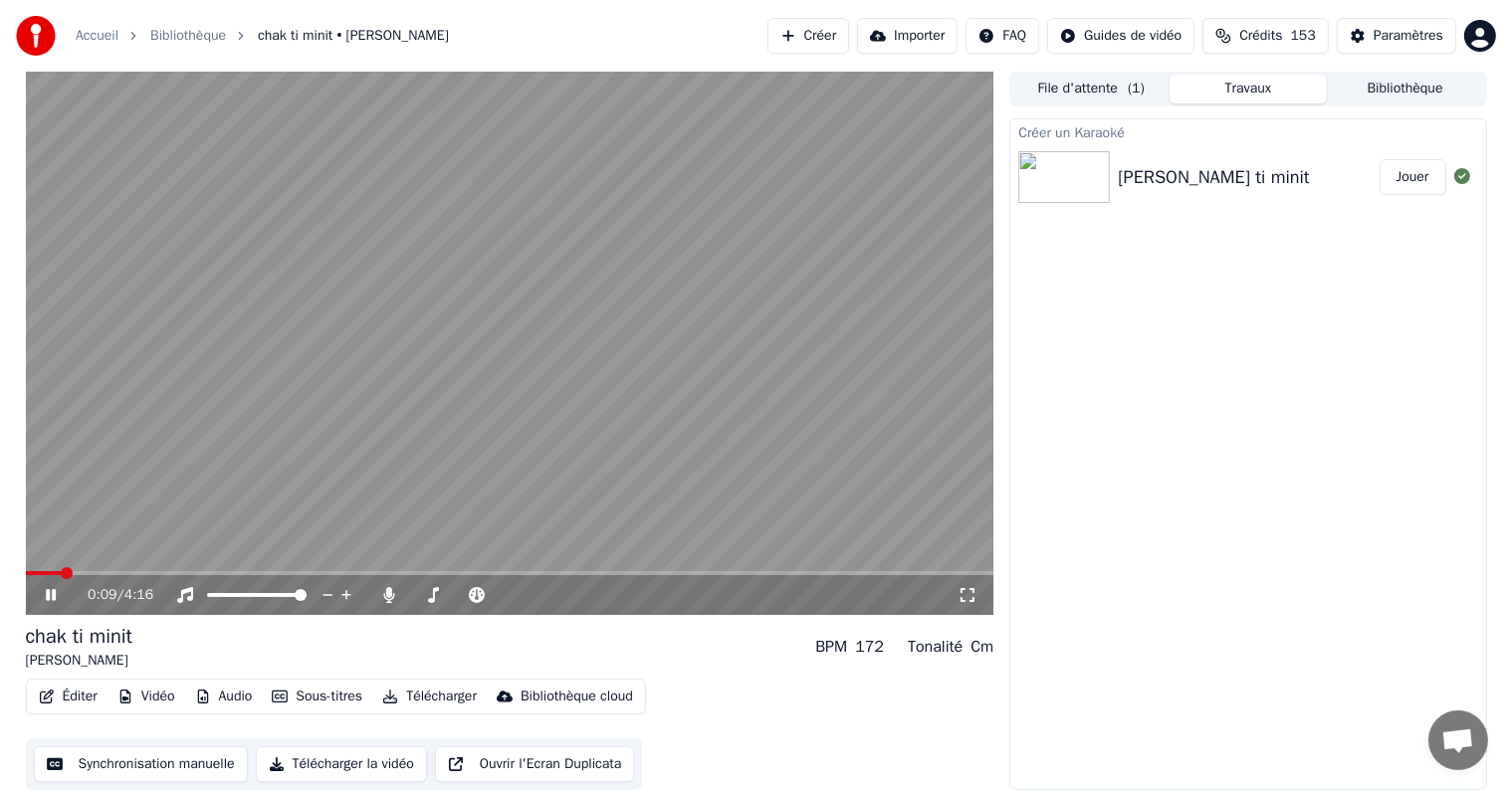click at bounding box center (67, 573) 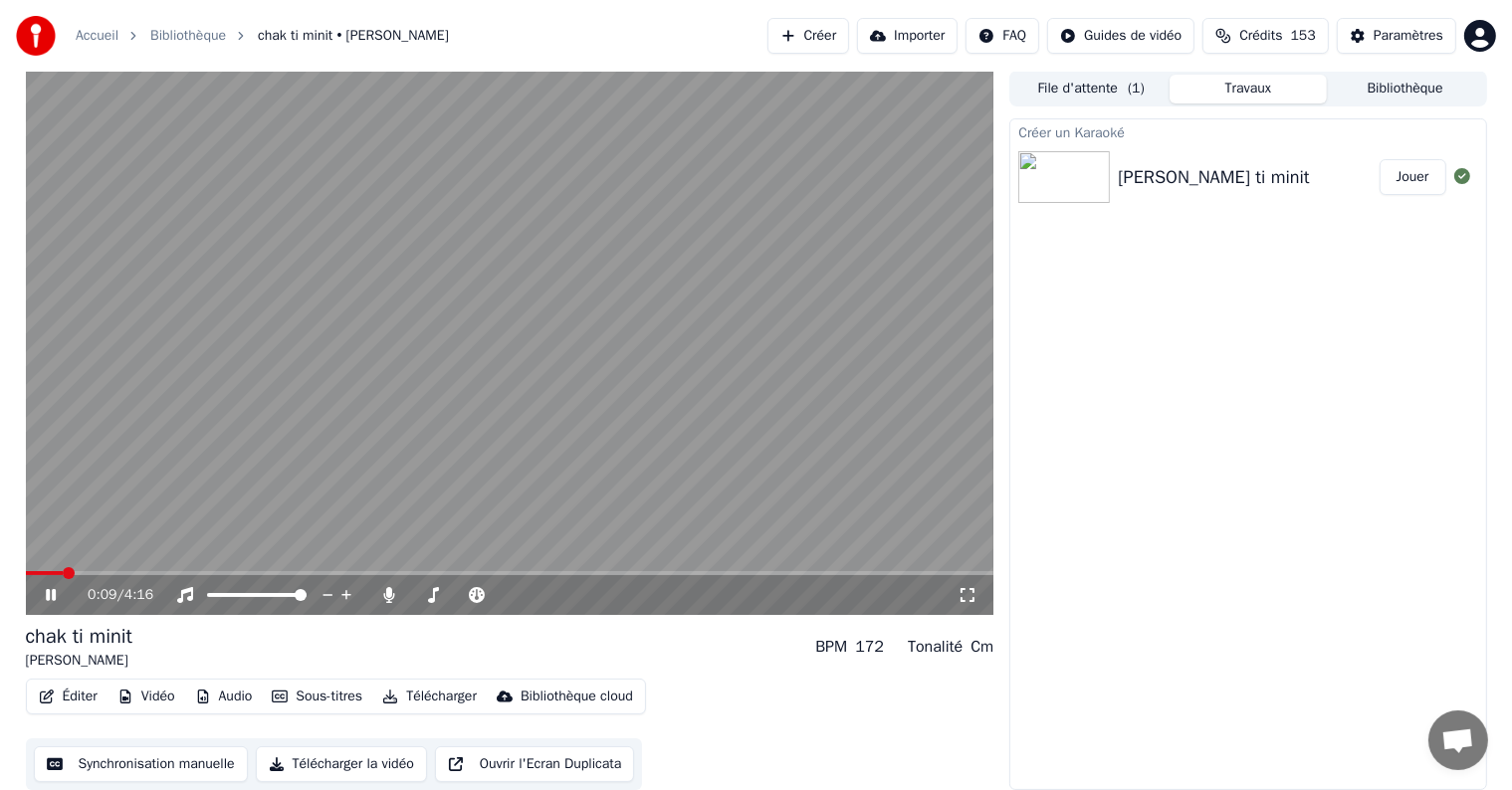 click at bounding box center (69, 573) 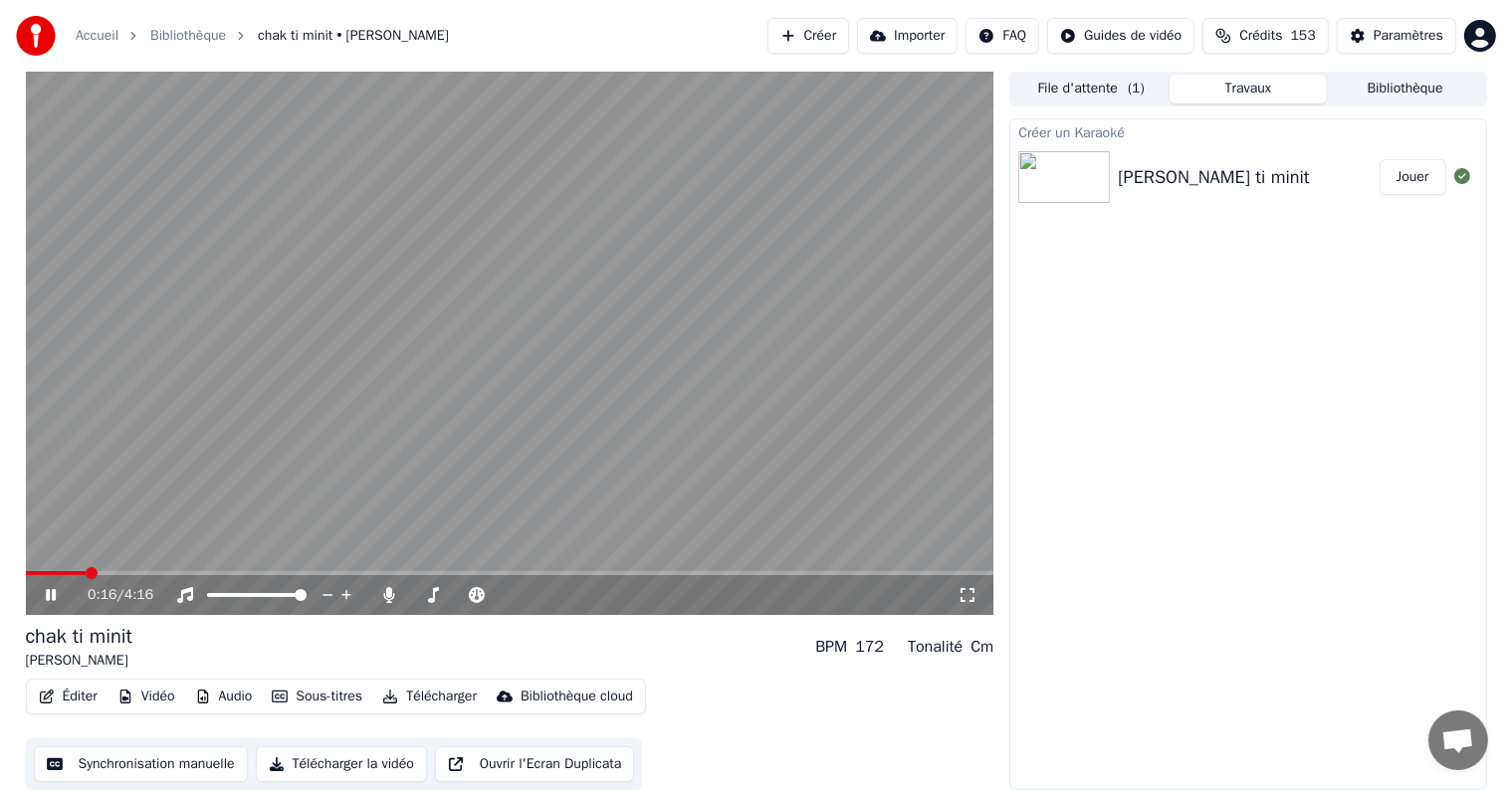 click at bounding box center [92, 573] 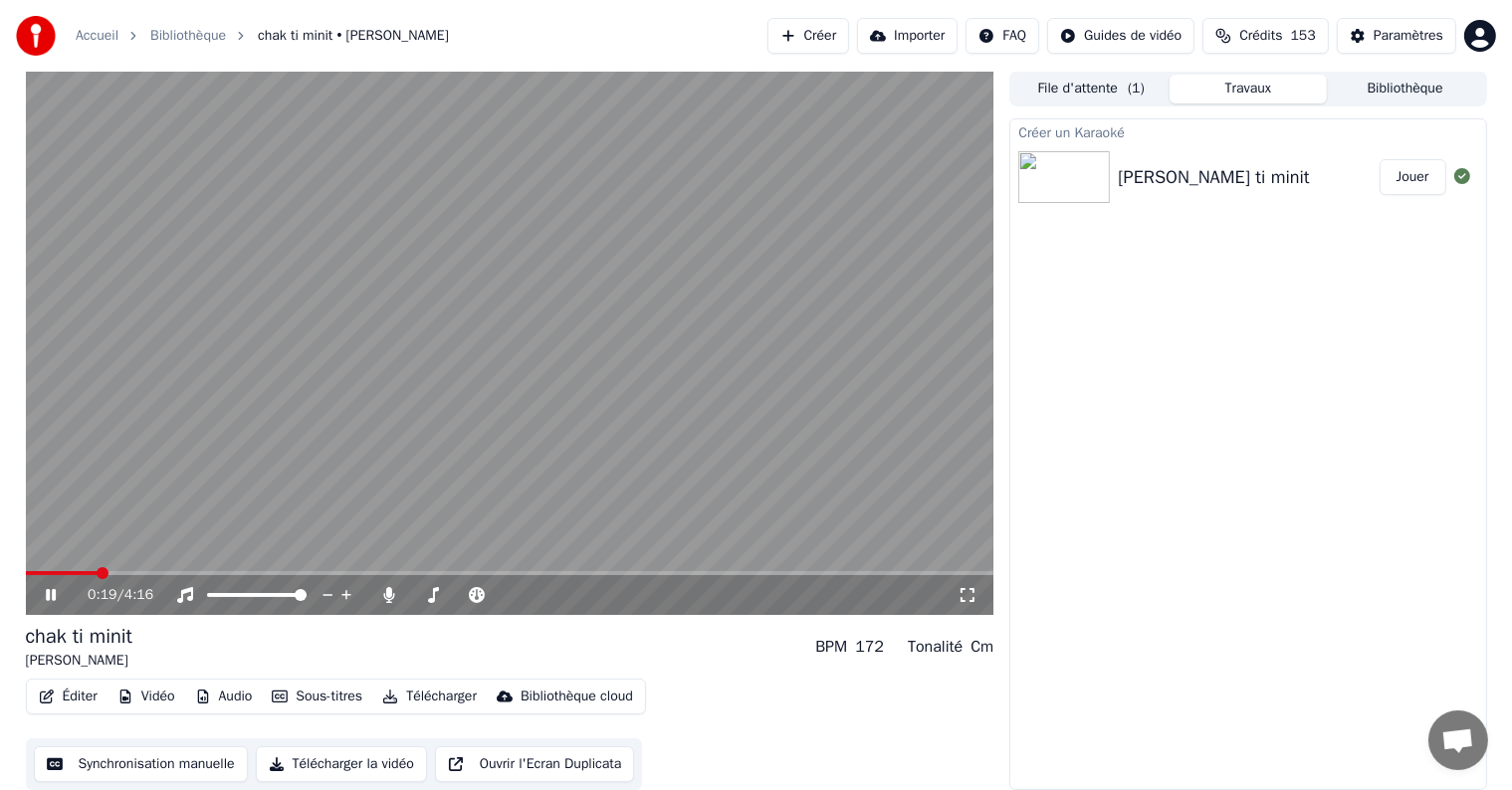 click at bounding box center [103, 573] 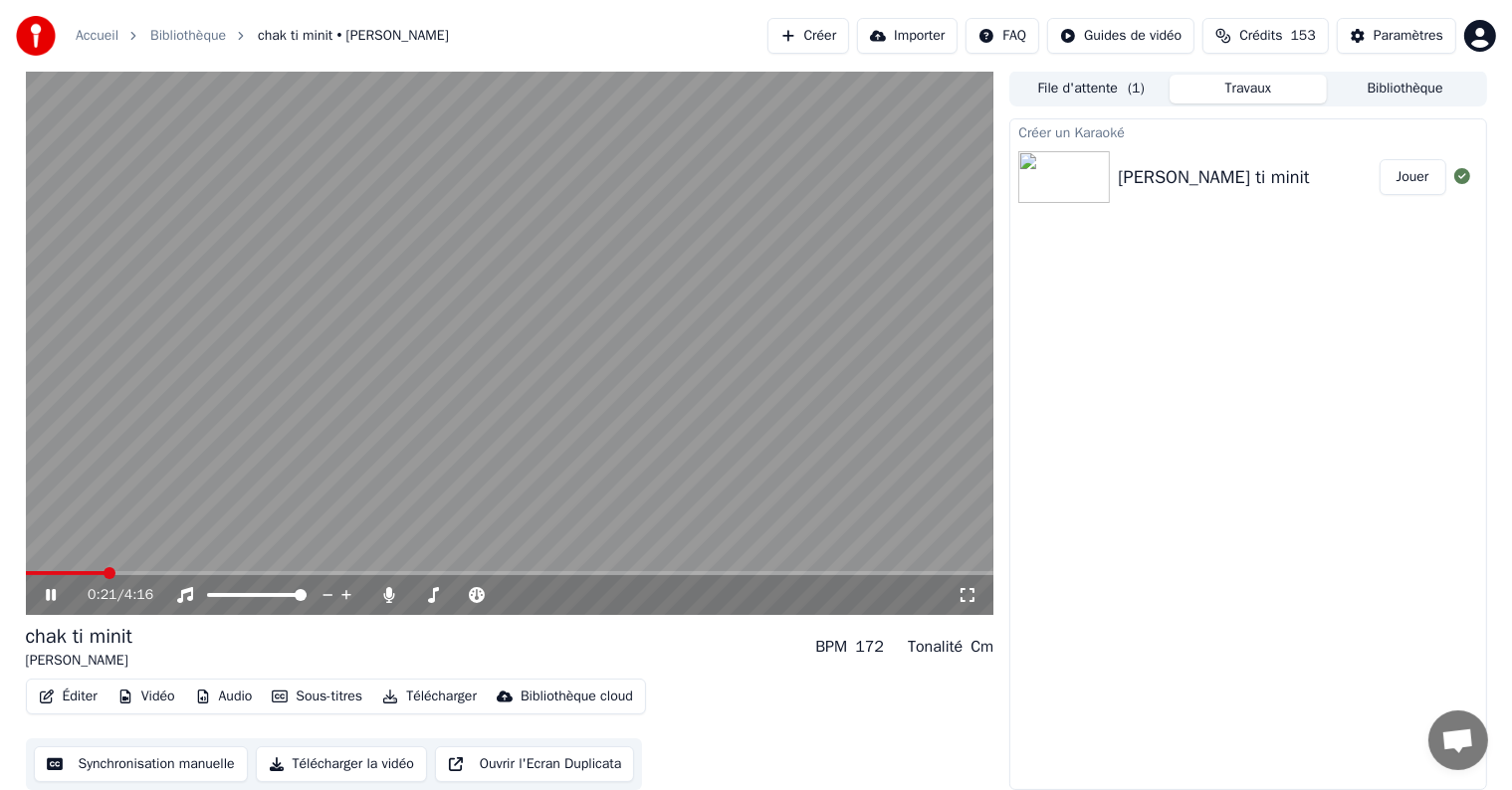 click at bounding box center (109, 573) 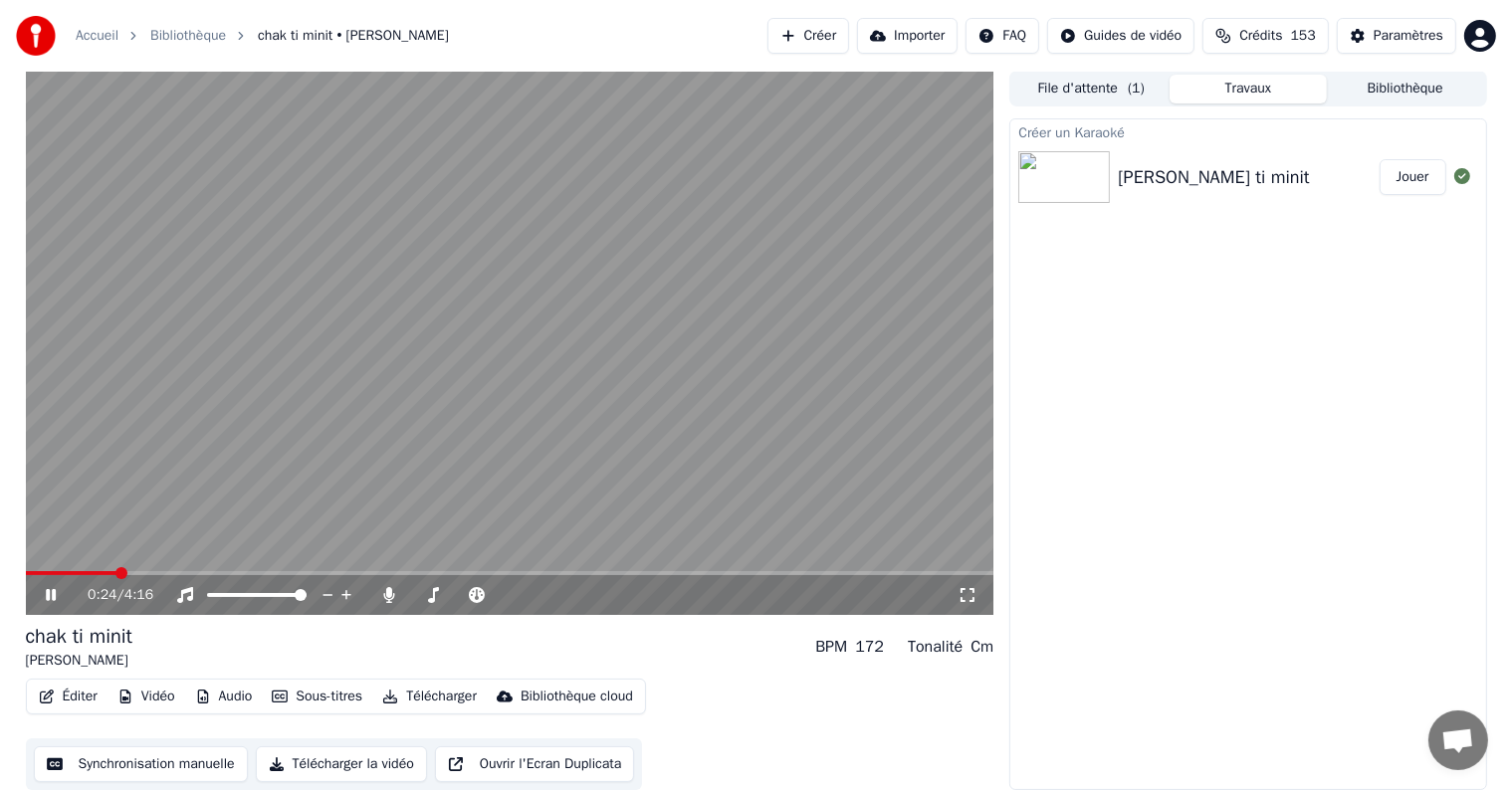click at bounding box center (121, 573) 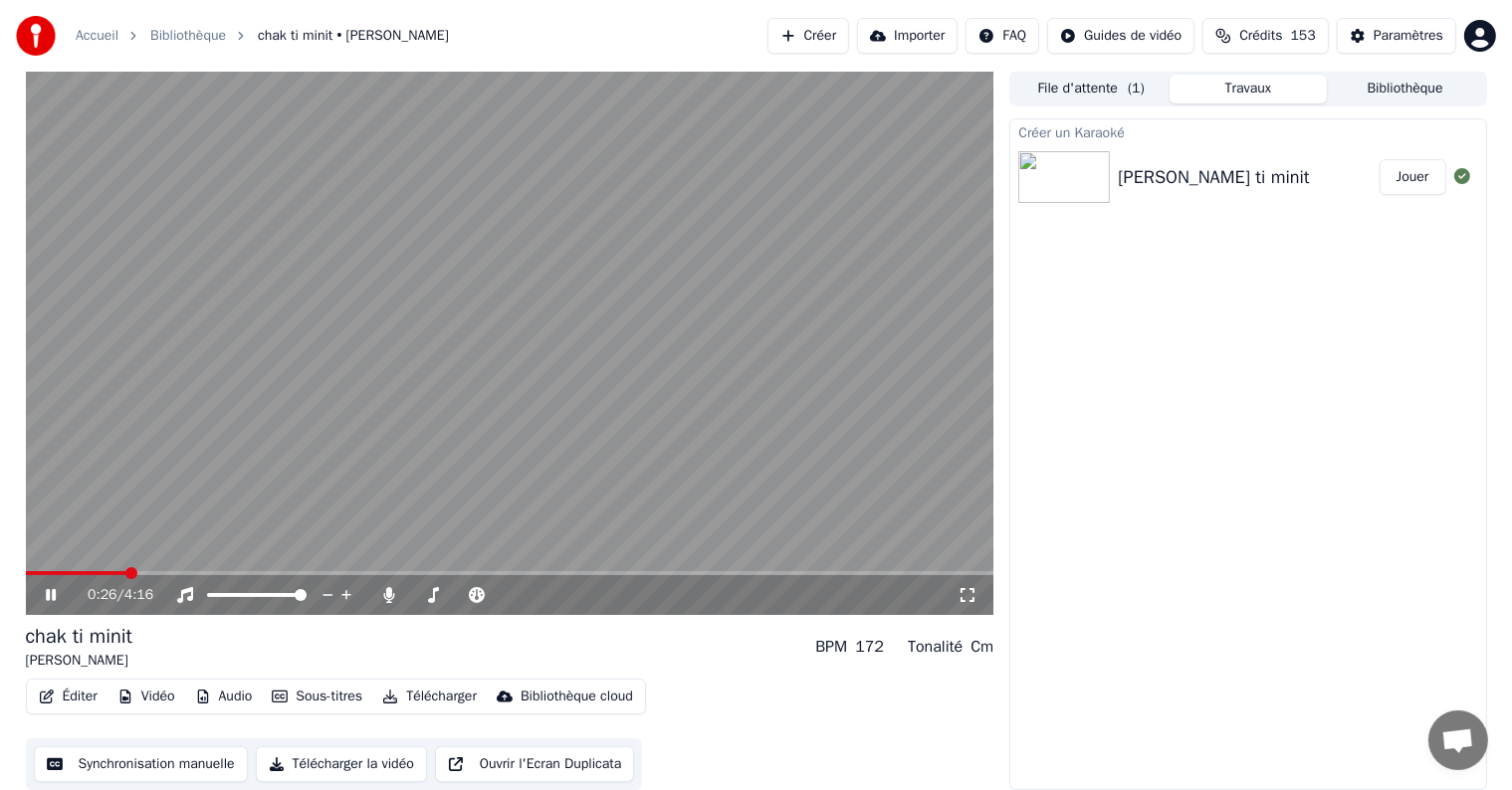 click 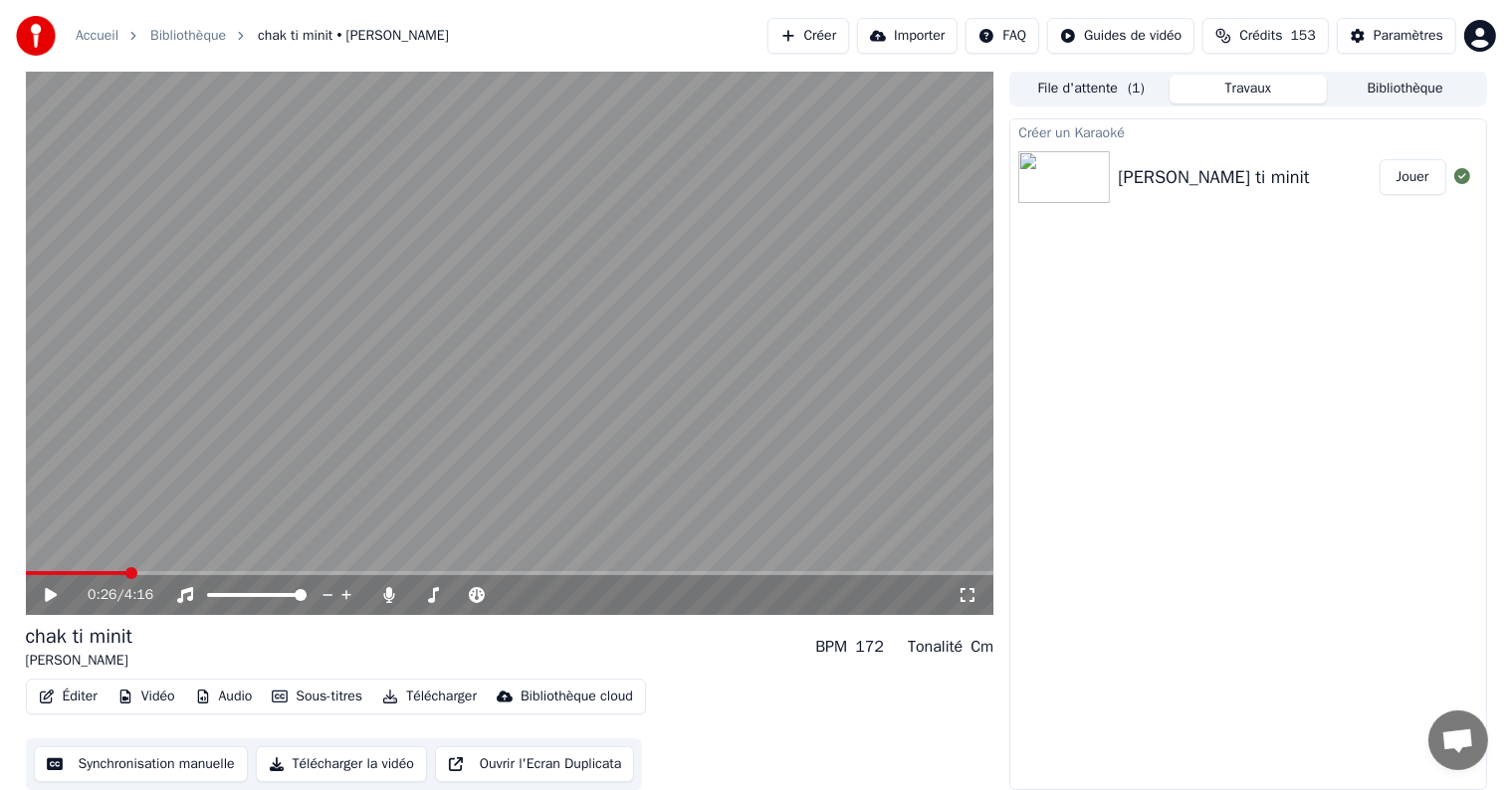 click at bounding box center [510, 342] 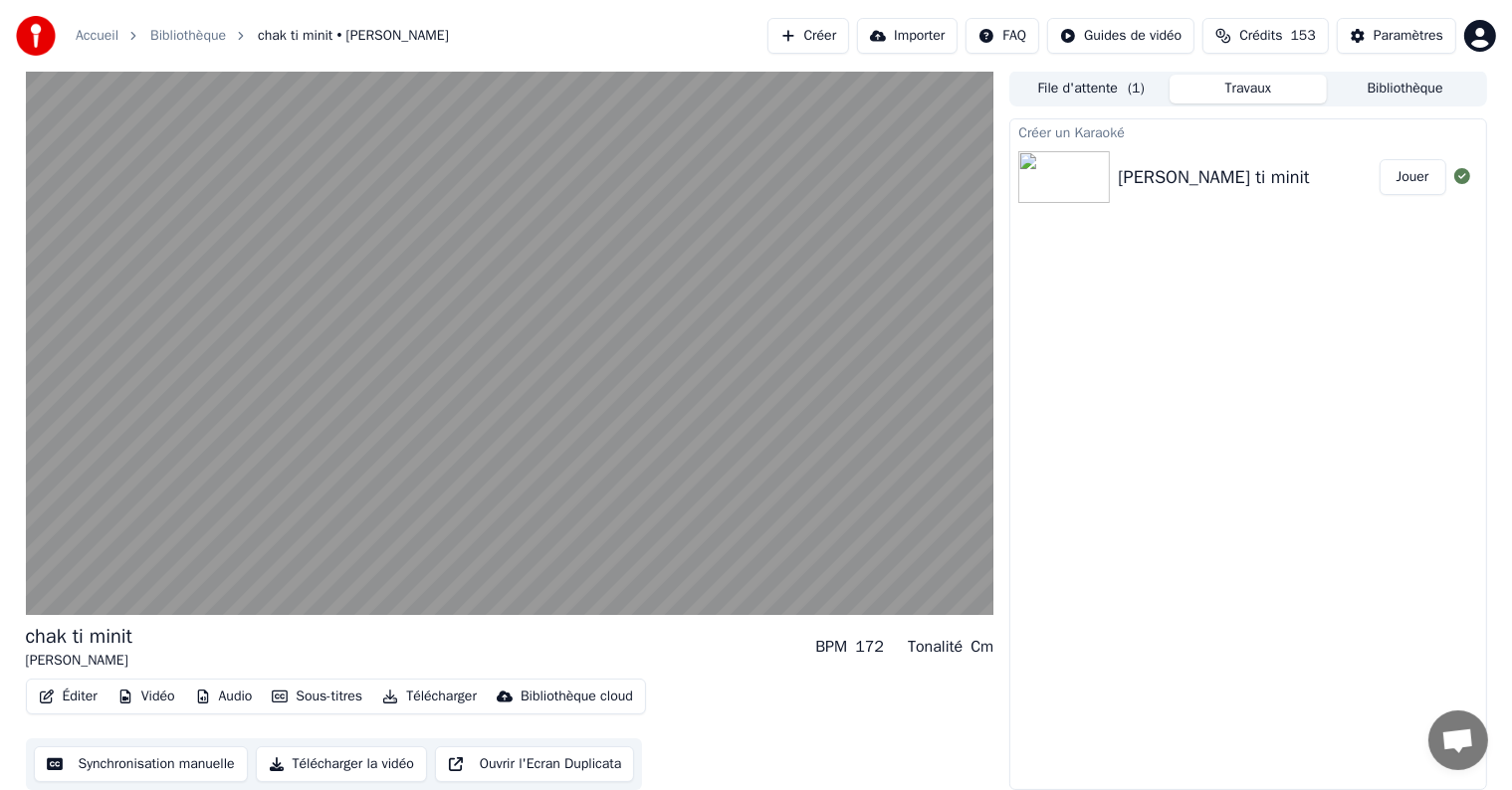 click at bounding box center (510, 342) 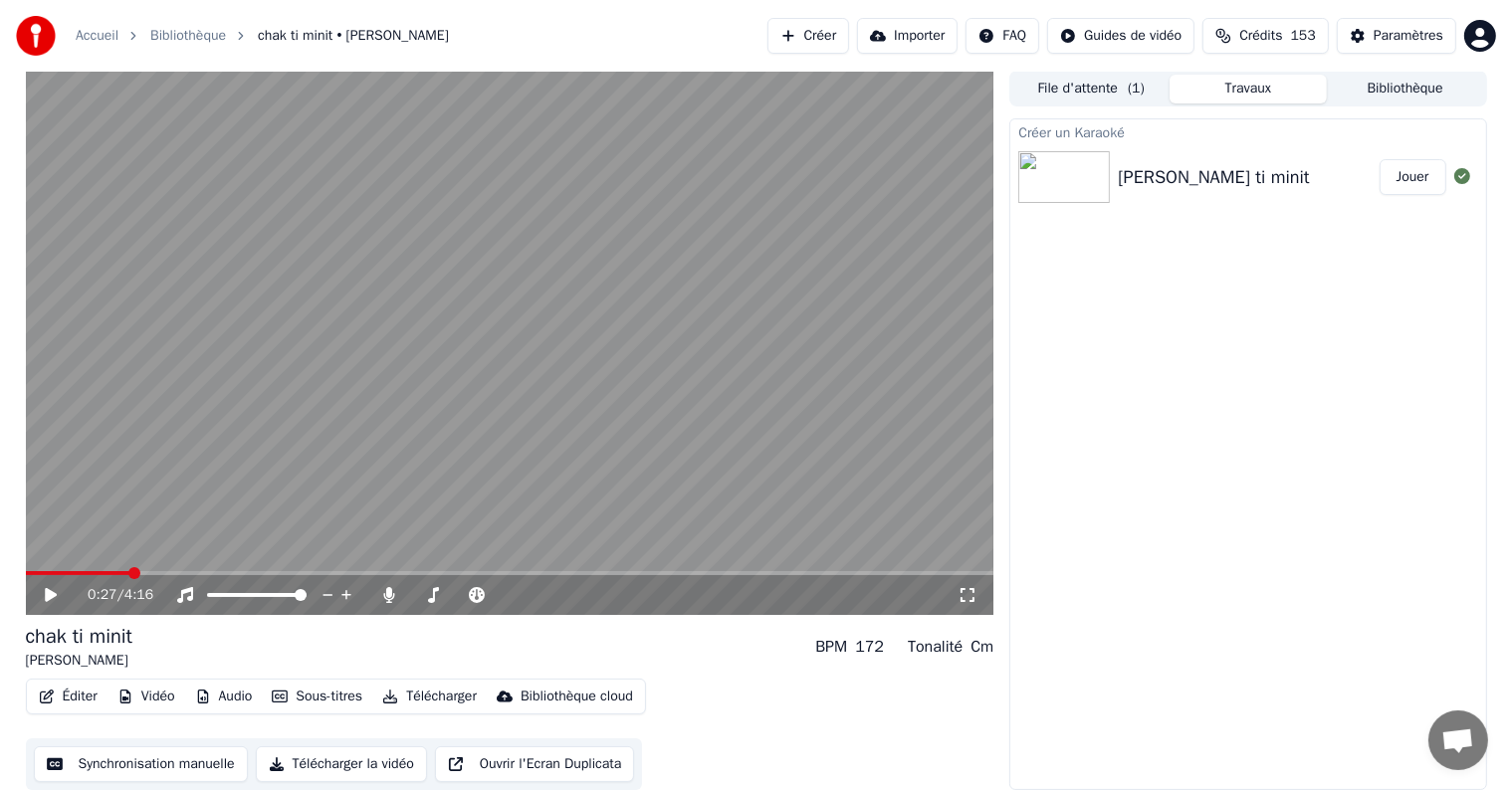 click at bounding box center (510, 342) 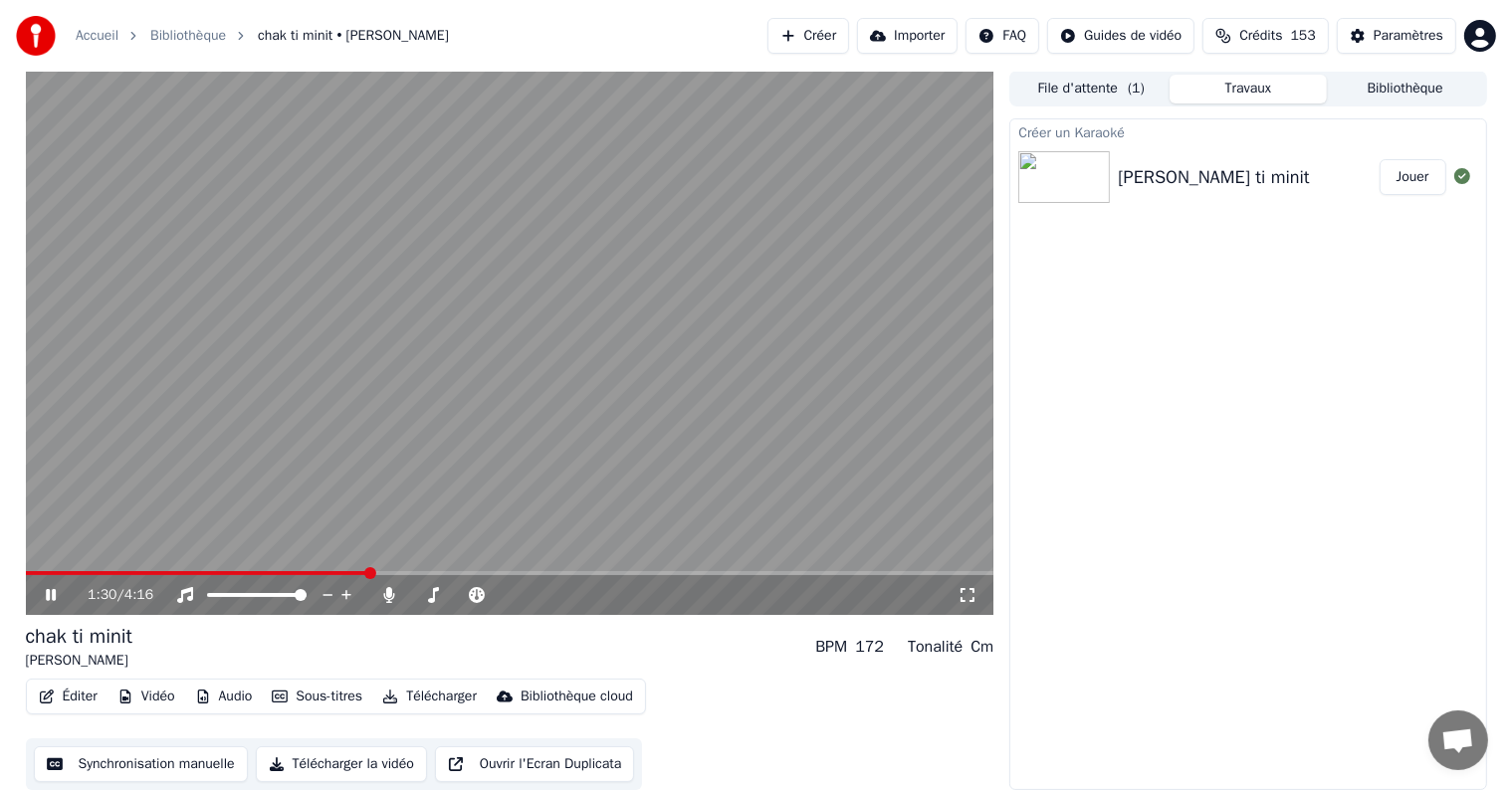 click 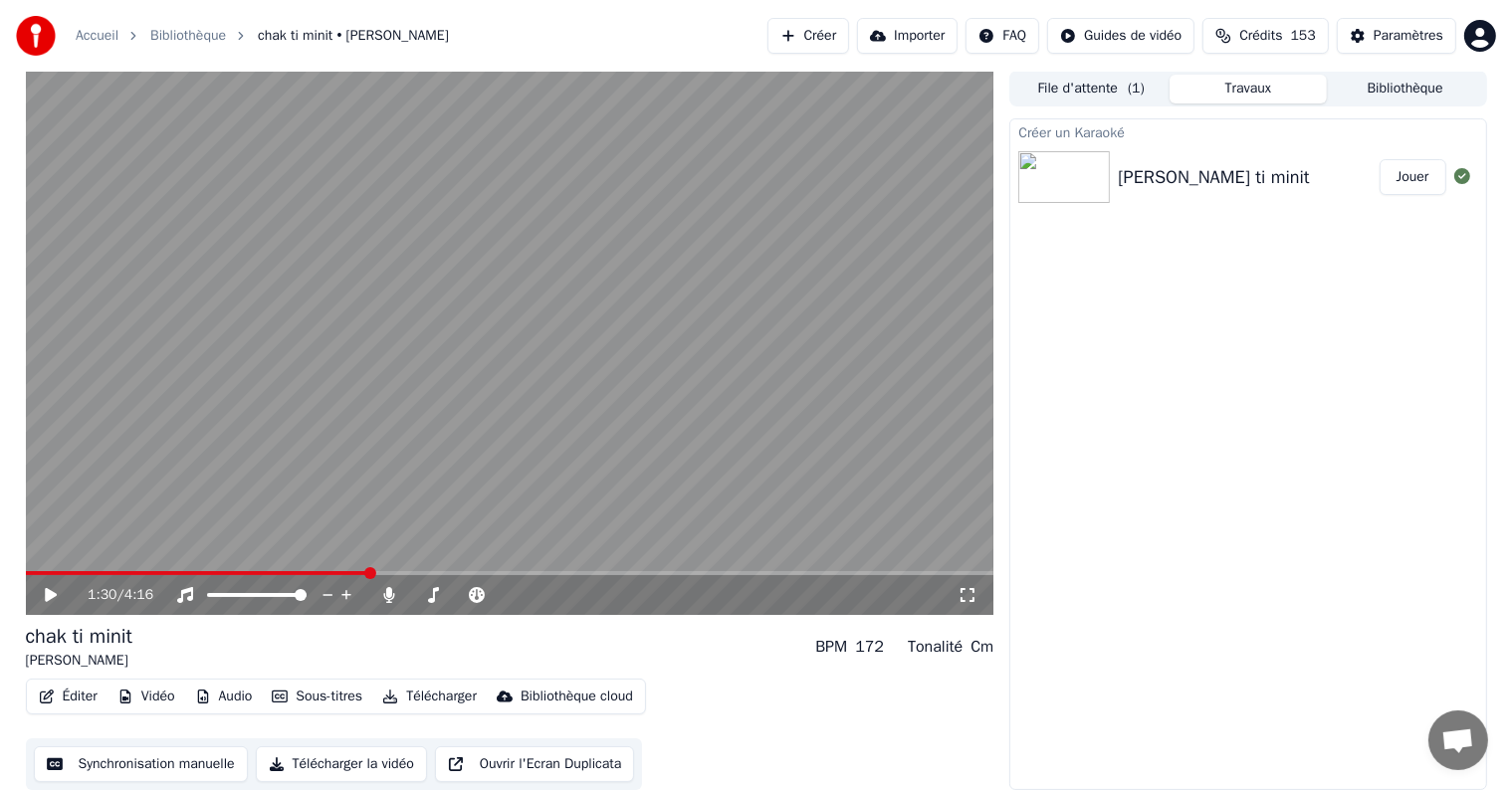 click 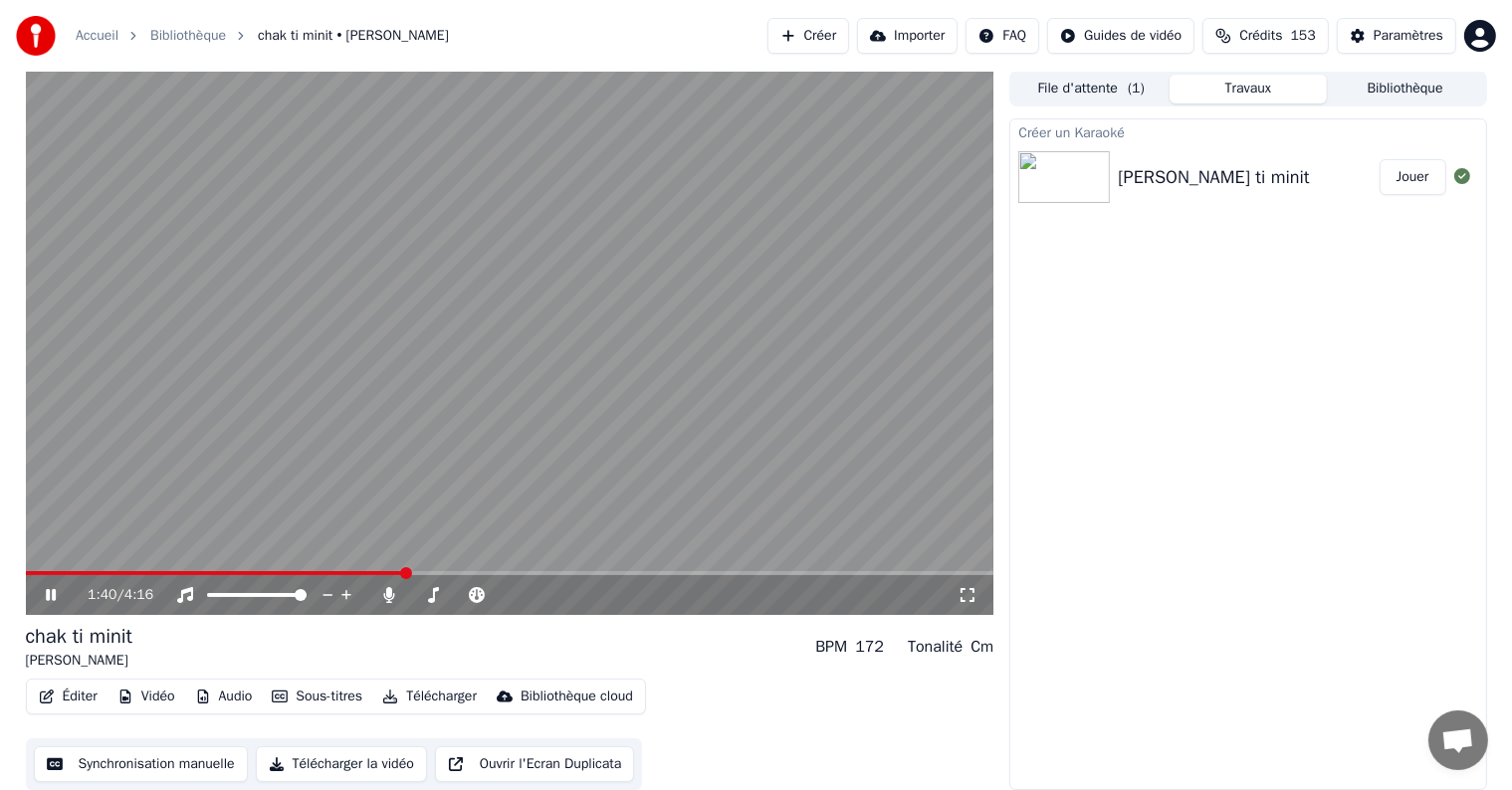 click at bounding box center [215, 573] 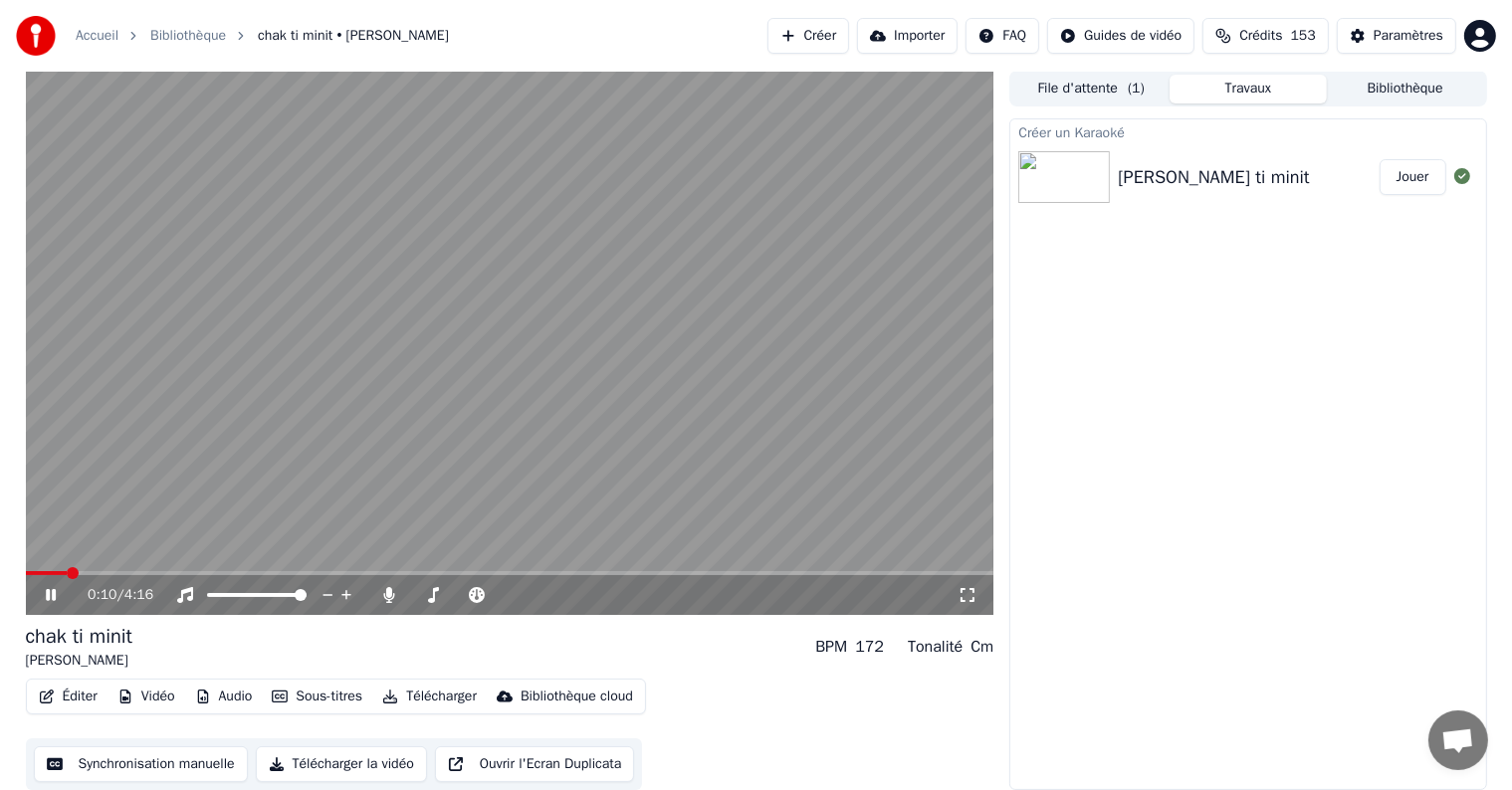 click at bounding box center [510, 573] 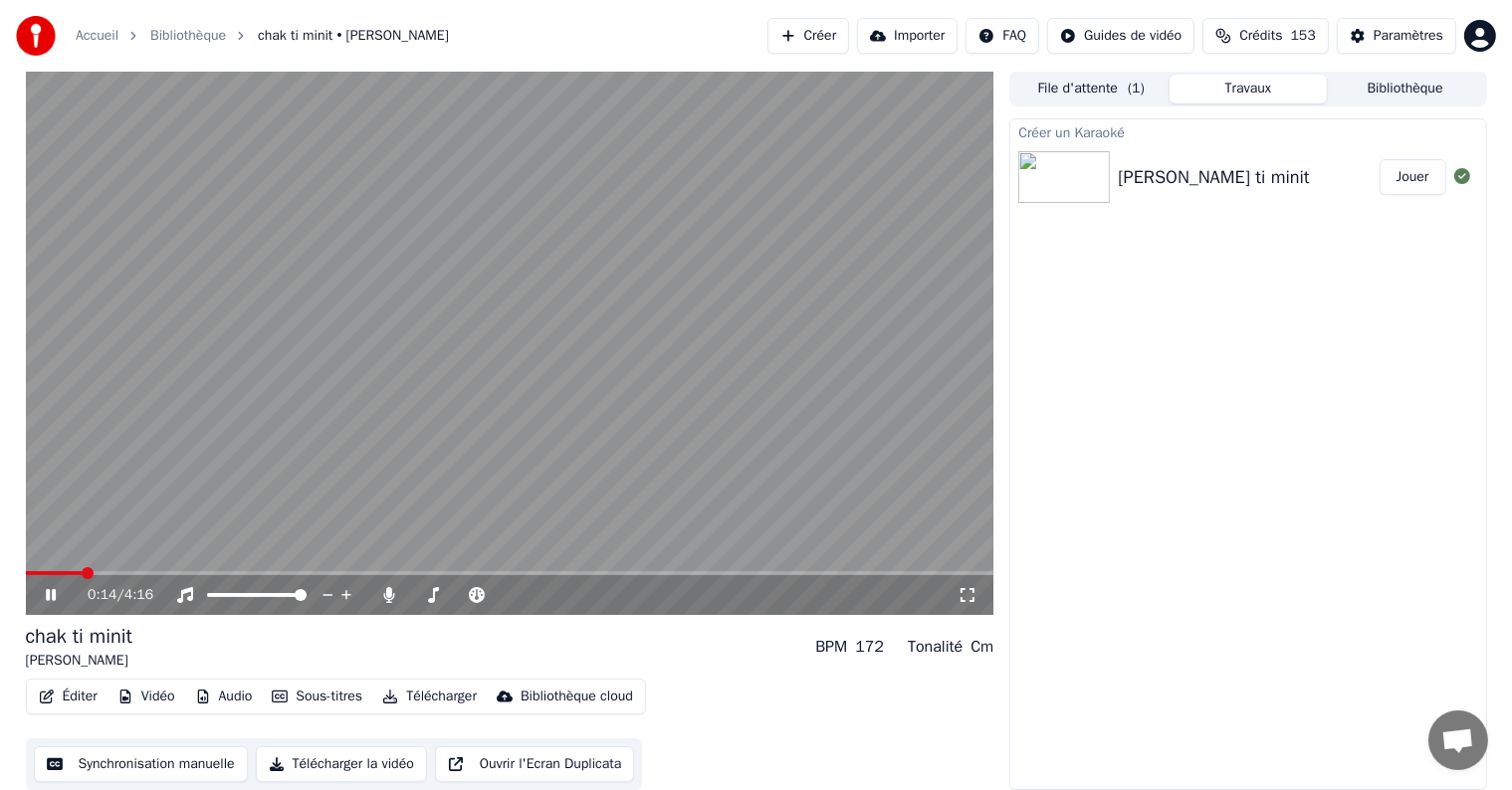 click at bounding box center (88, 573) 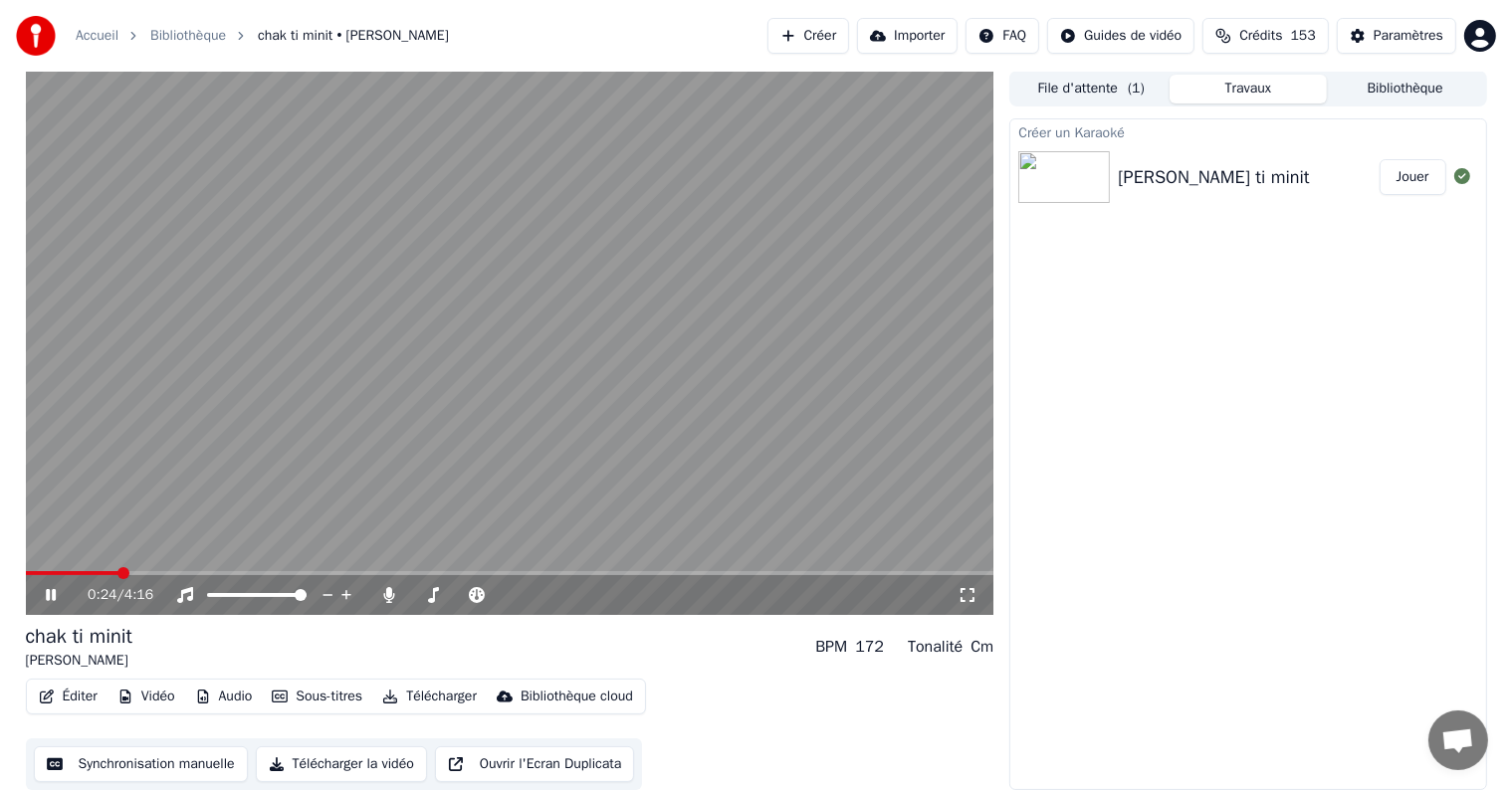 click 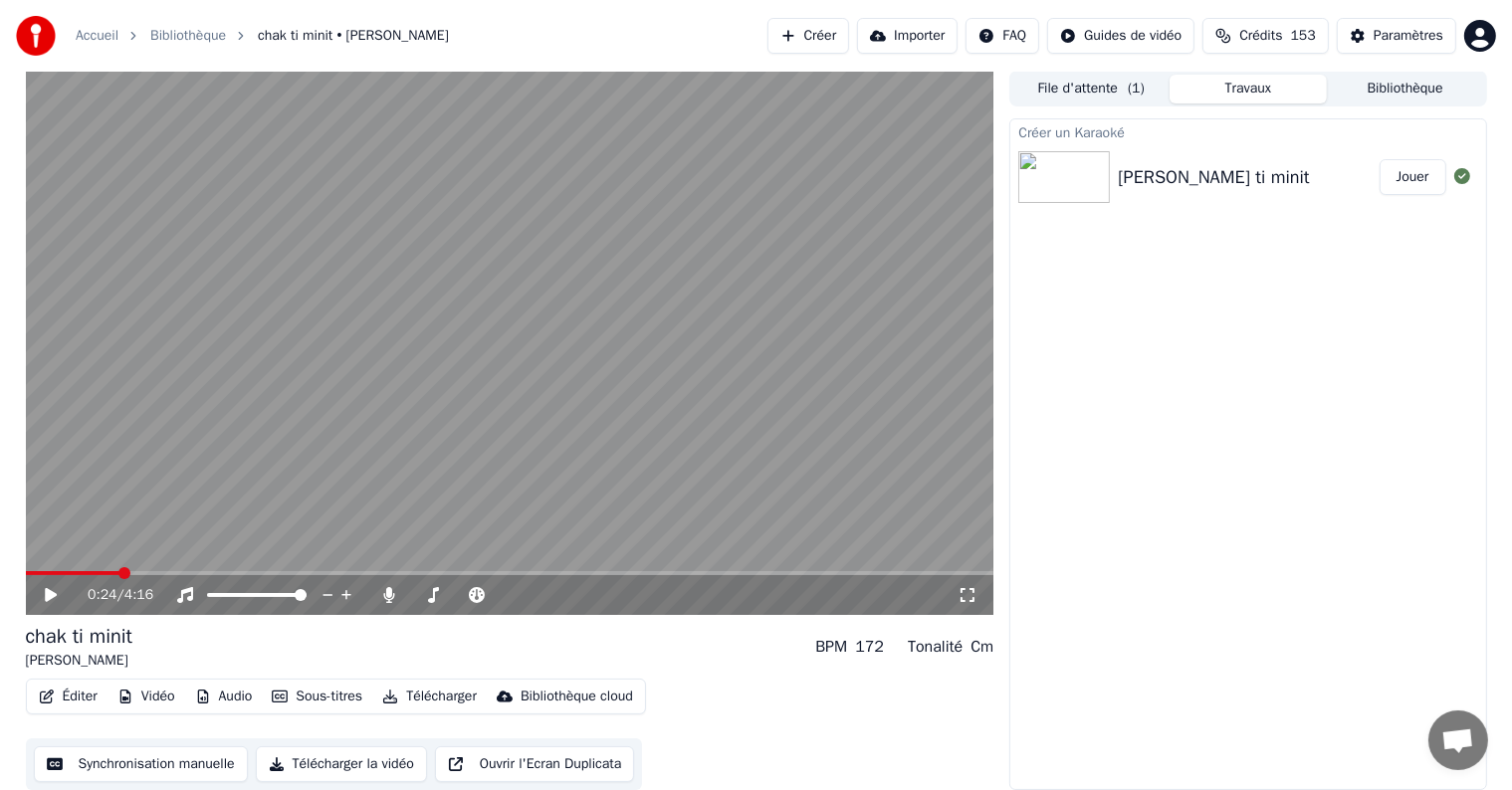 scroll, scrollTop: 0, scrollLeft: 0, axis: both 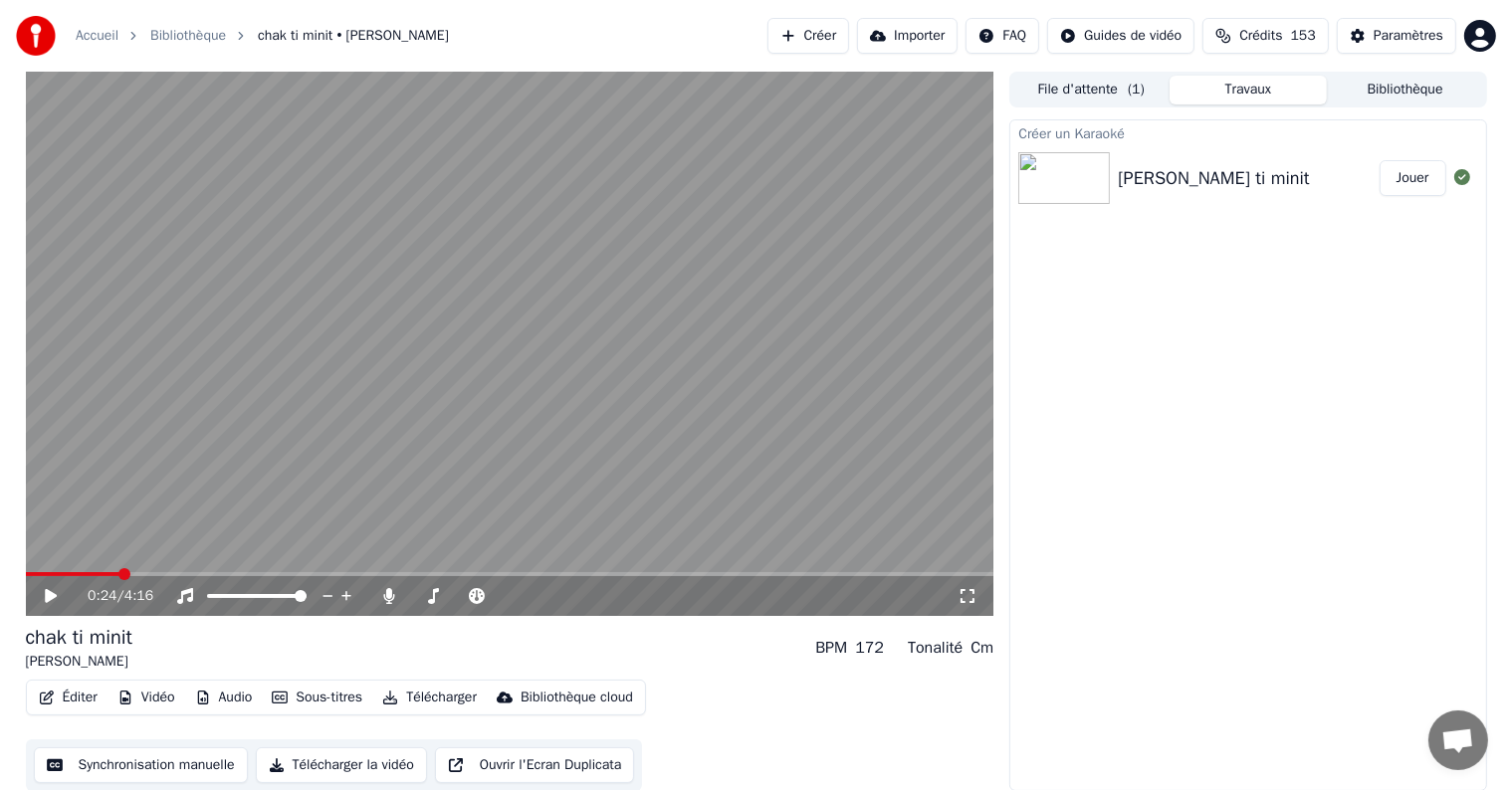 drag, startPoint x: 40, startPoint y: 583, endPoint x: 163, endPoint y: 704, distance: 172.53985 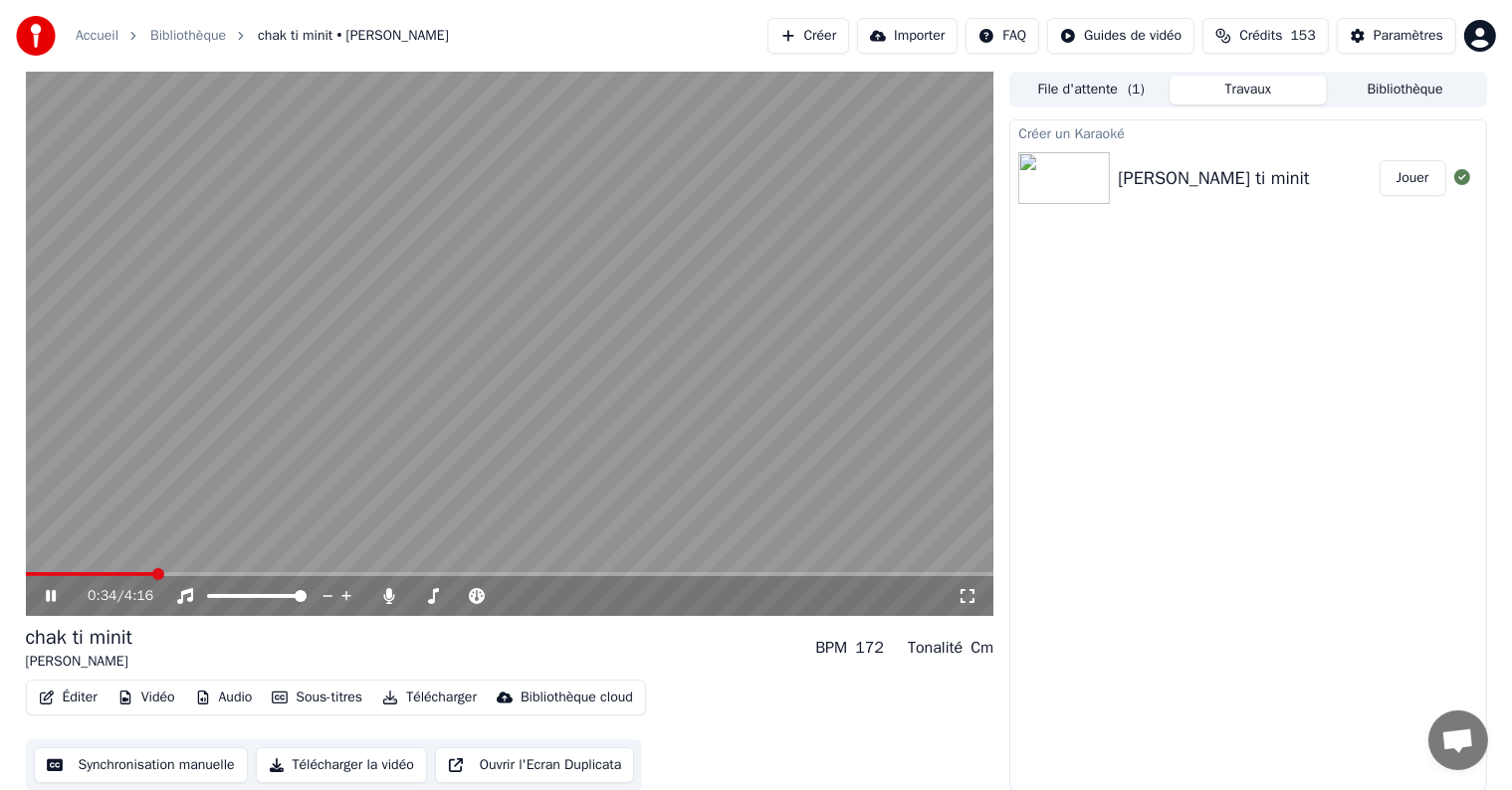 click at bounding box center (158, 574) 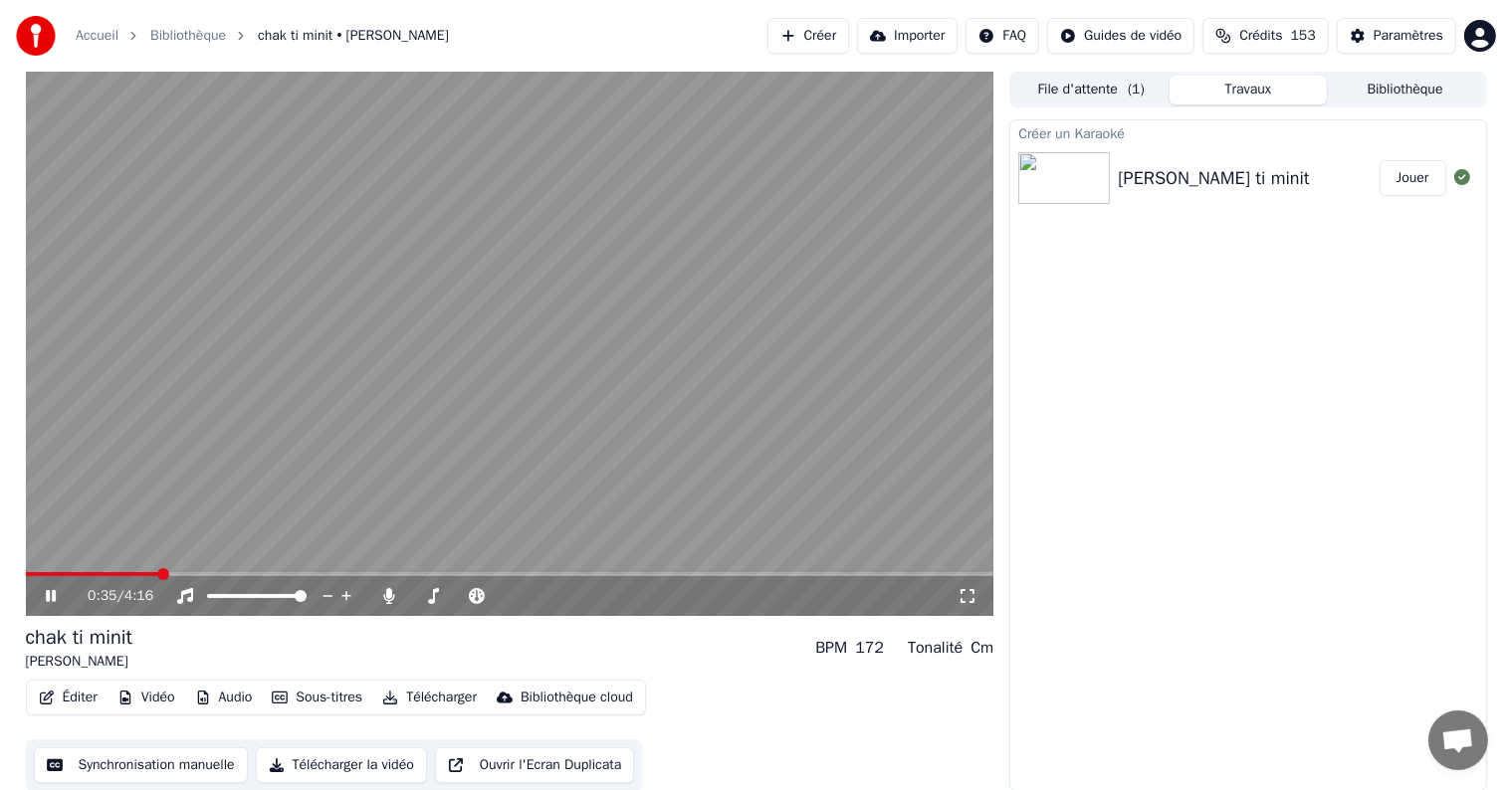 click at bounding box center (93, 574) 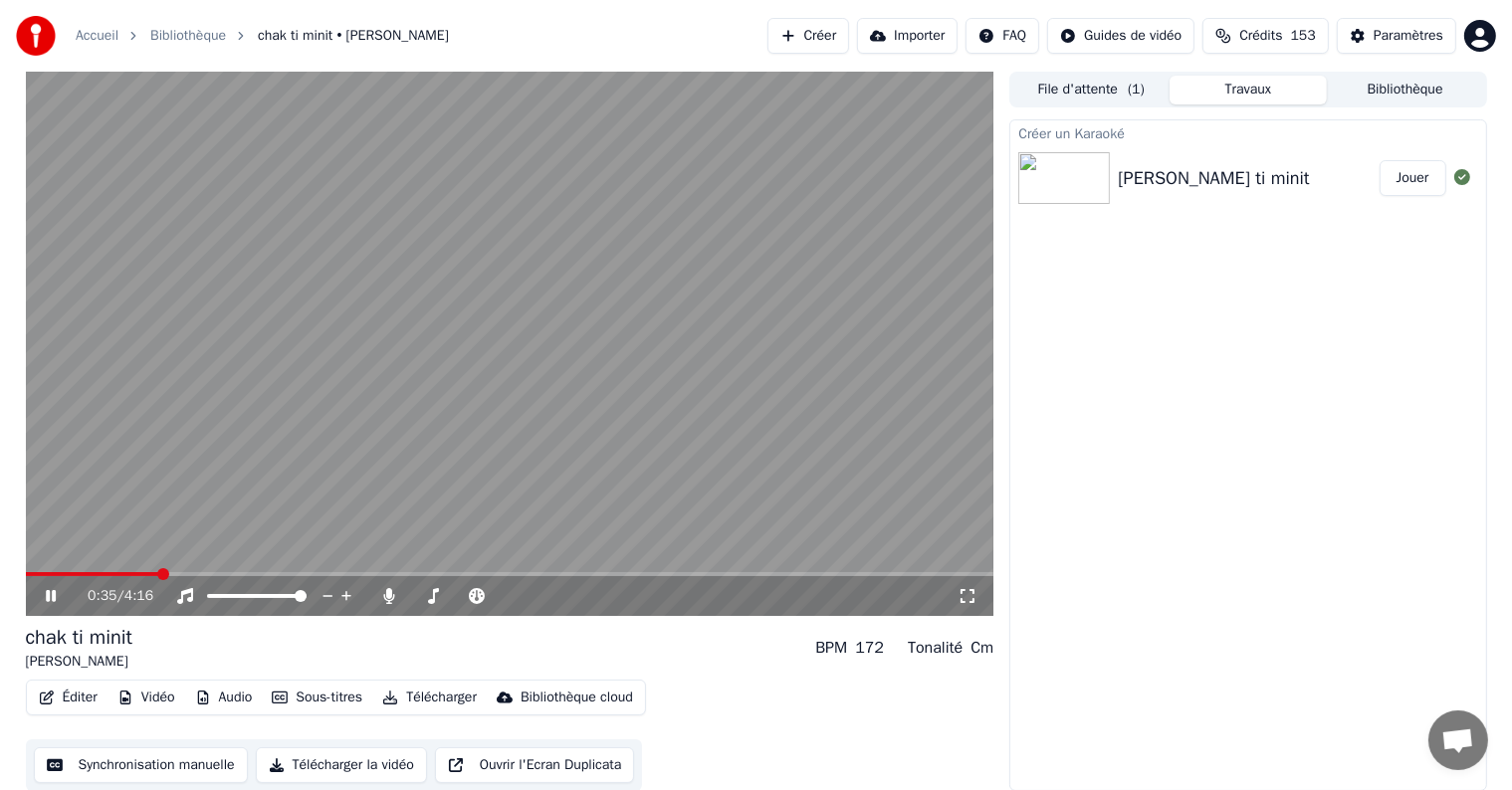 click 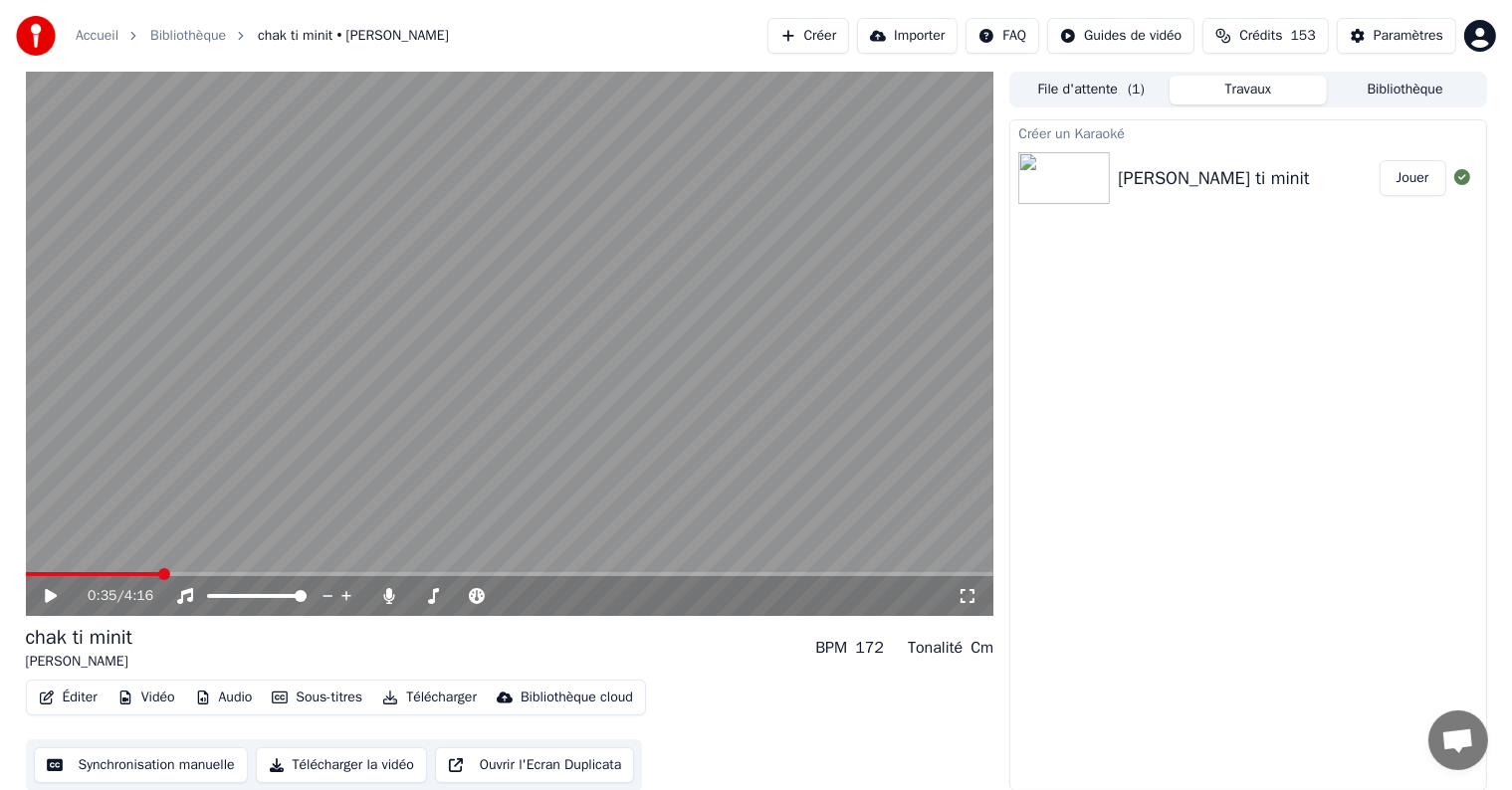 click at bounding box center (164, 574) 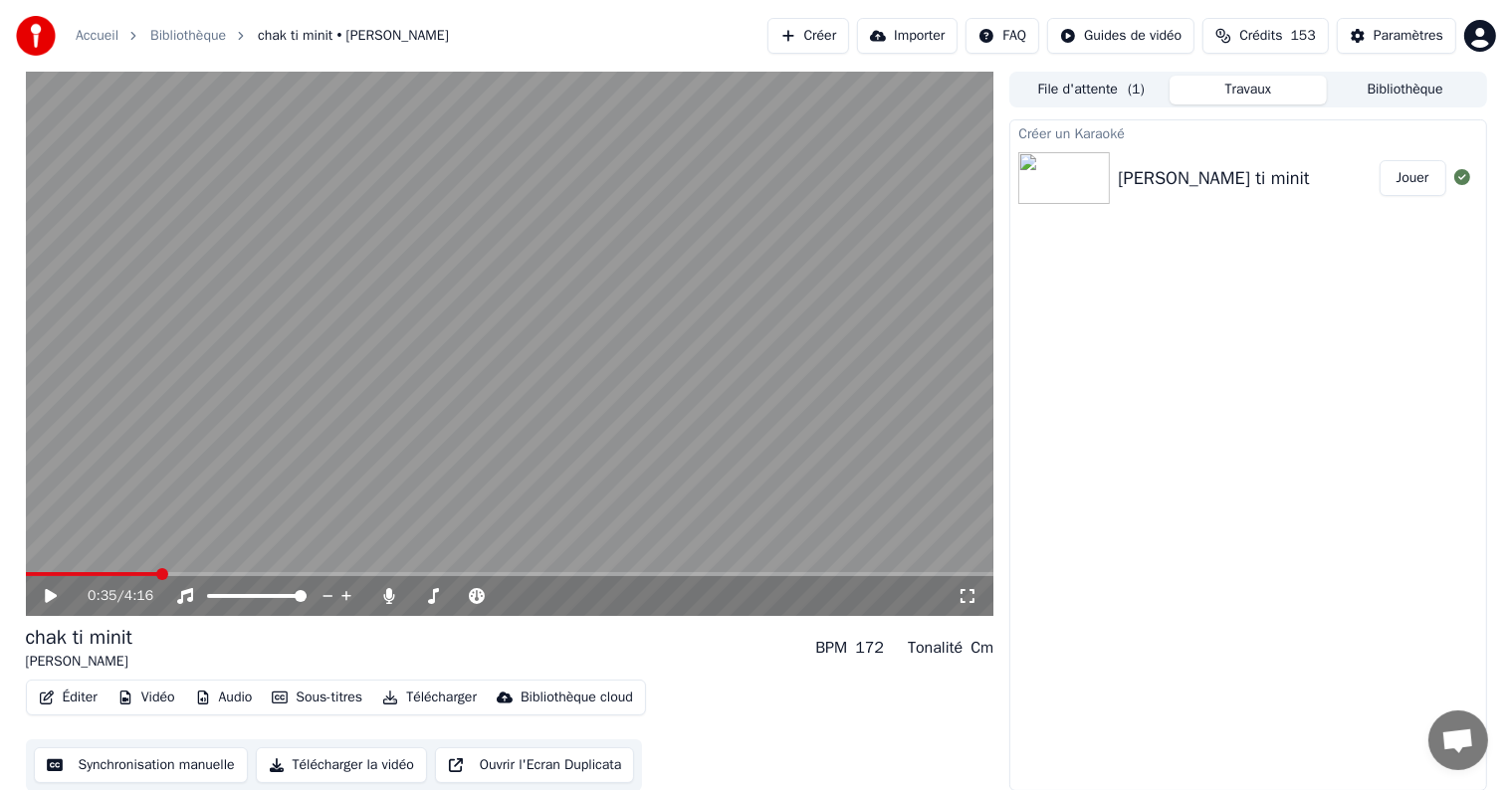 click at bounding box center [510, 343] 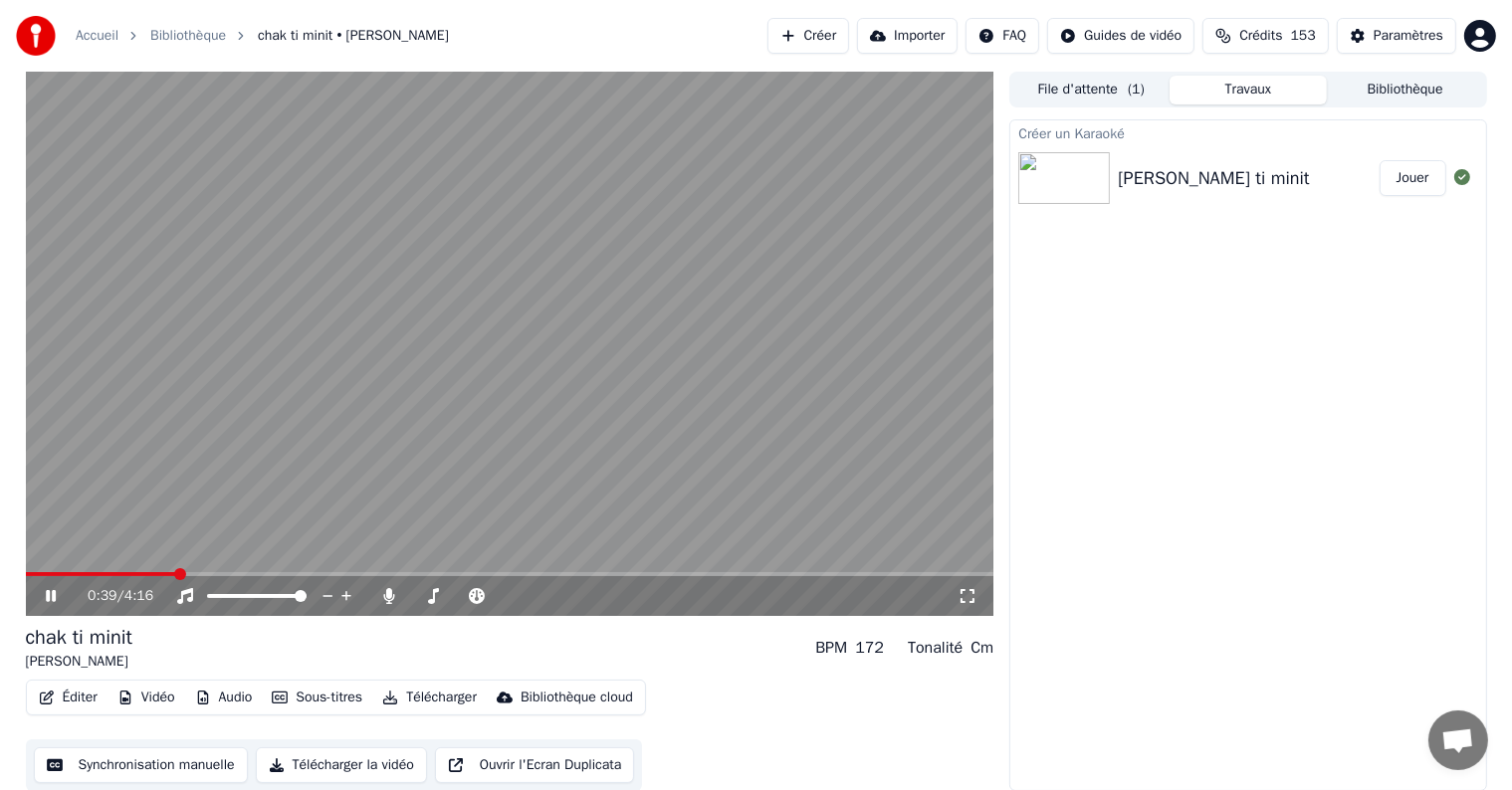 click at bounding box center [101, 574] 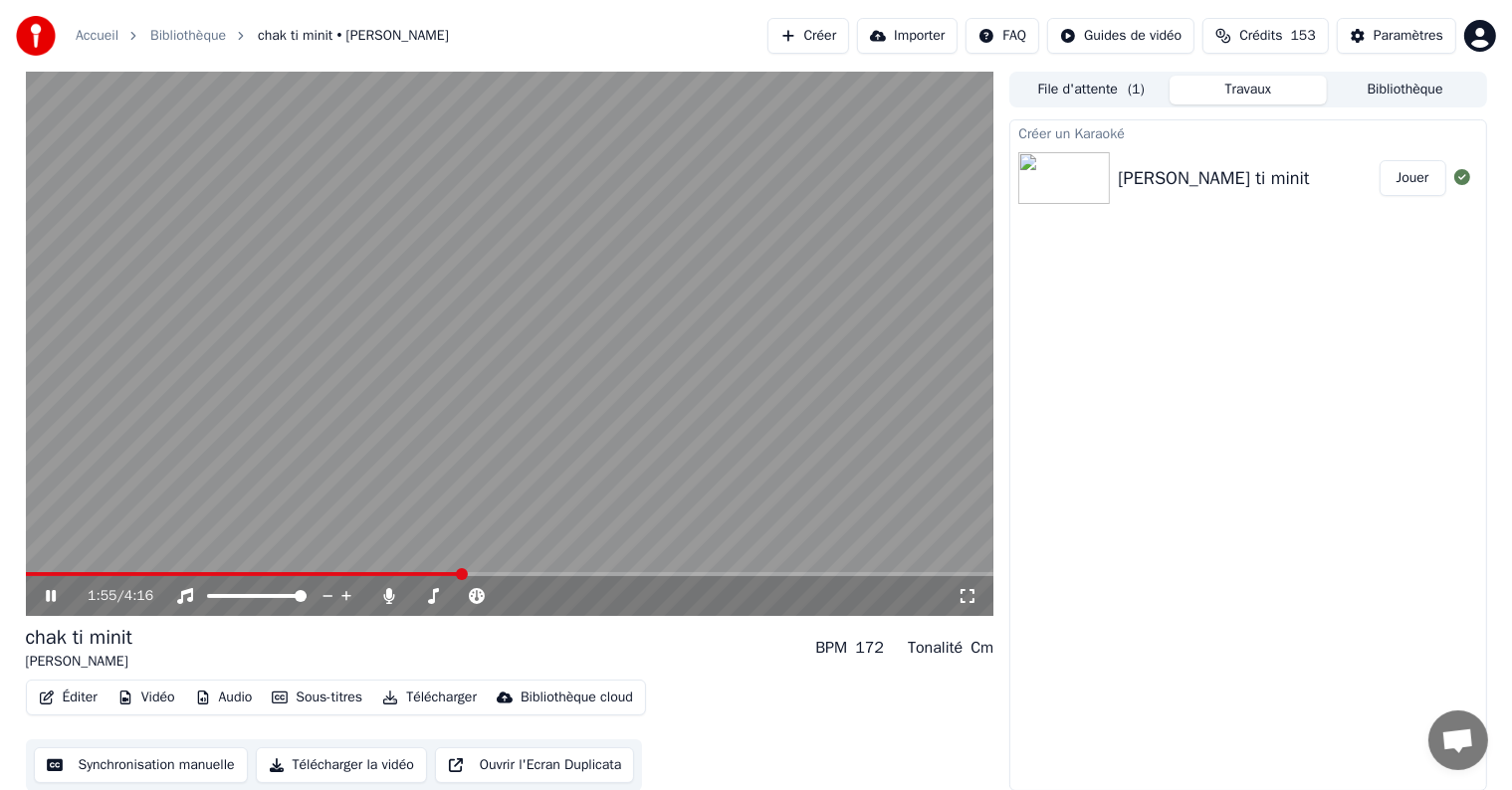 click 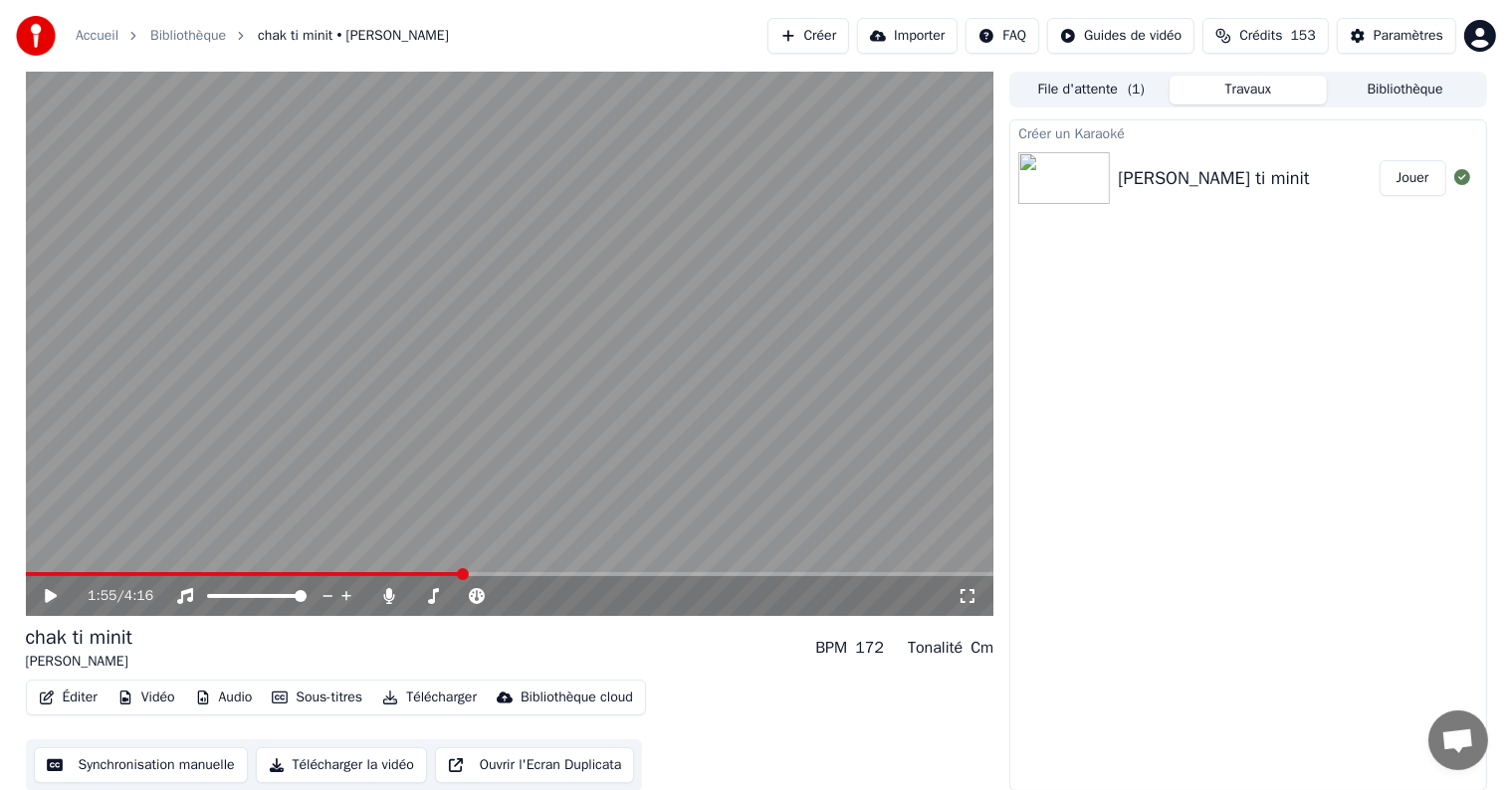 click 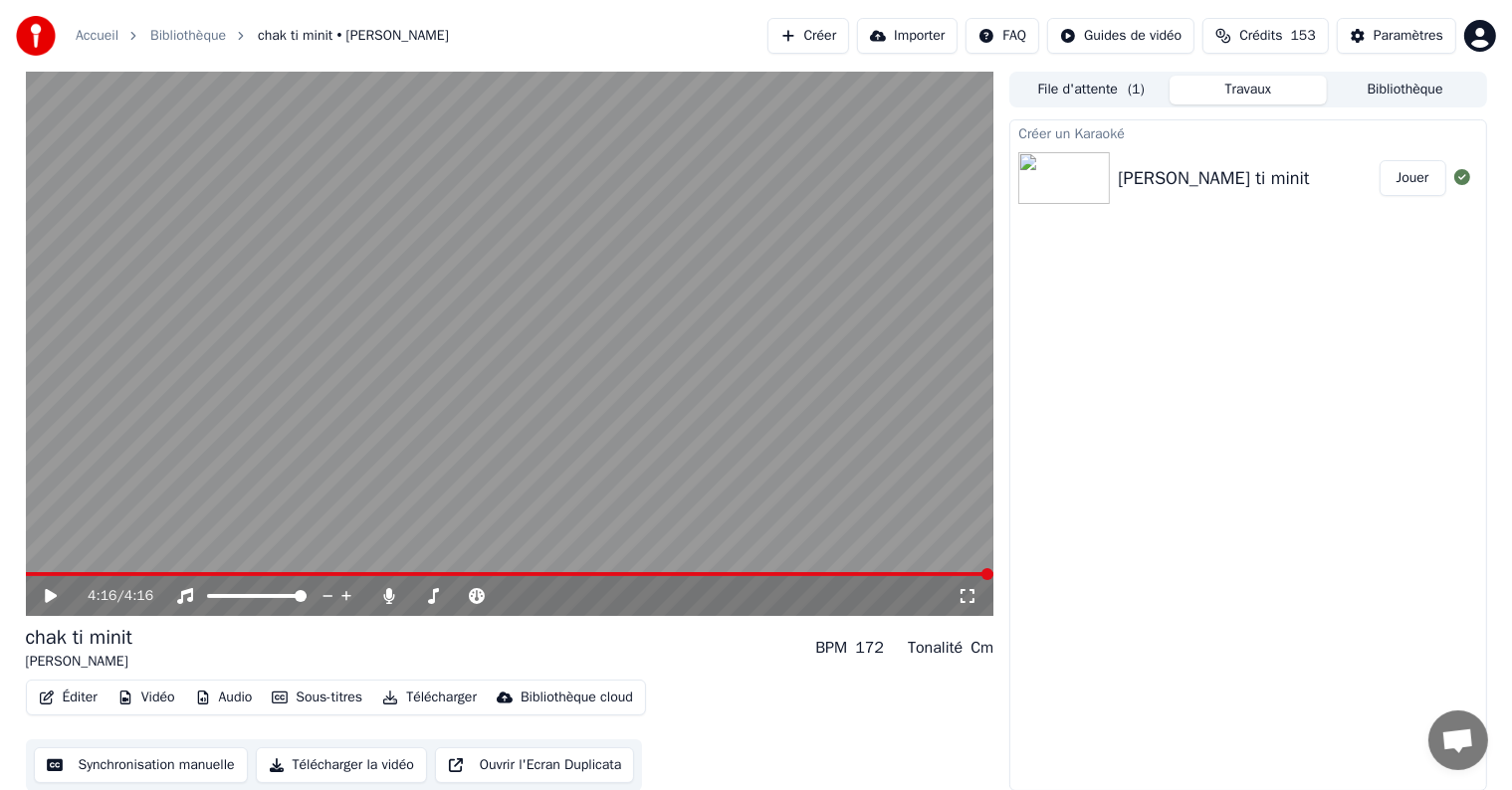 click 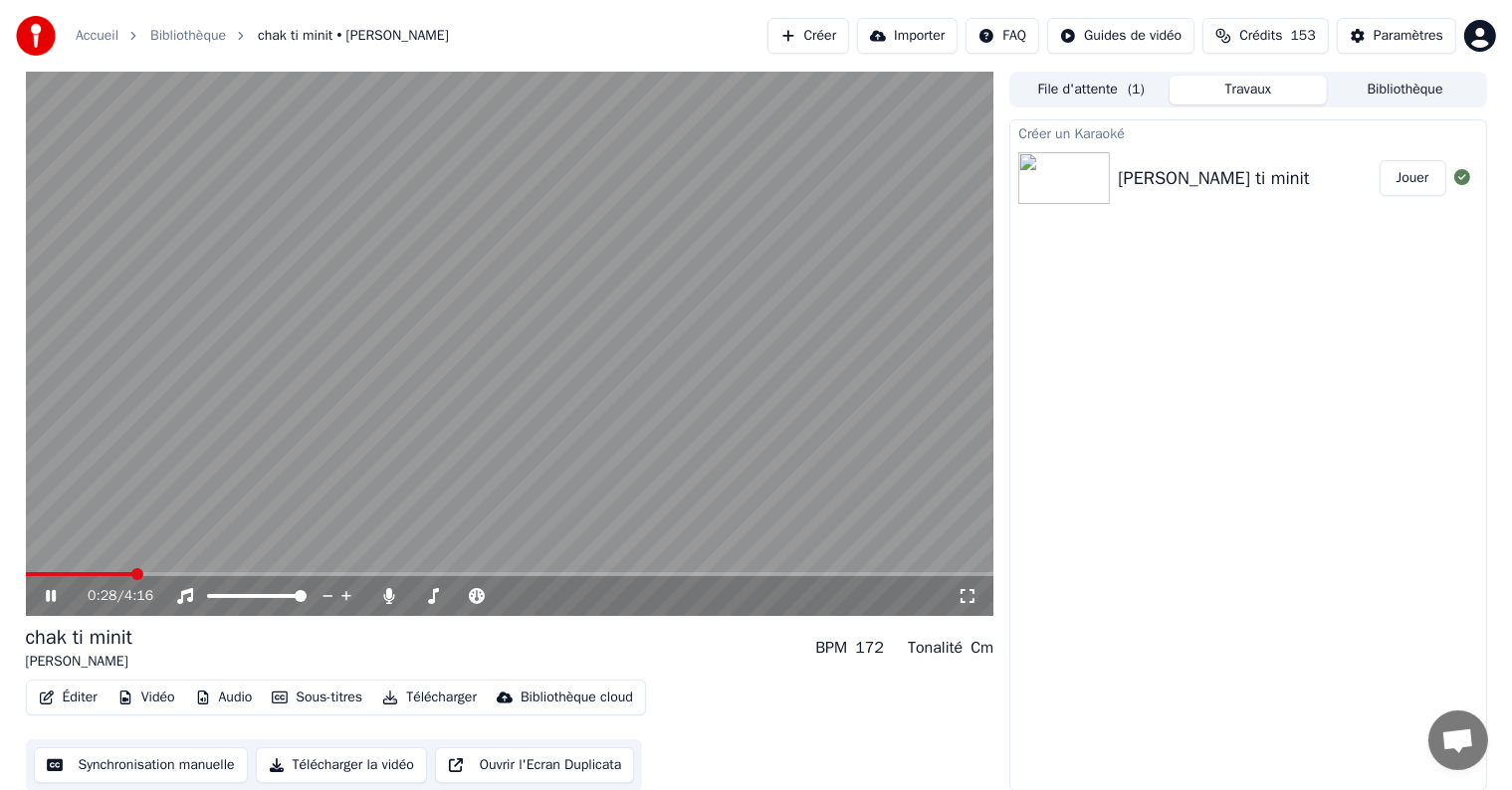 click 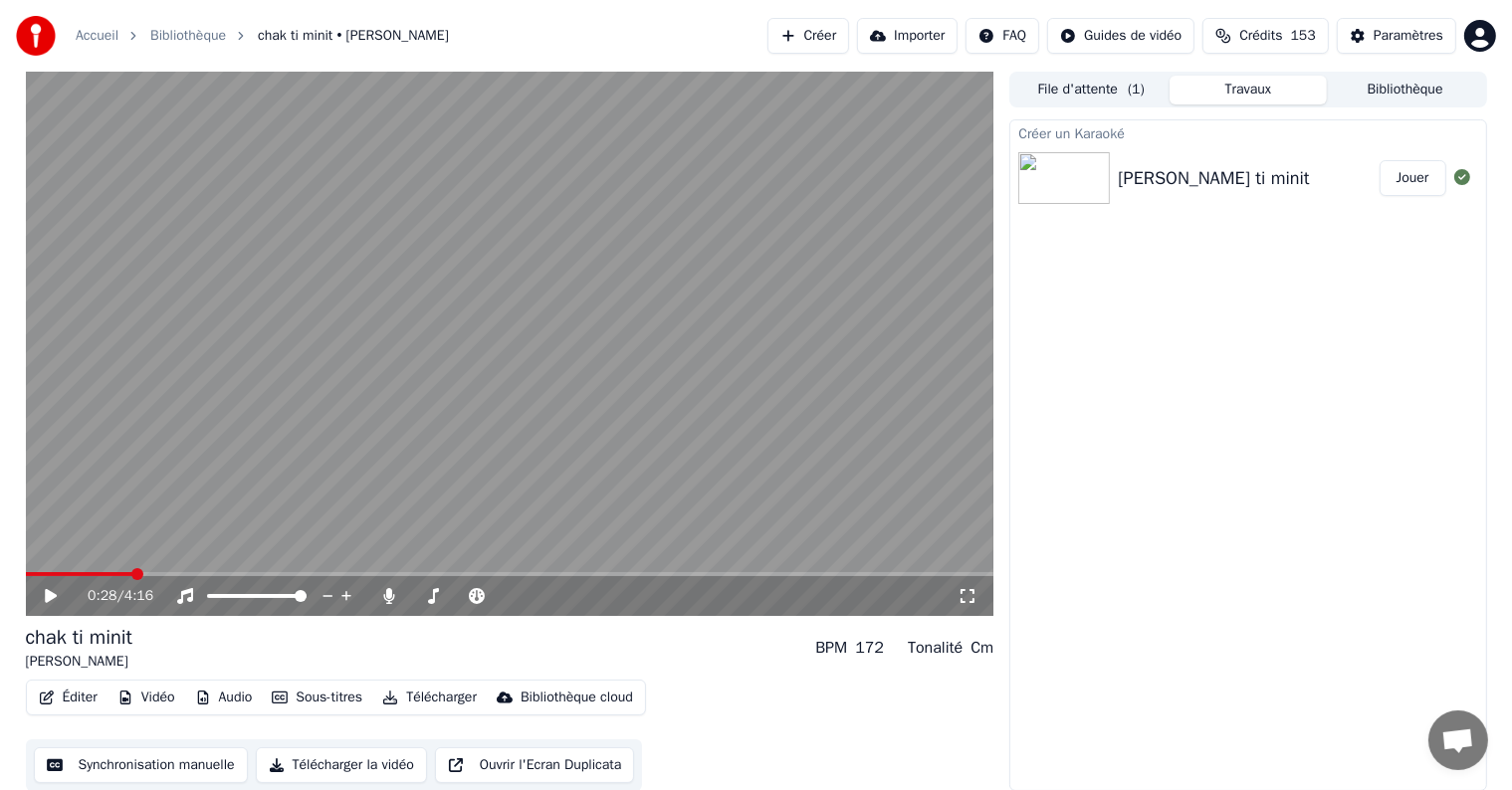 click 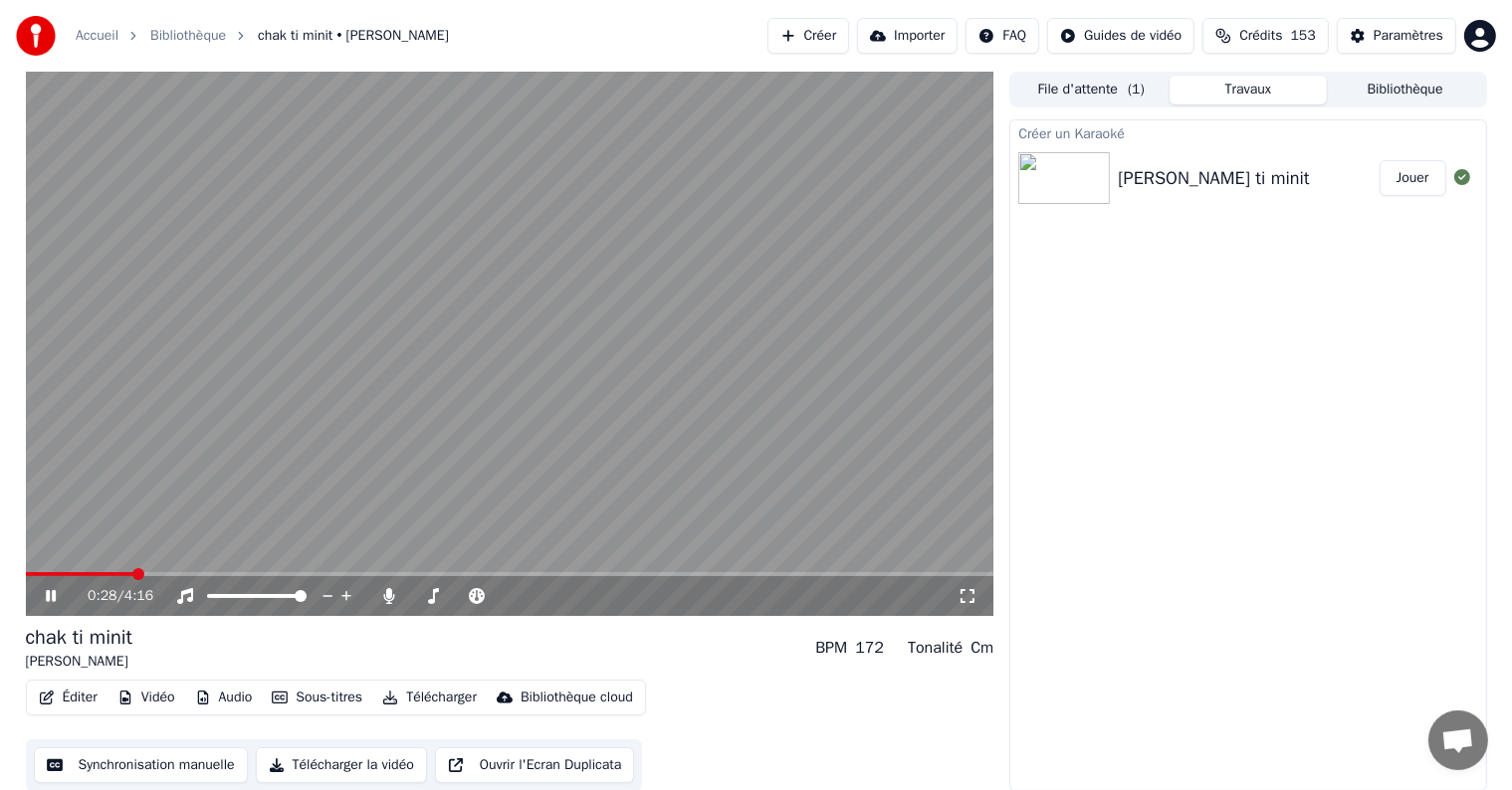 click 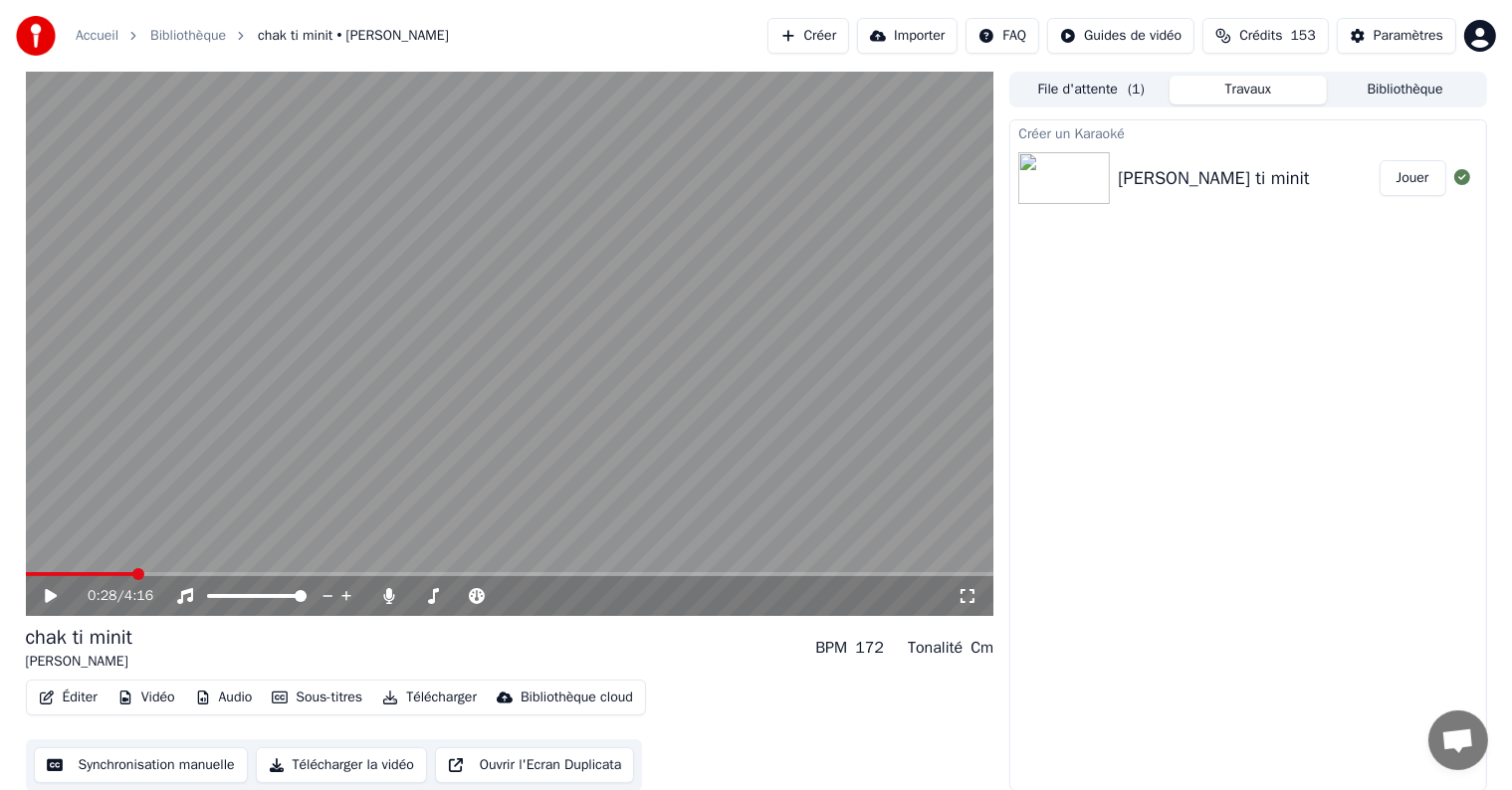click 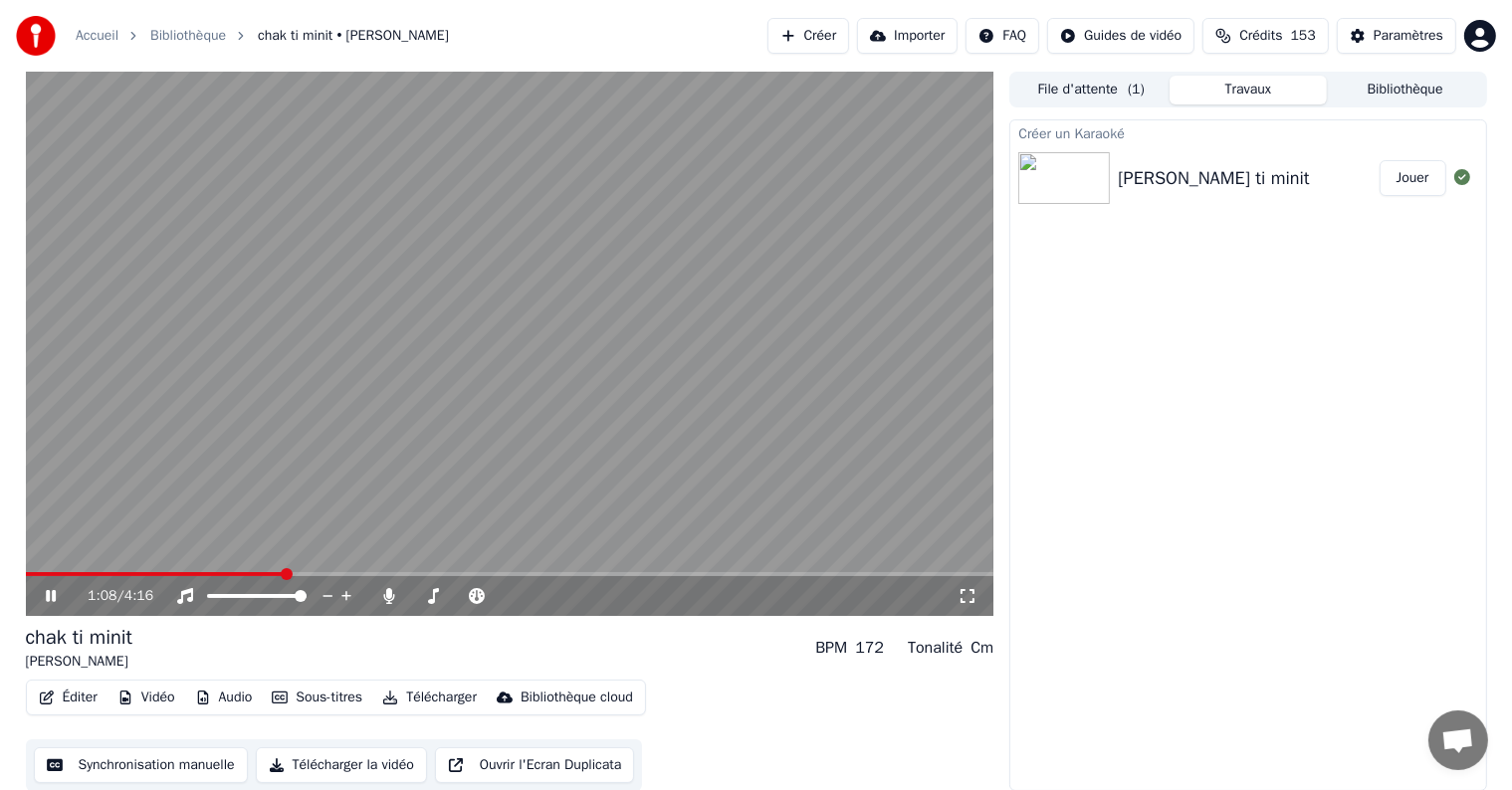 click 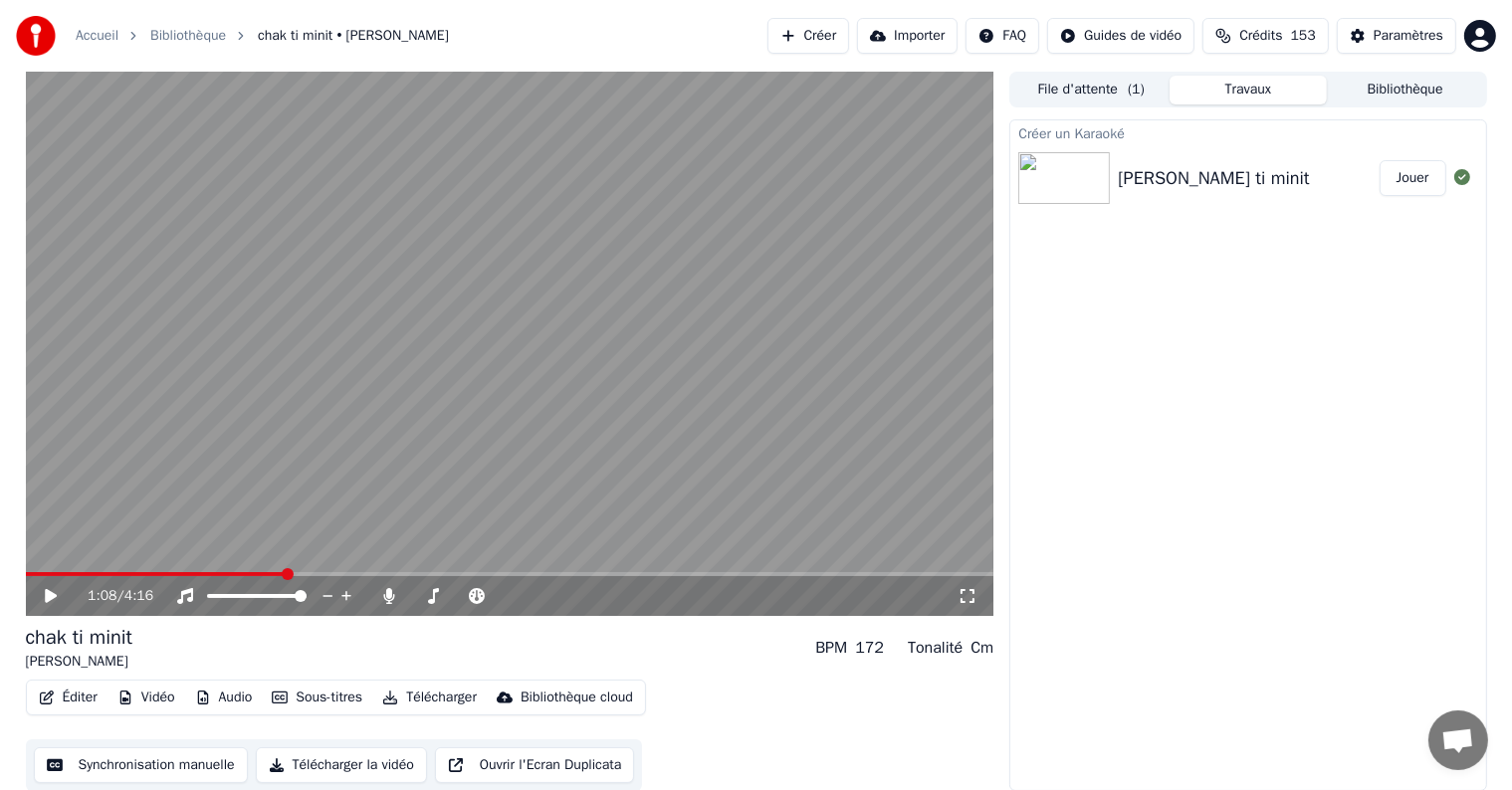 click 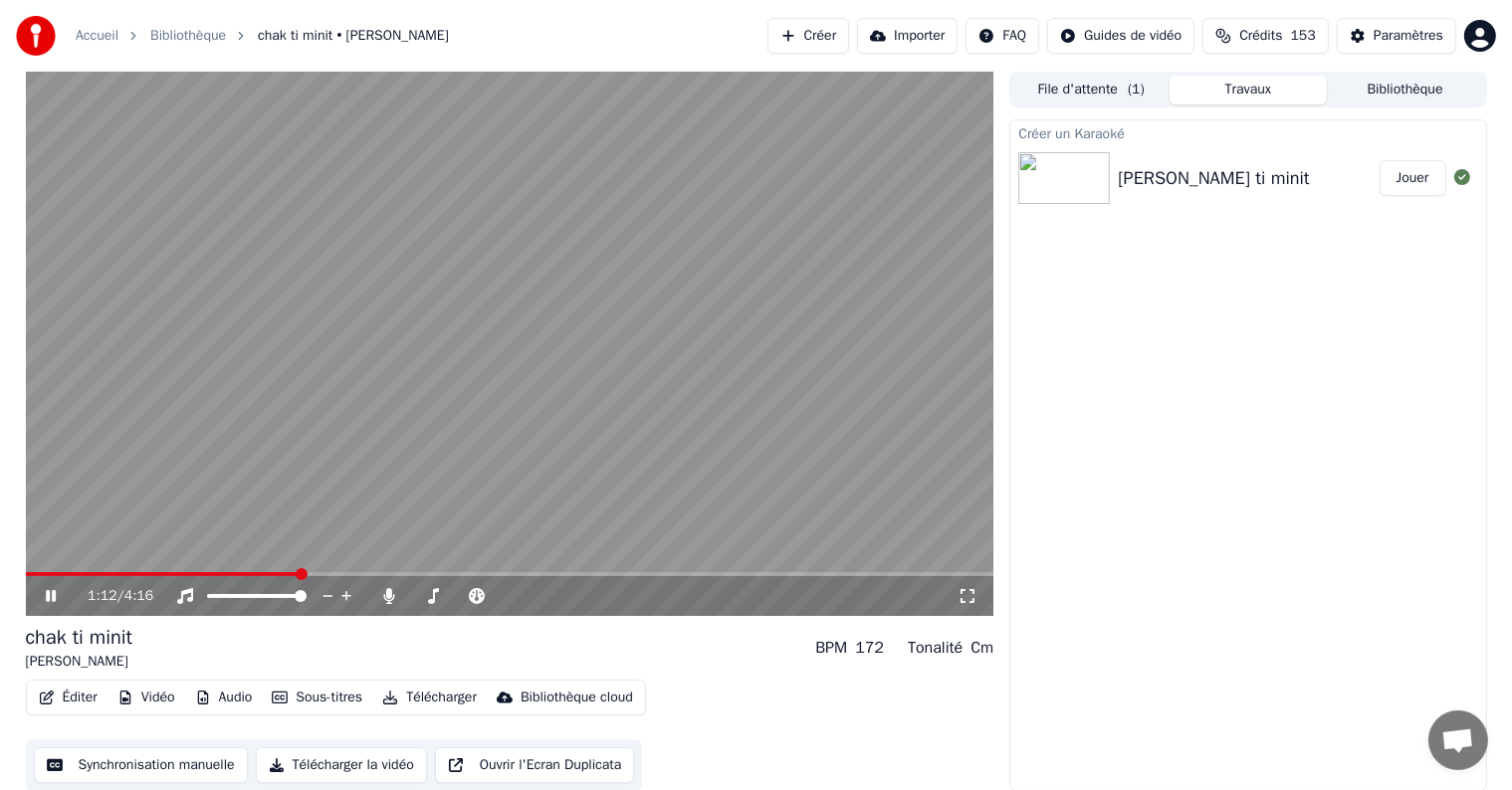 click 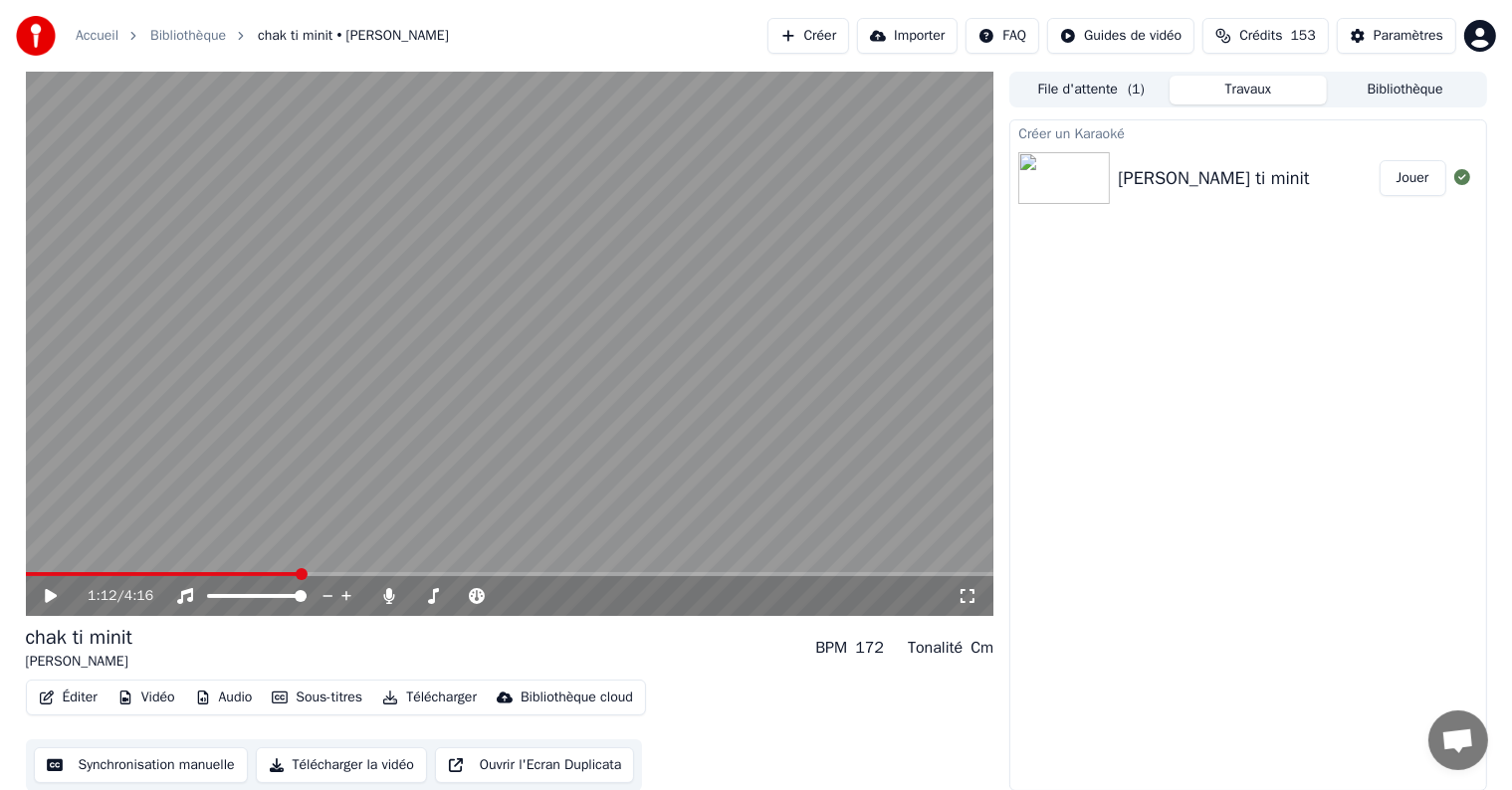 click 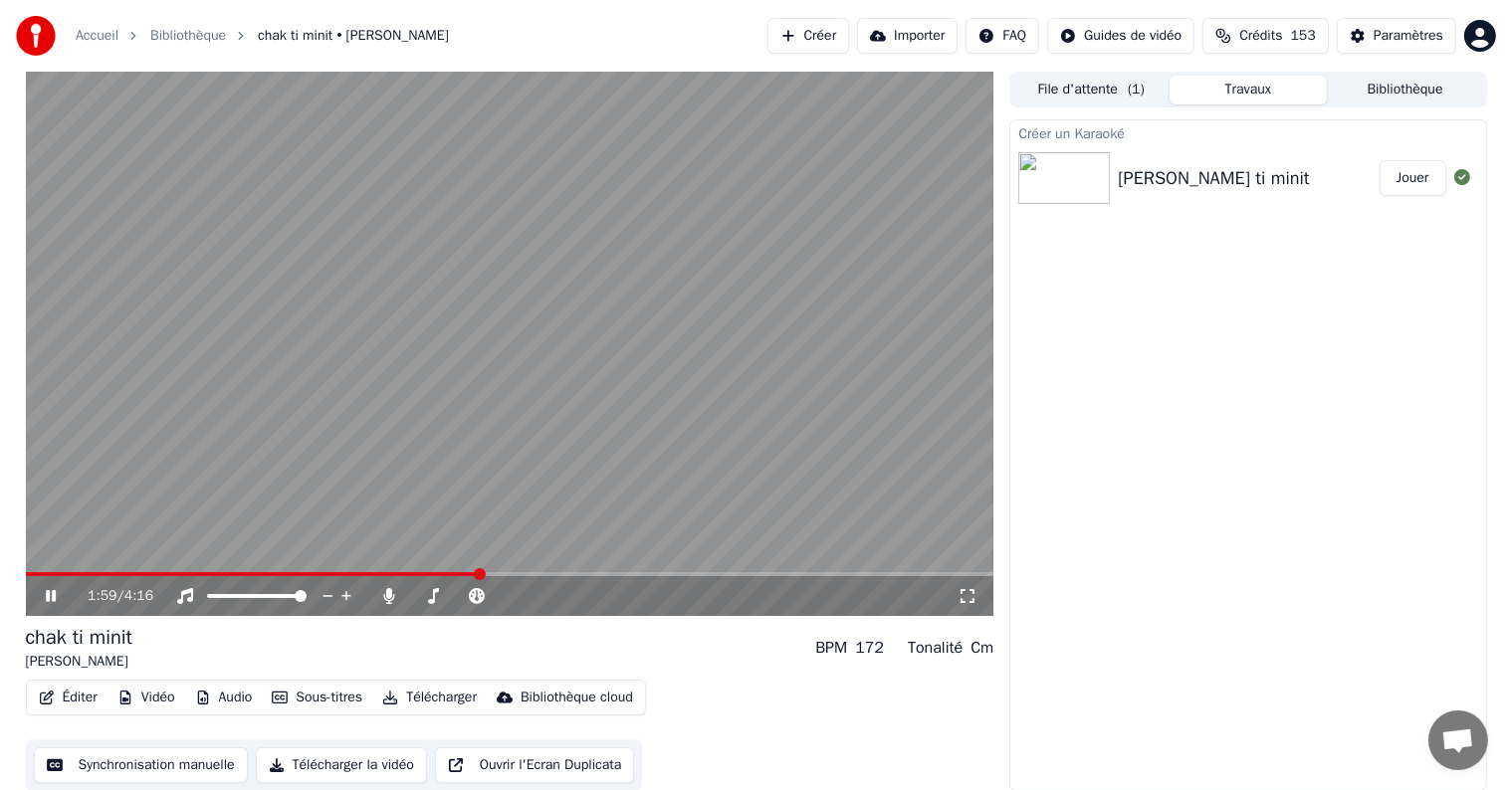 scroll, scrollTop: 1, scrollLeft: 0, axis: vertical 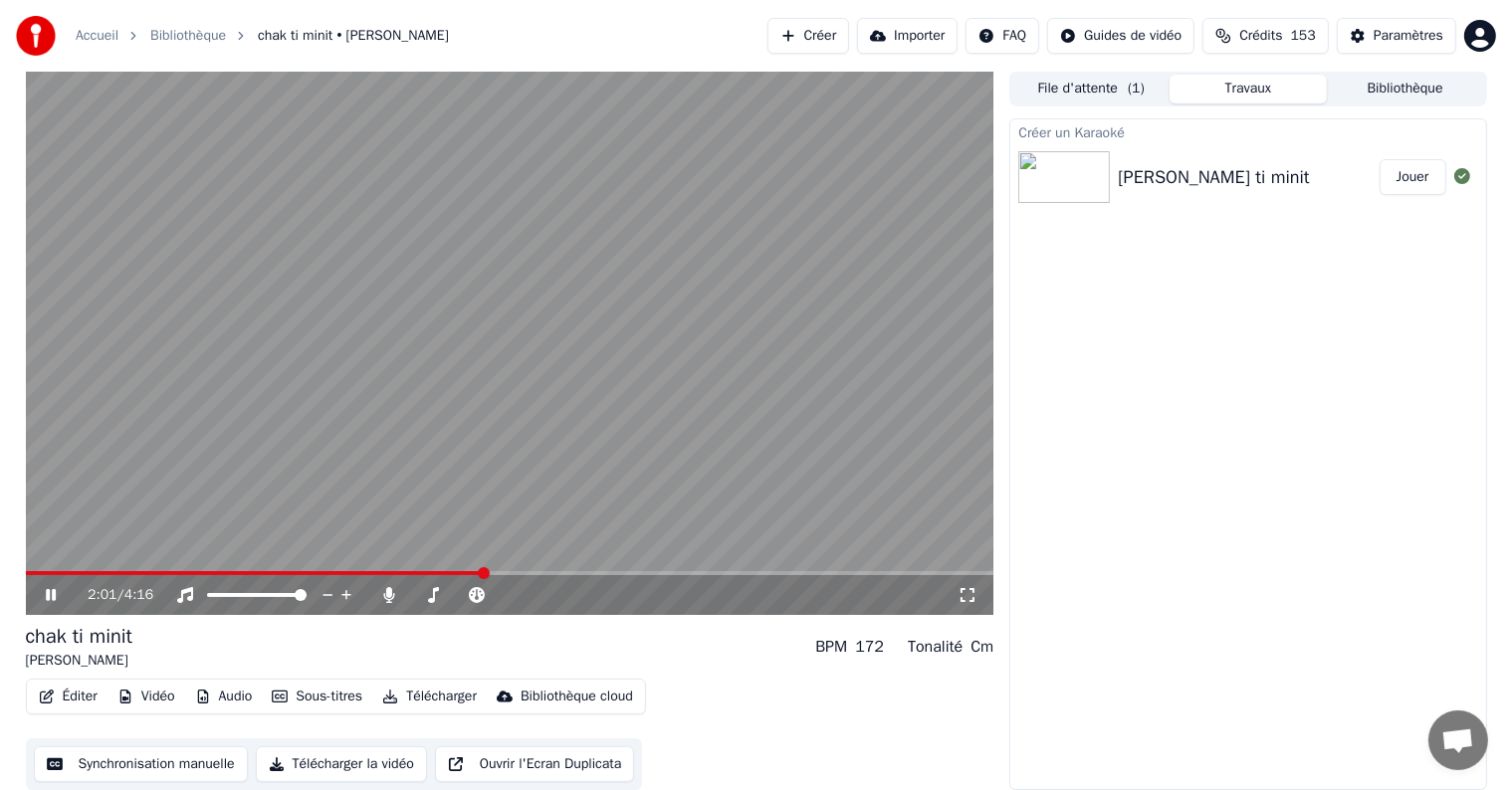 click 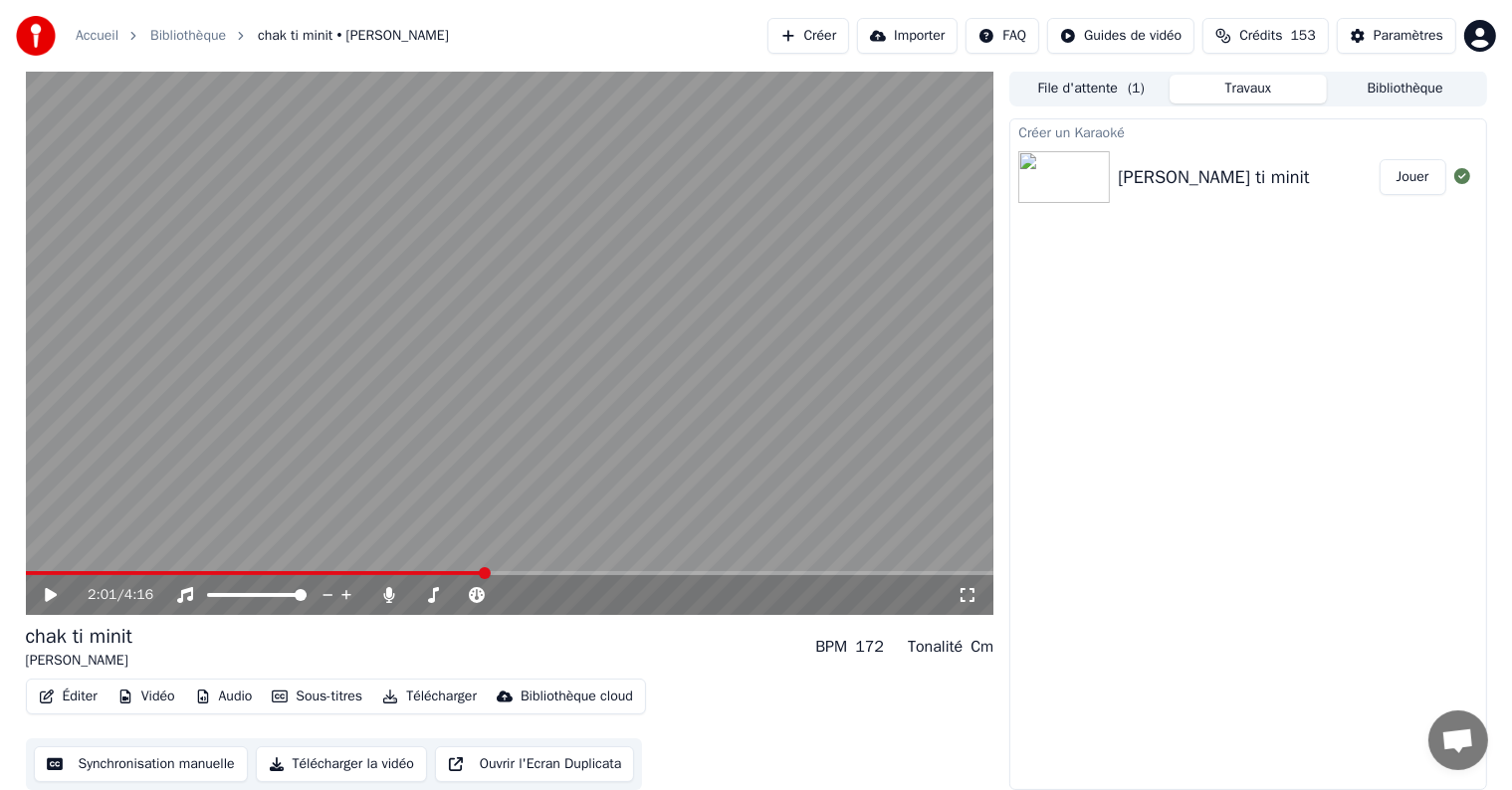 click on "Télécharger la vidéo" at bounding box center [341, 764] 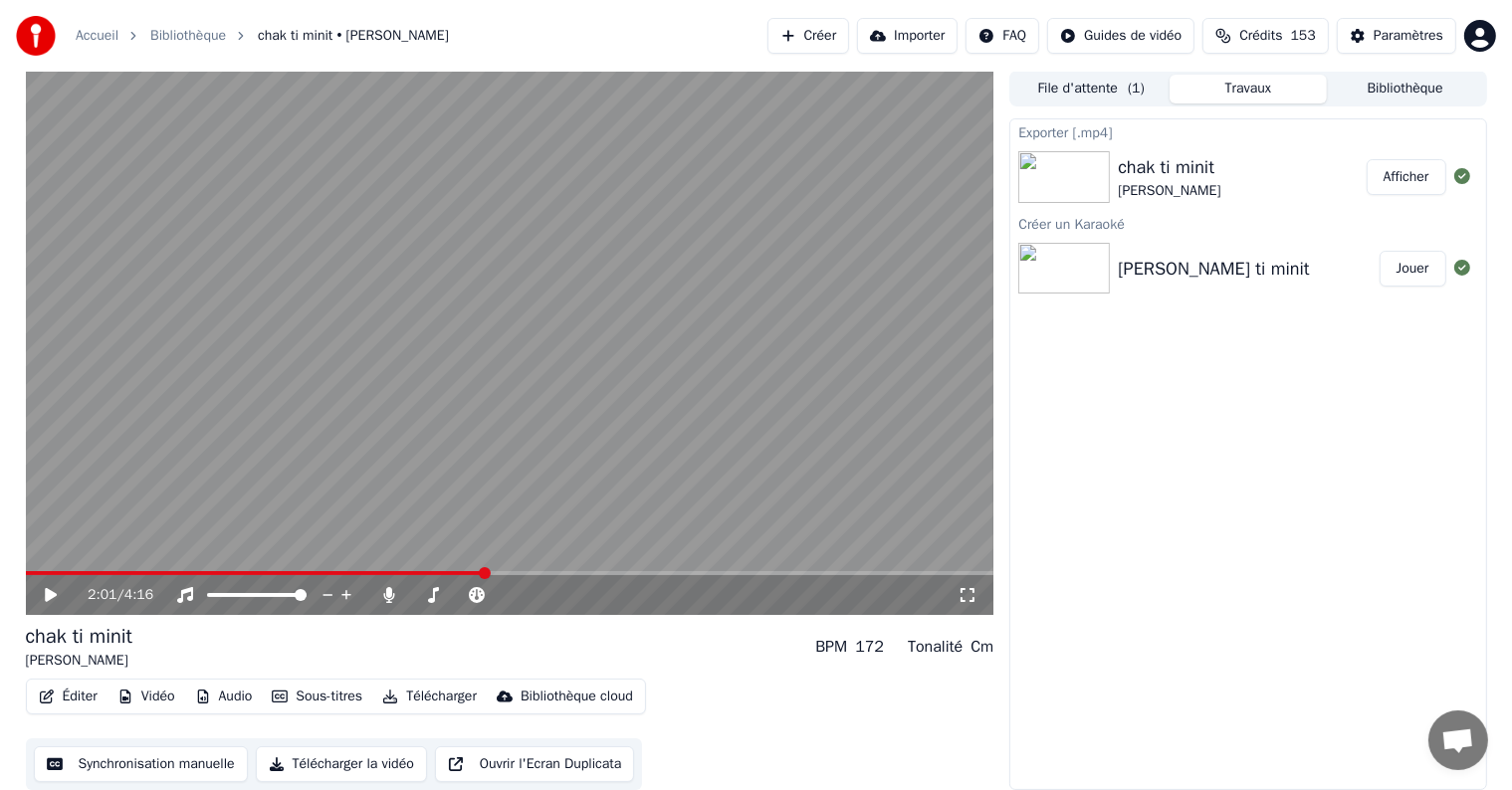click on "Éditer" at bounding box center (68, 696) 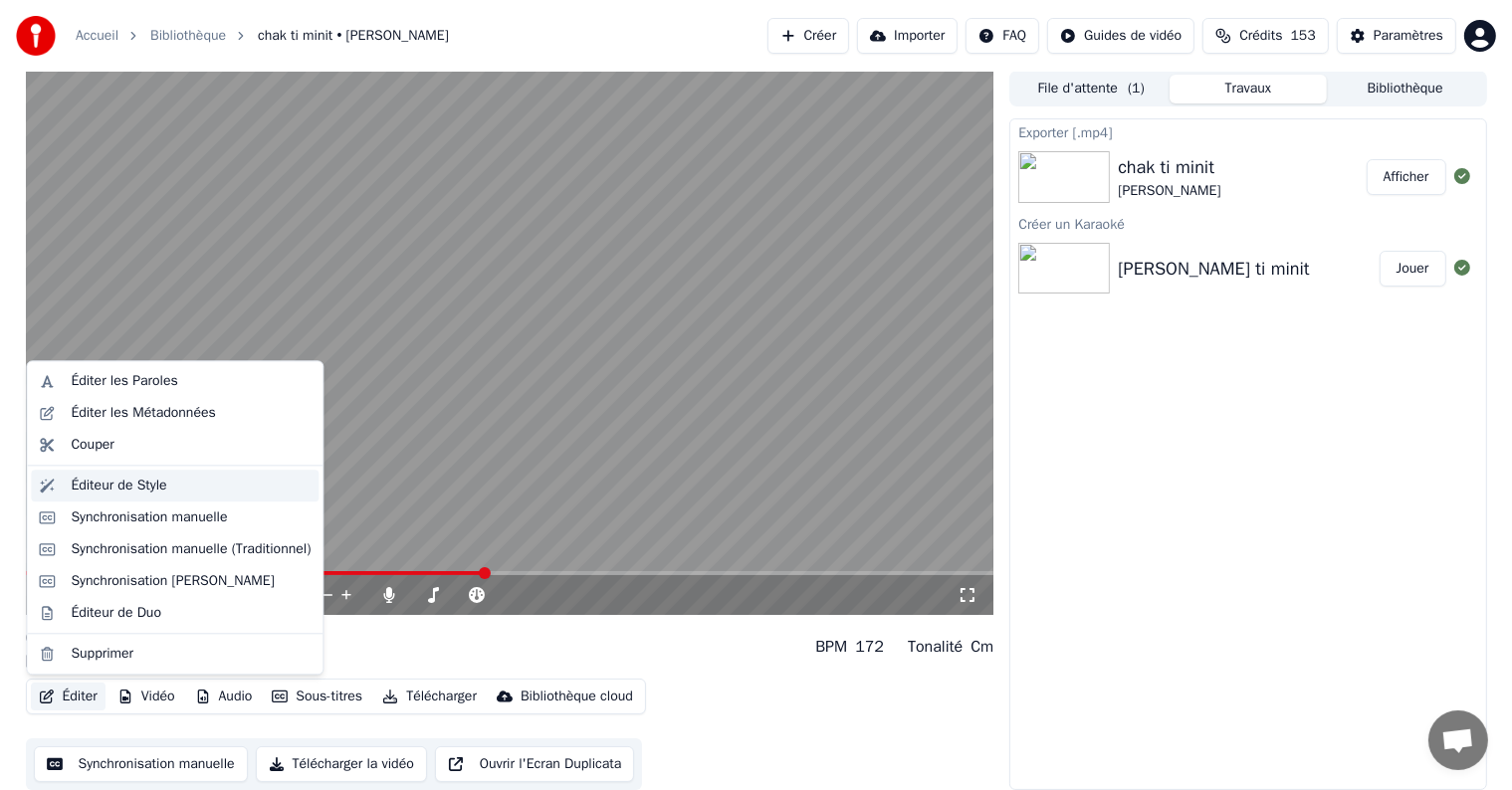 click on "Éditeur de Style" at bounding box center (118, 486) 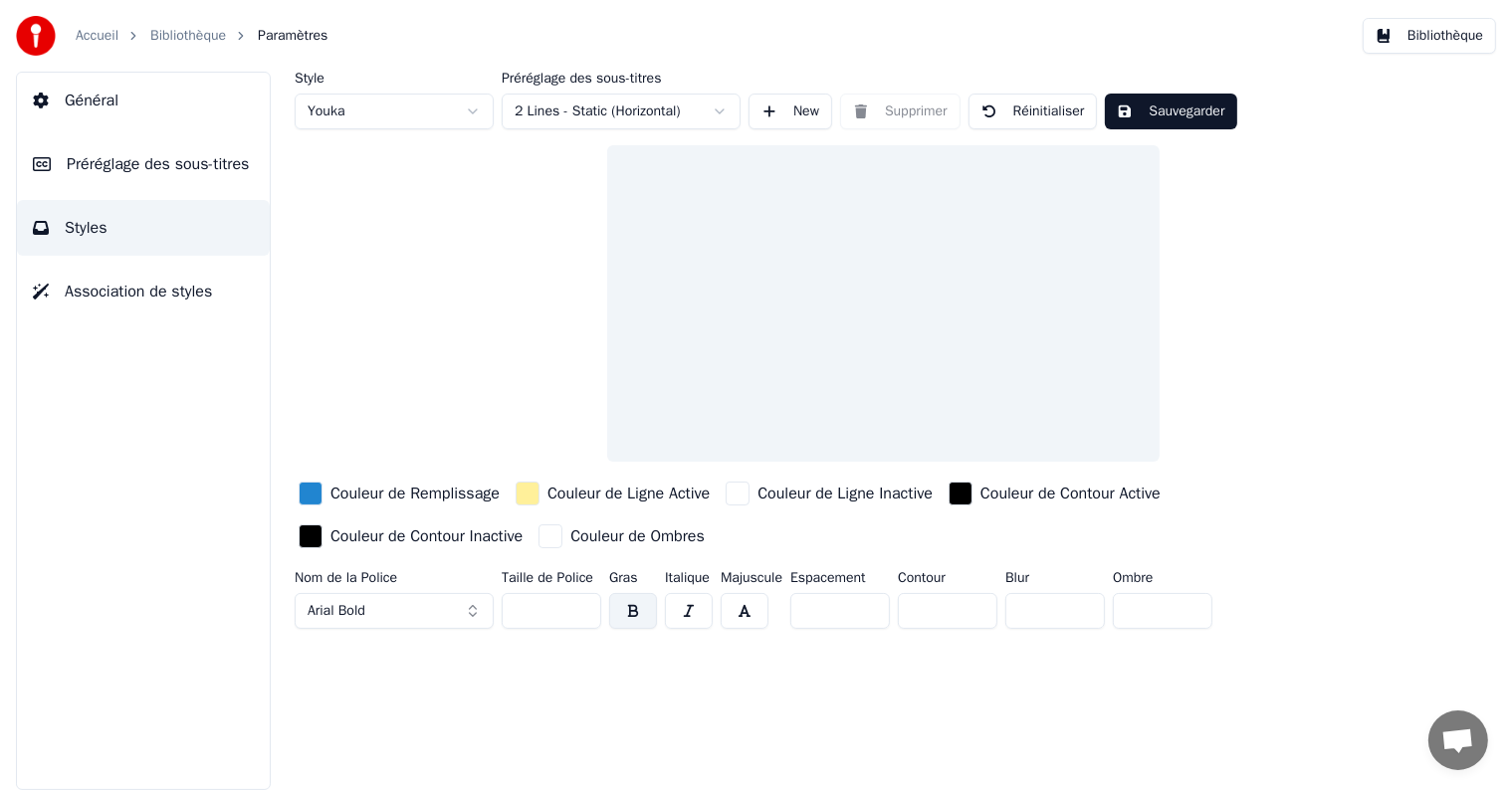 scroll, scrollTop: 0, scrollLeft: 0, axis: both 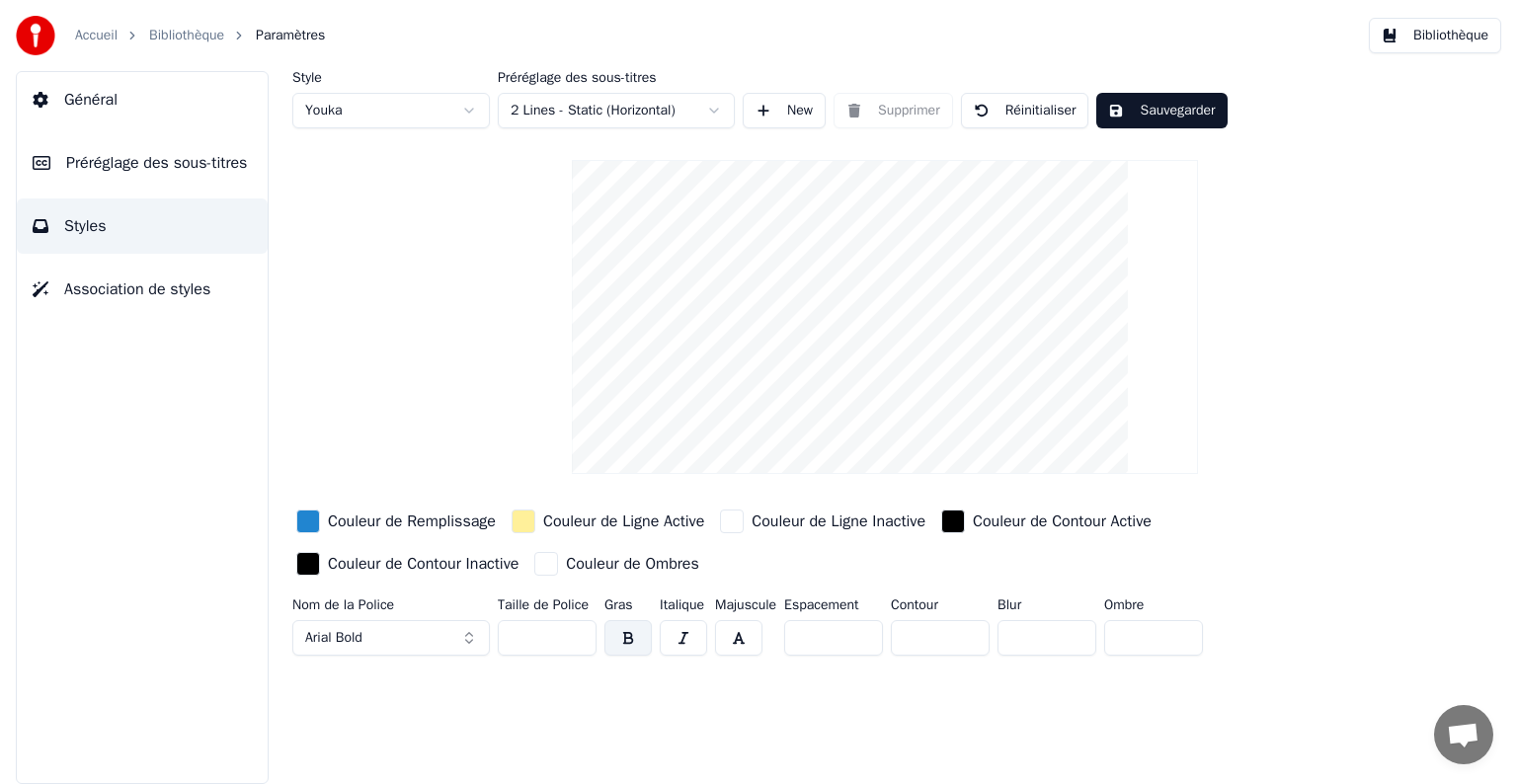click on "Bibliothèque" at bounding box center [187, 36] 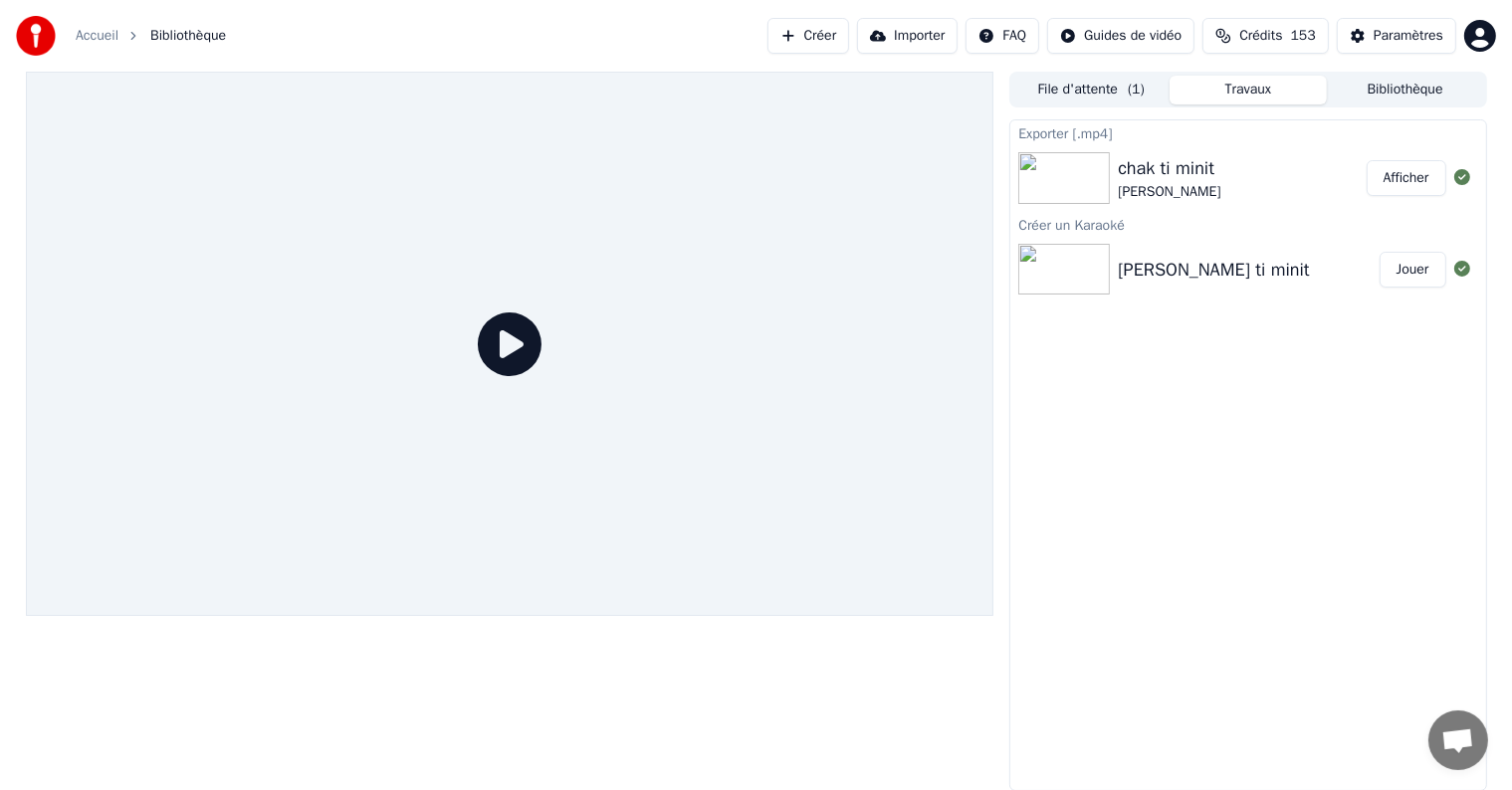 click at bounding box center [1068, 270] 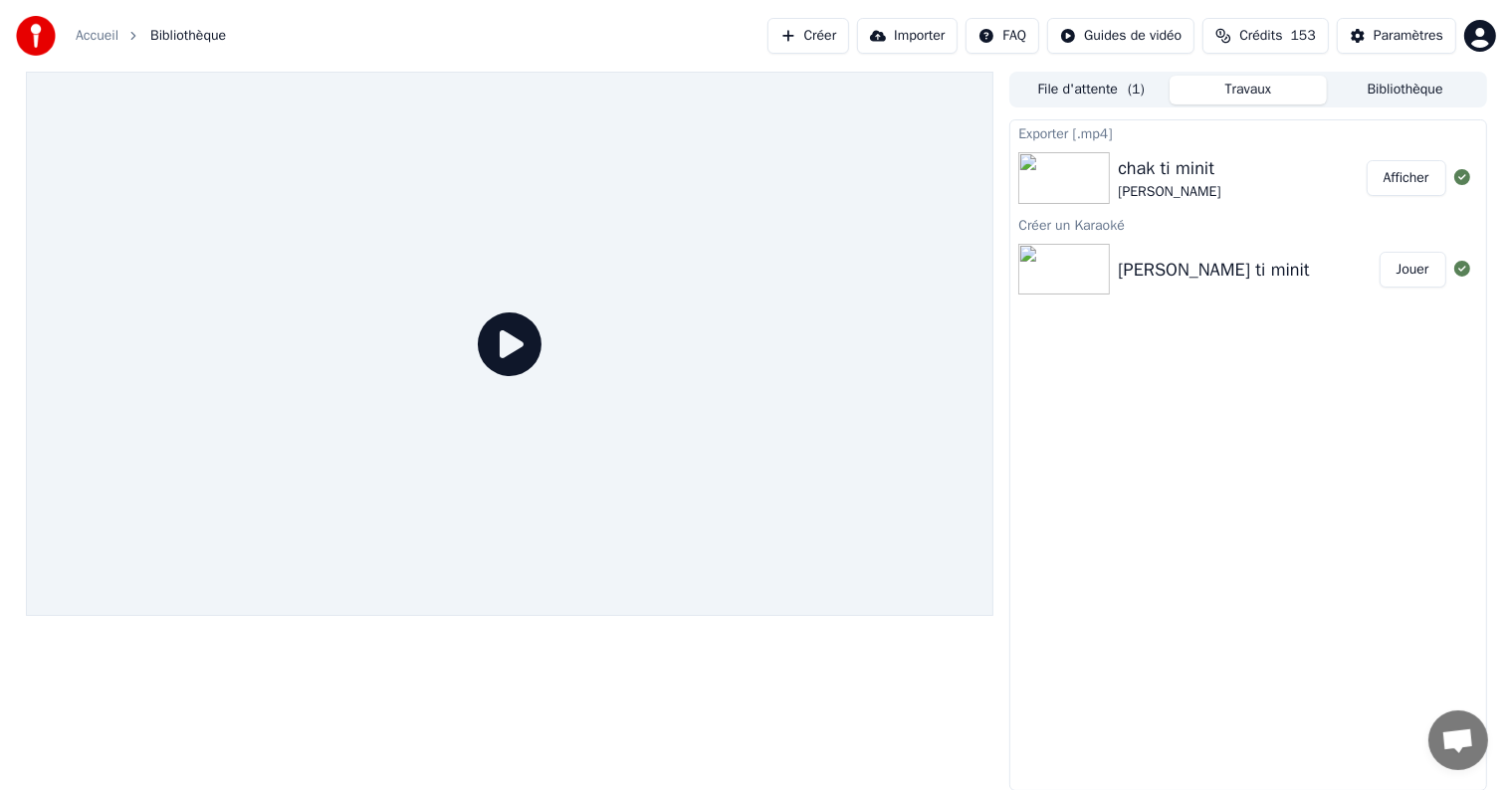 click at bounding box center [1064, 270] 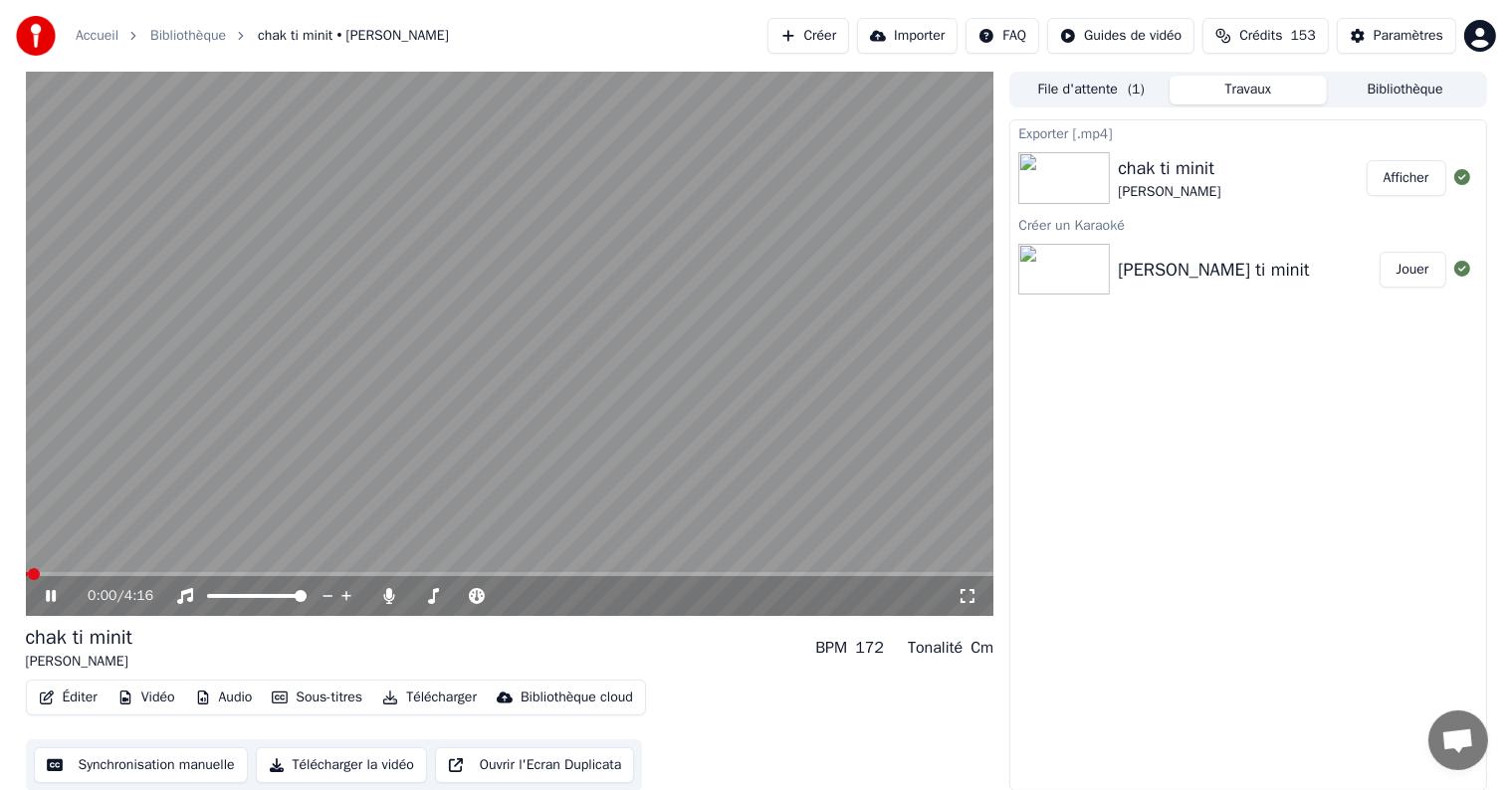 click 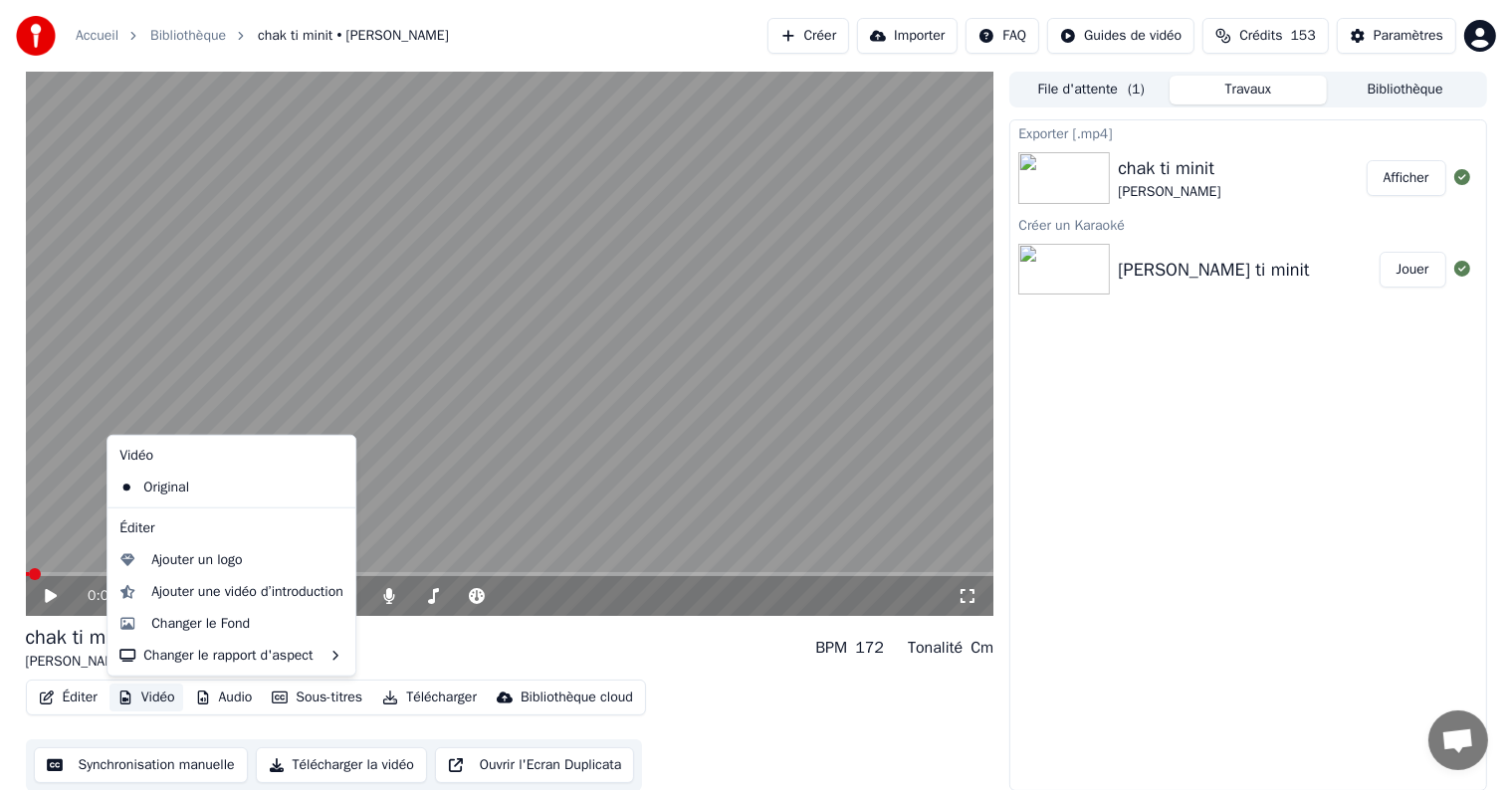 click on "Vidéo" at bounding box center [146, 697] 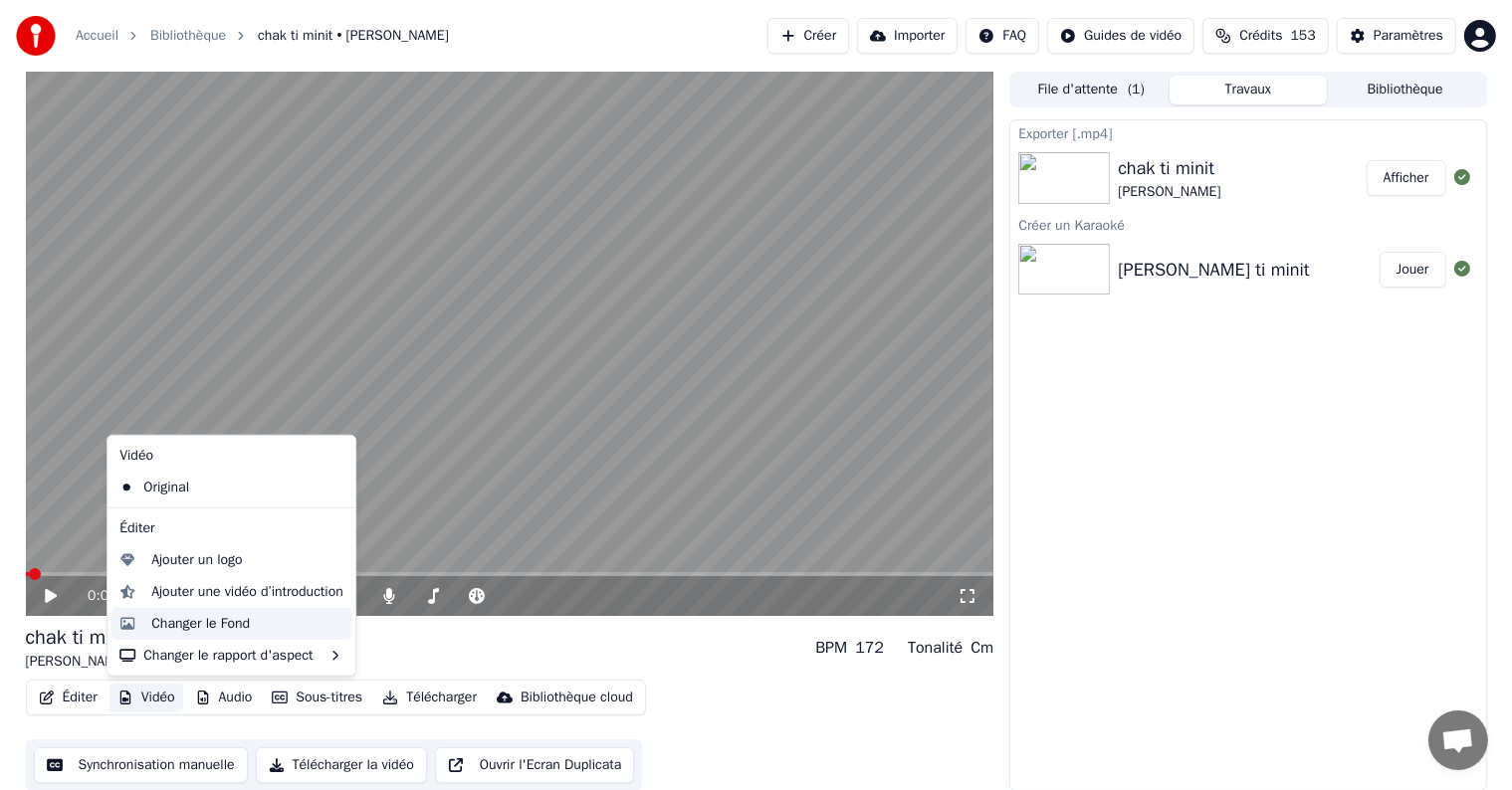 click on "Changer le Fond" at bounding box center (200, 624) 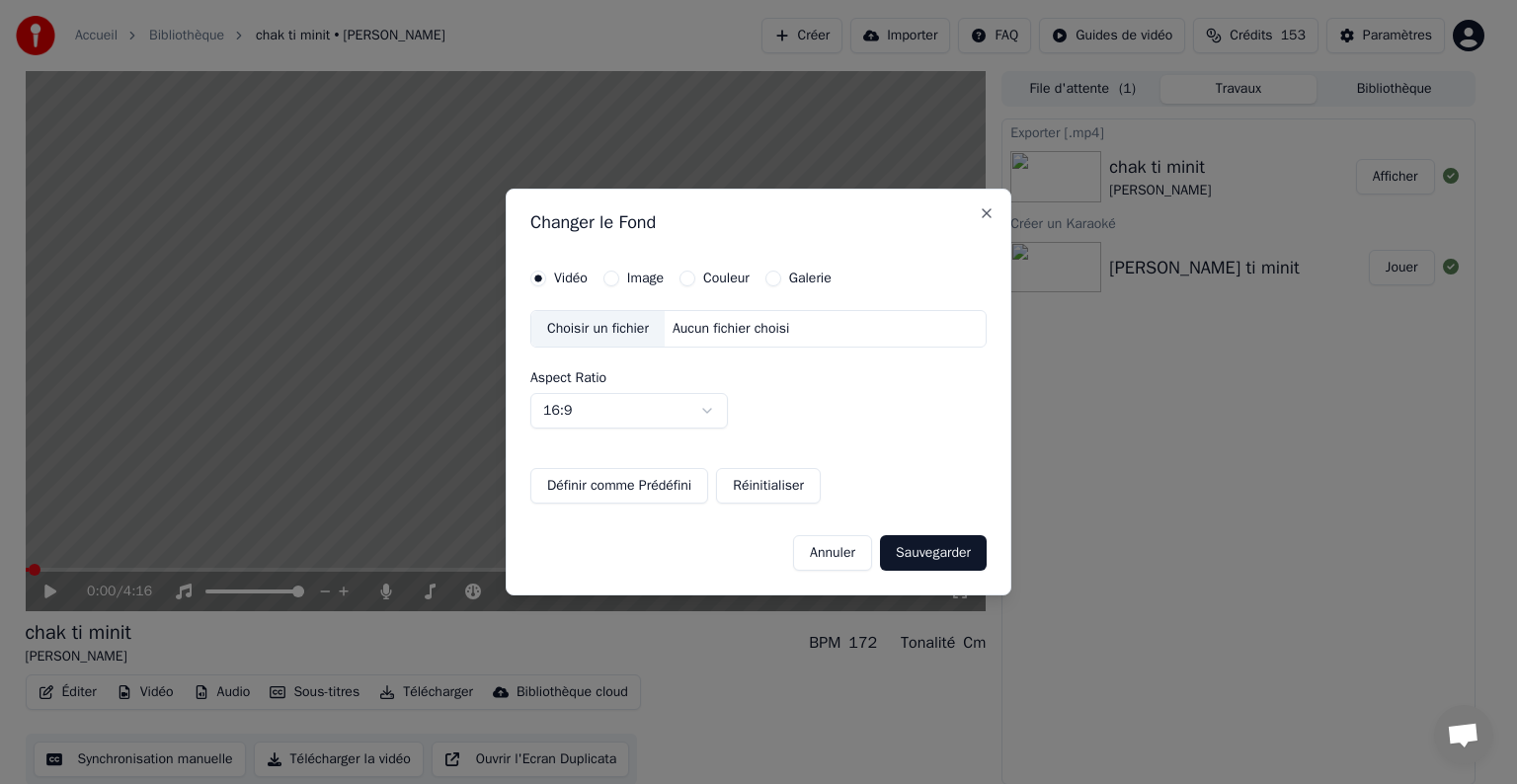 click on "Image" at bounding box center (611, 278) 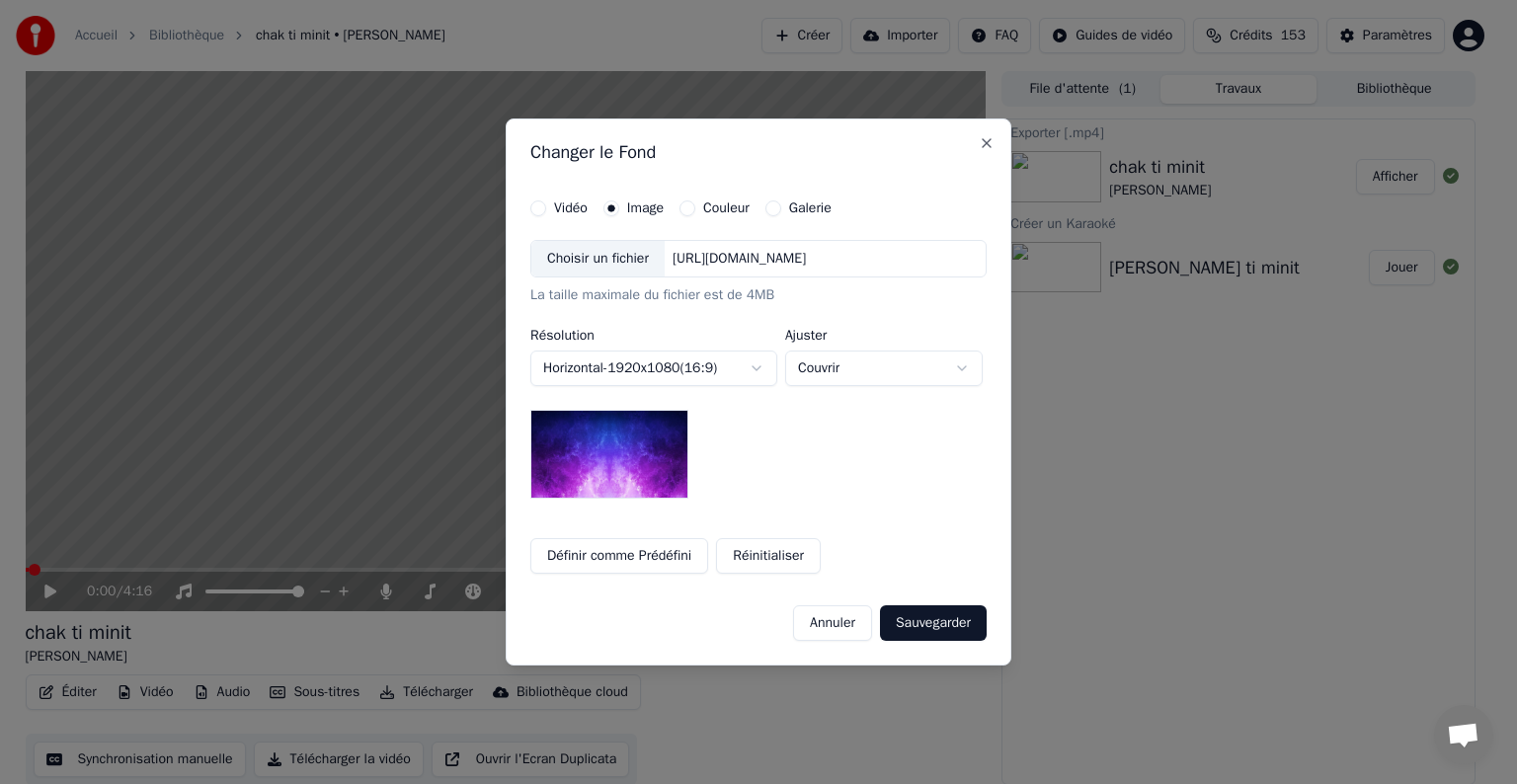 click on "[URL][DOMAIN_NAME]" at bounding box center [739, 259] 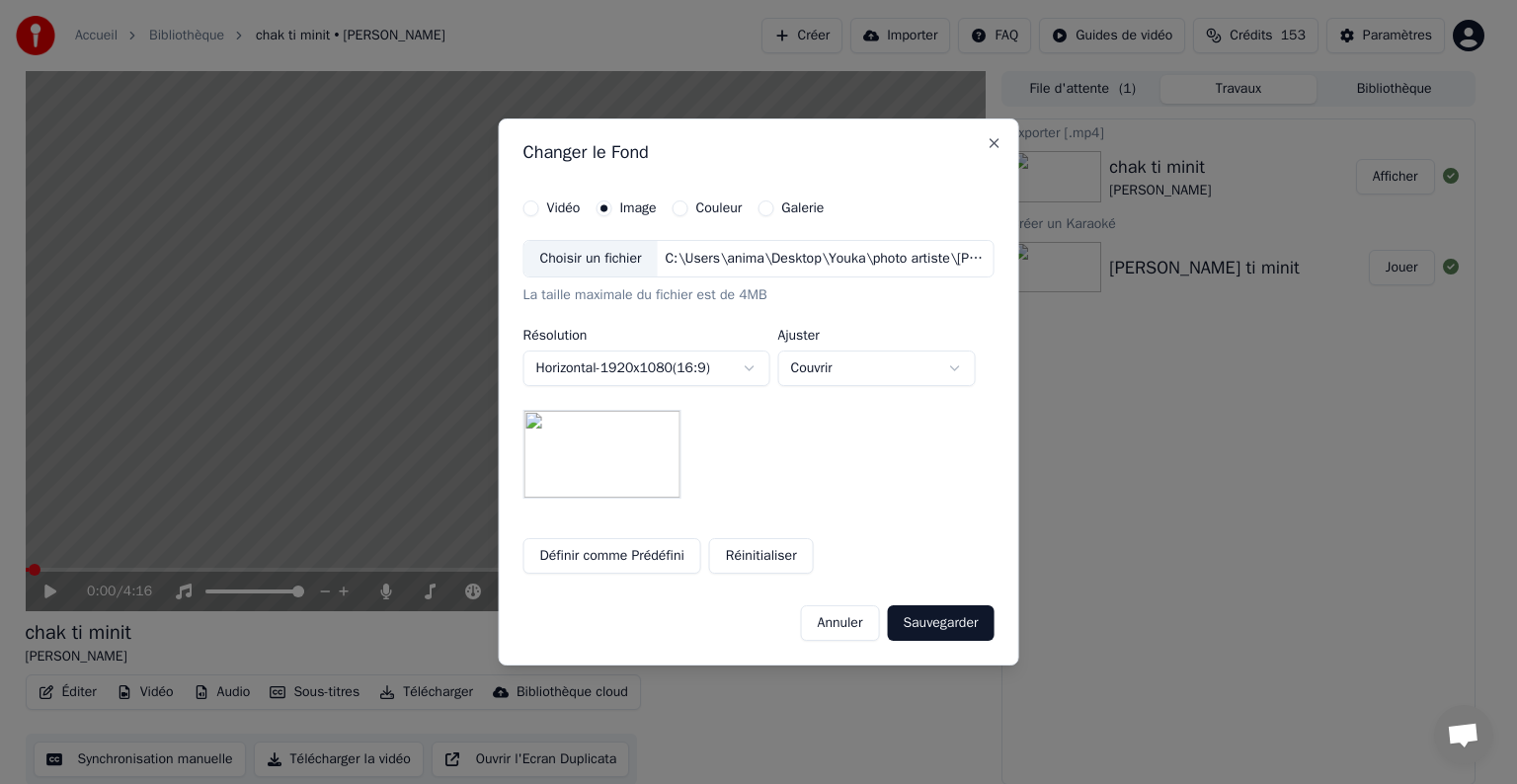 click on "**********" at bounding box center [750, 392] 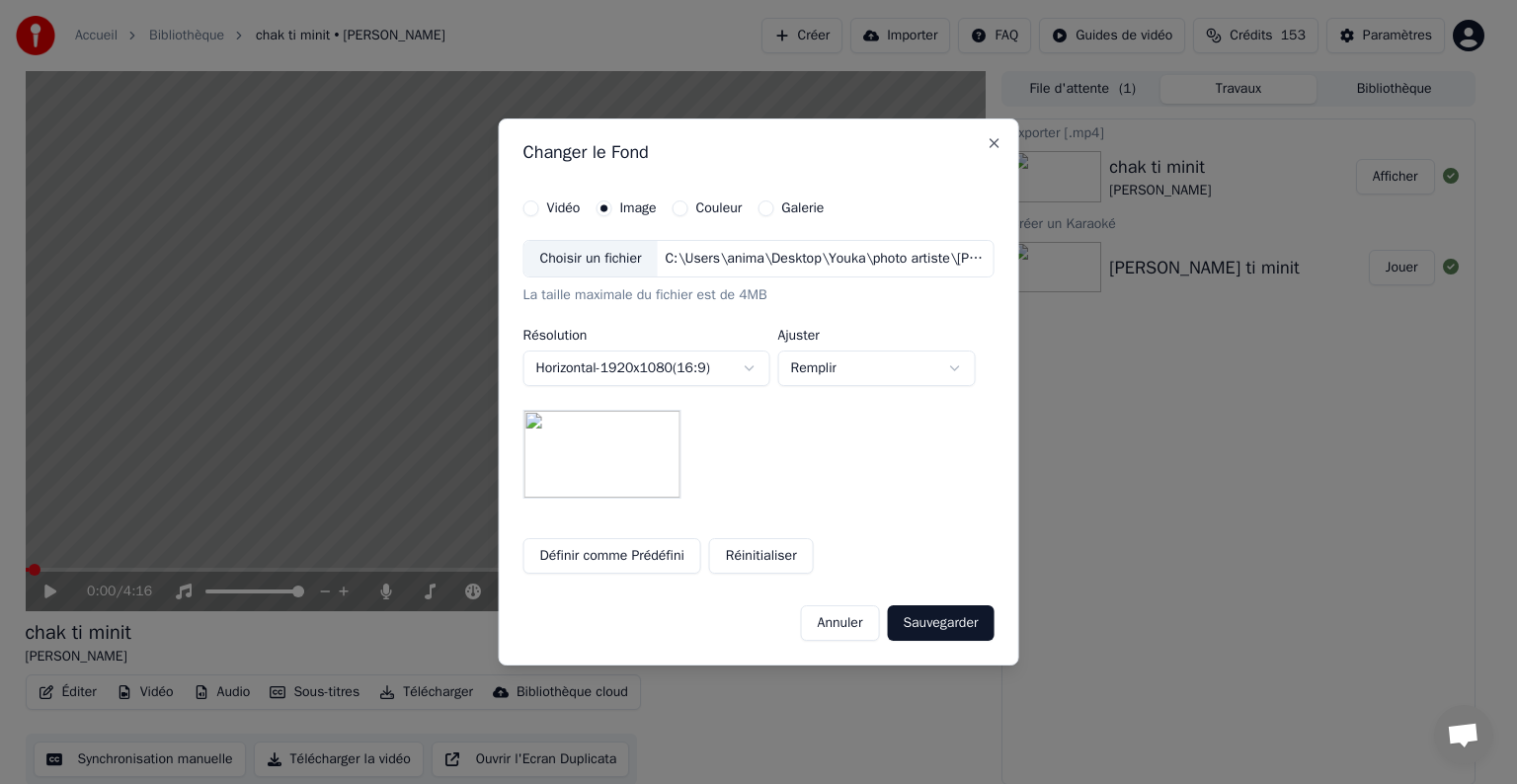 click on "**********" at bounding box center [750, 392] 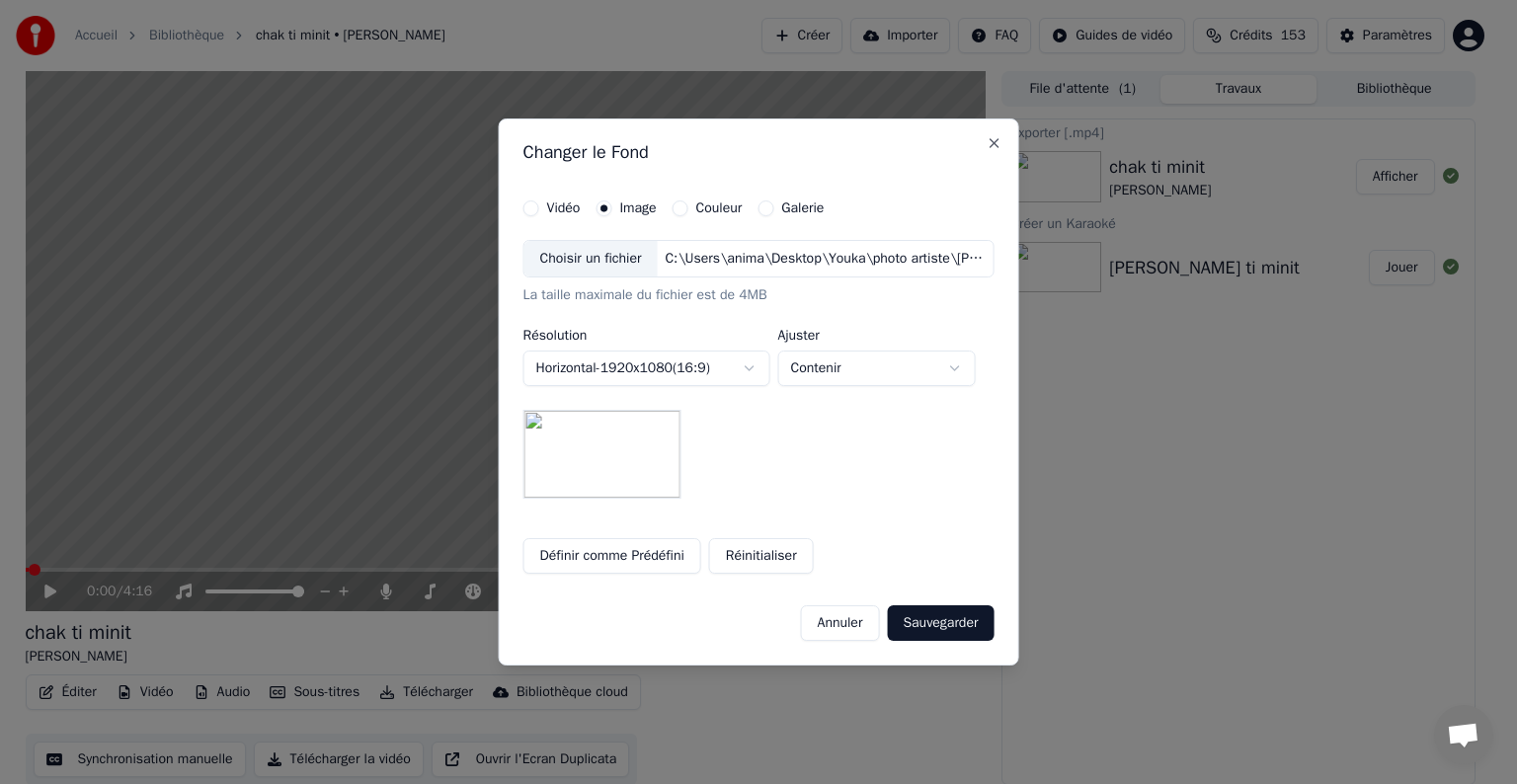 click on "**********" at bounding box center [750, 392] 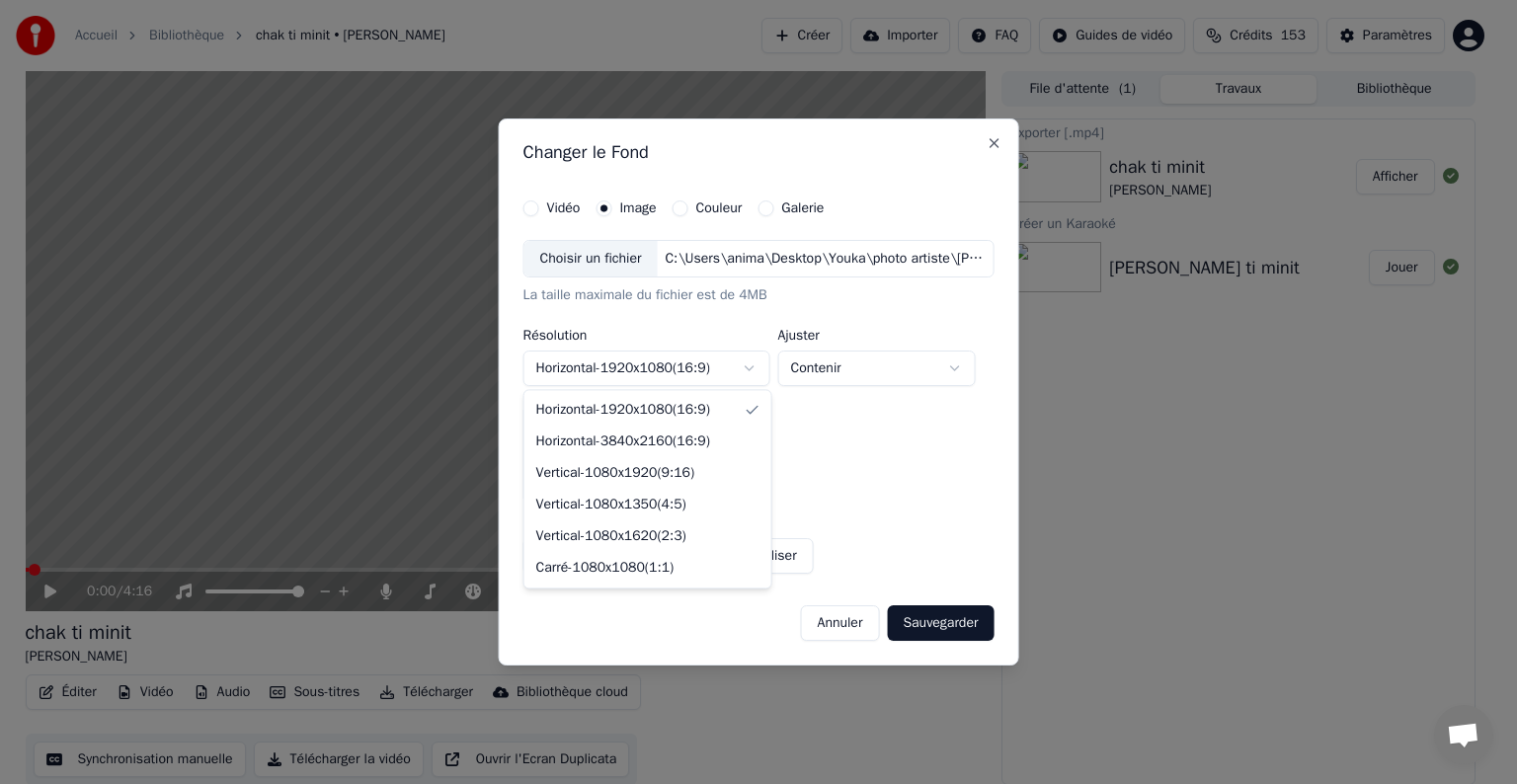 click on "**********" at bounding box center (750, 392) 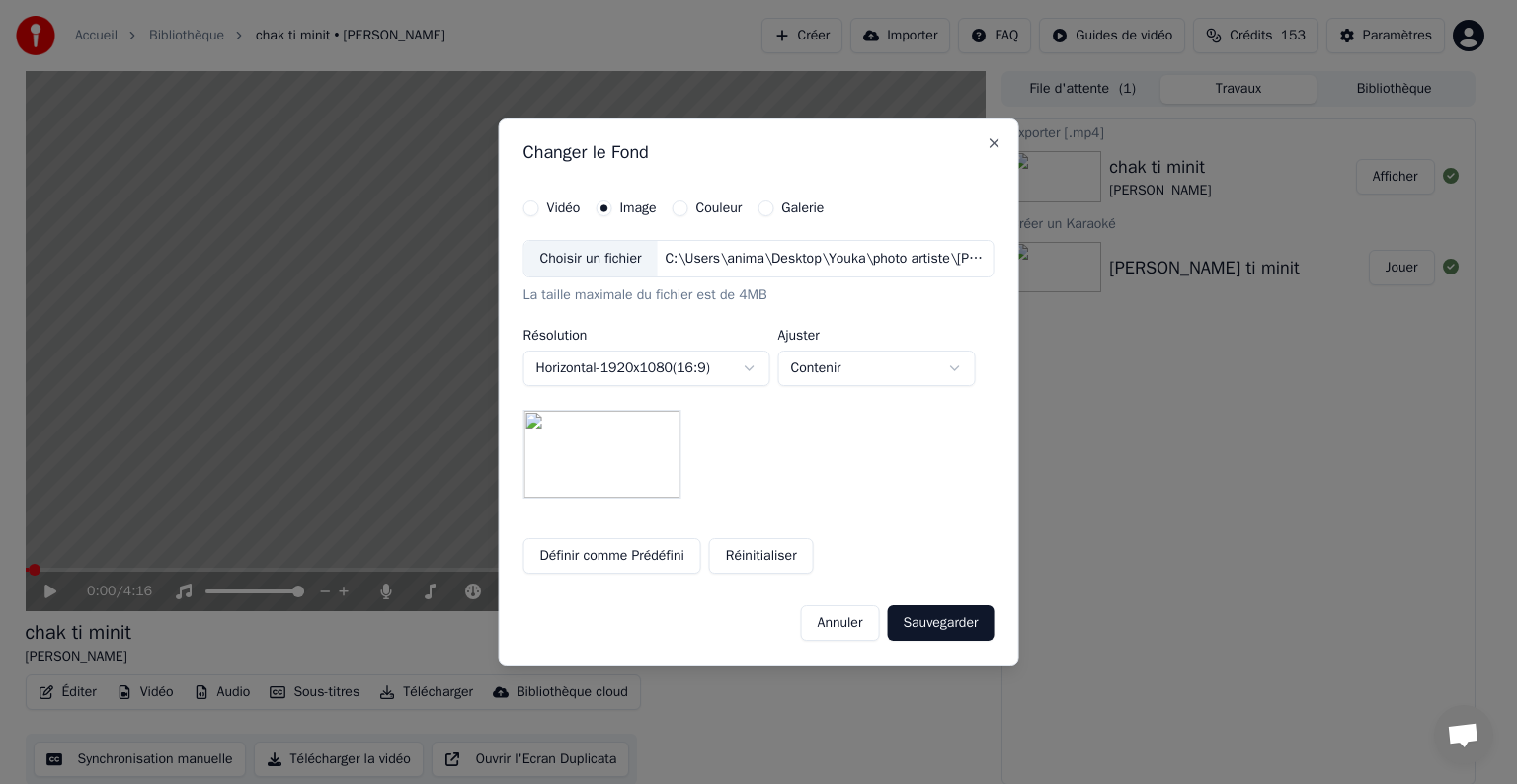 click on "**********" at bounding box center [750, 392] 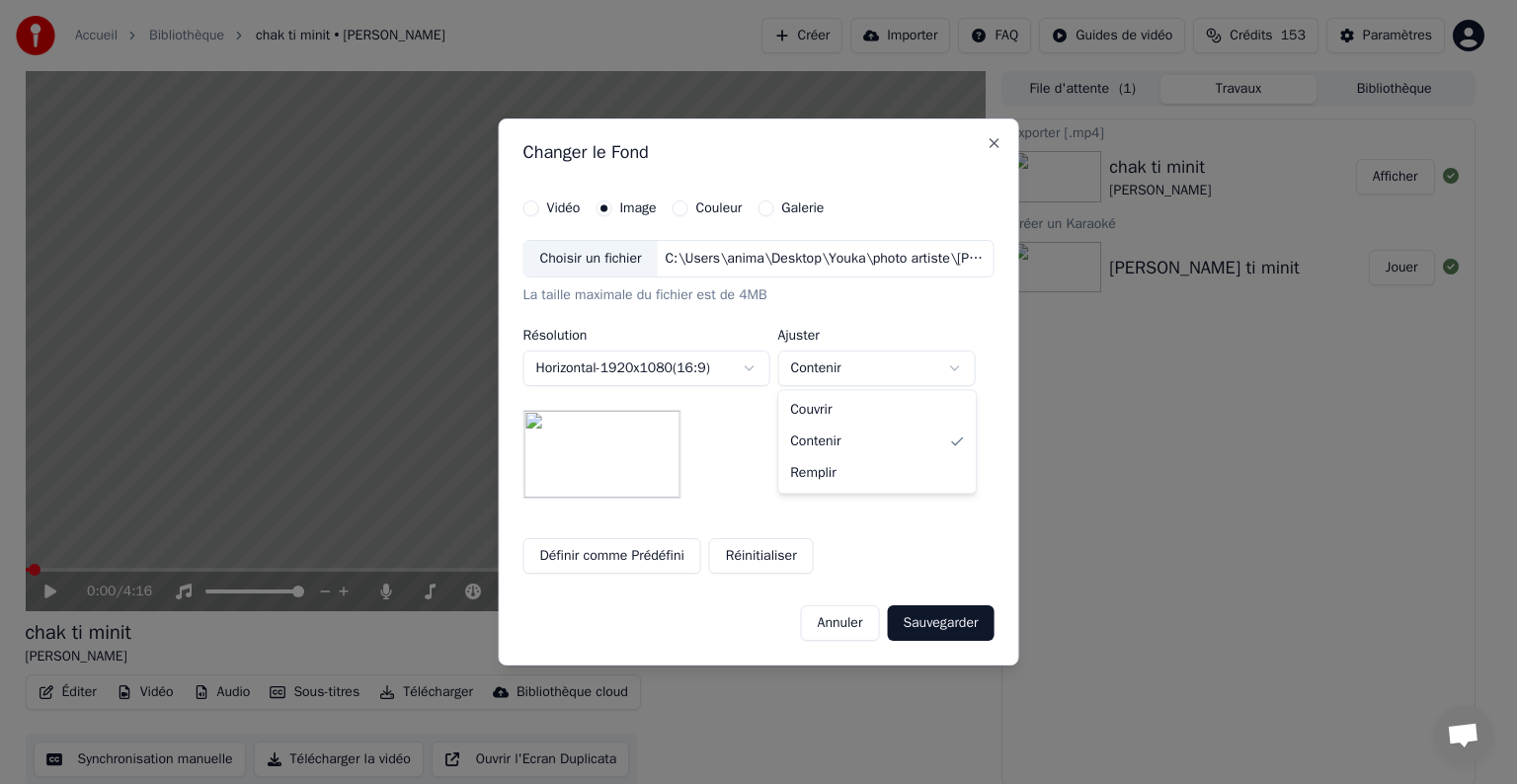 select on "*****" 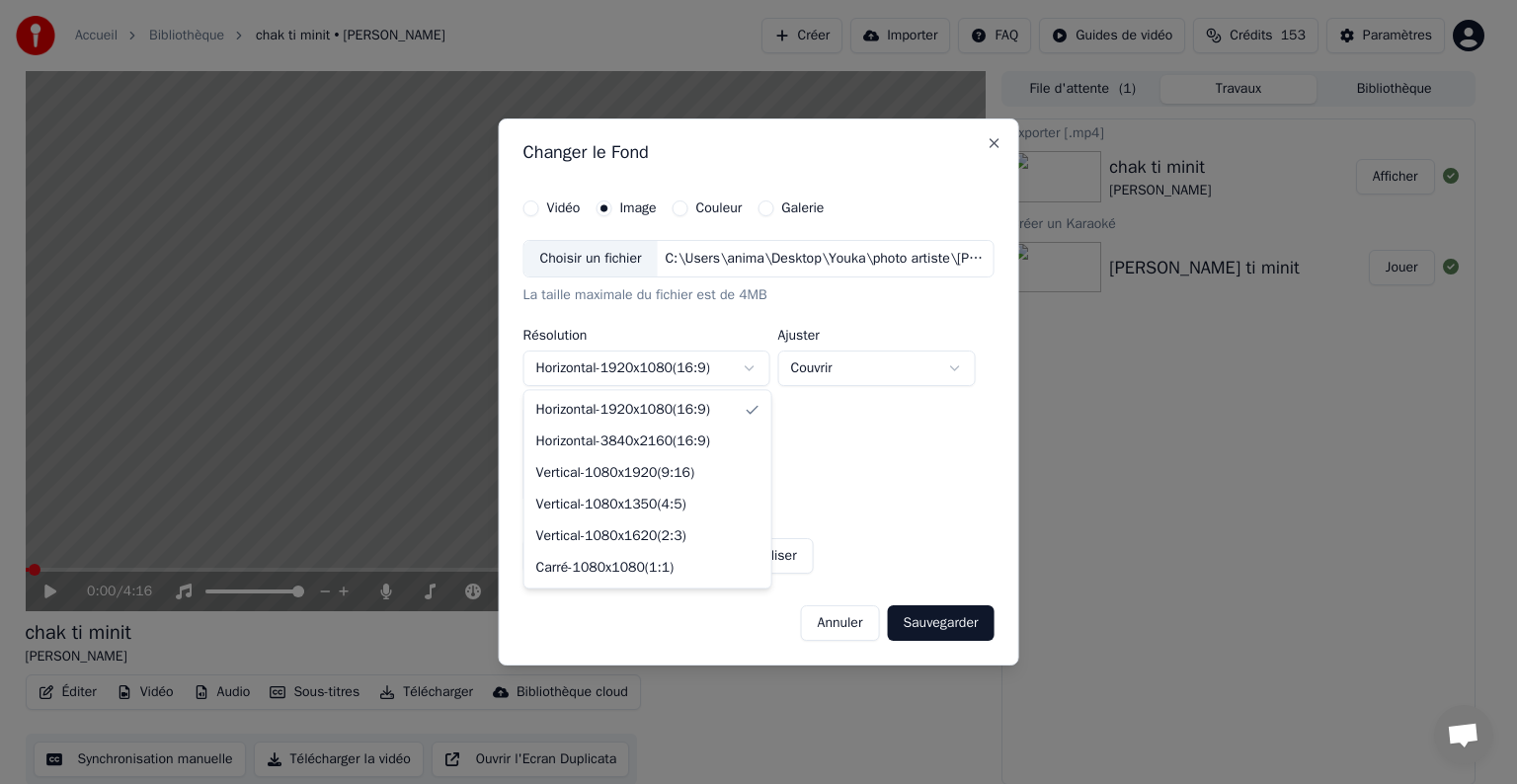 click on "**********" at bounding box center [750, 392] 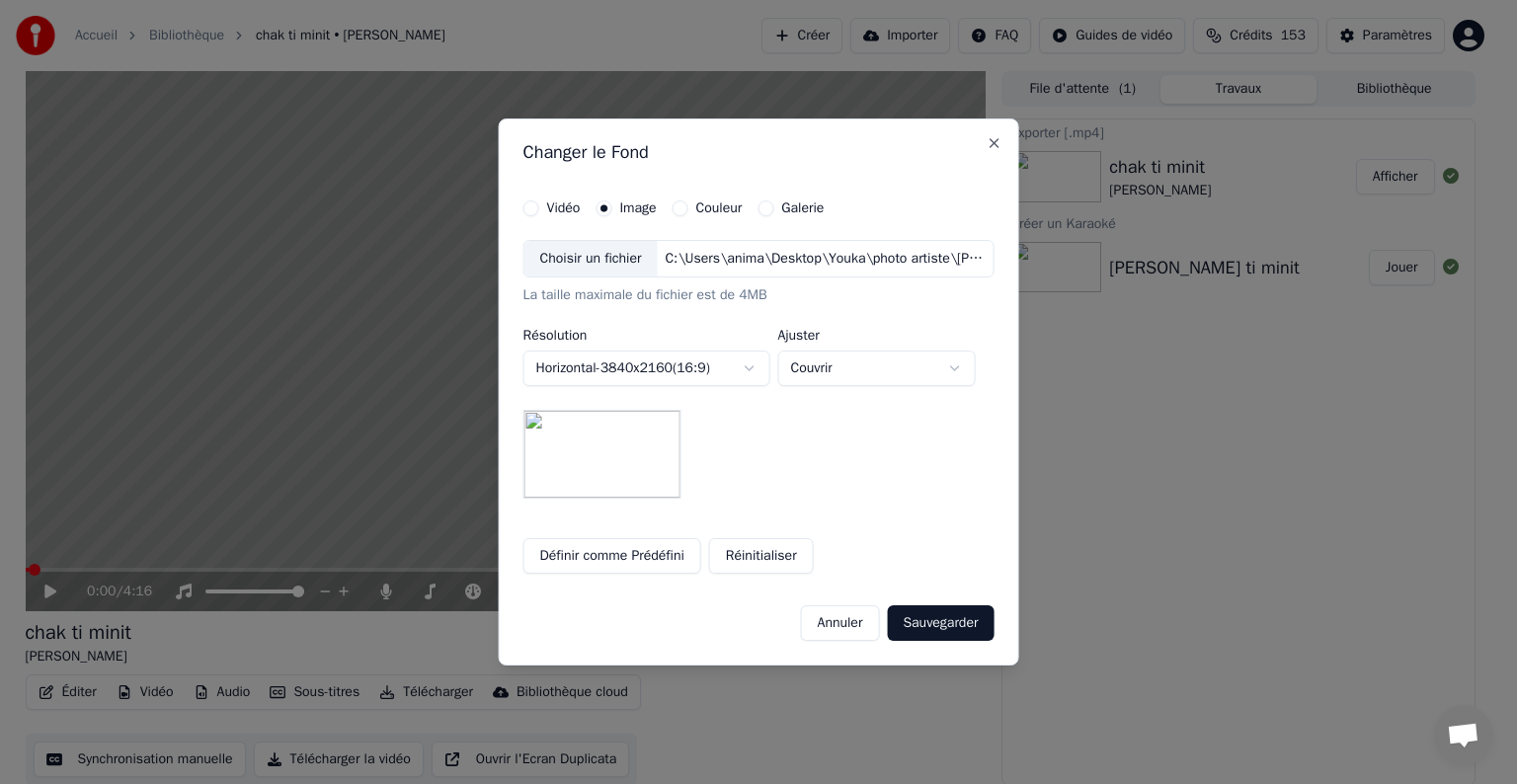 click on "**********" at bounding box center [750, 392] 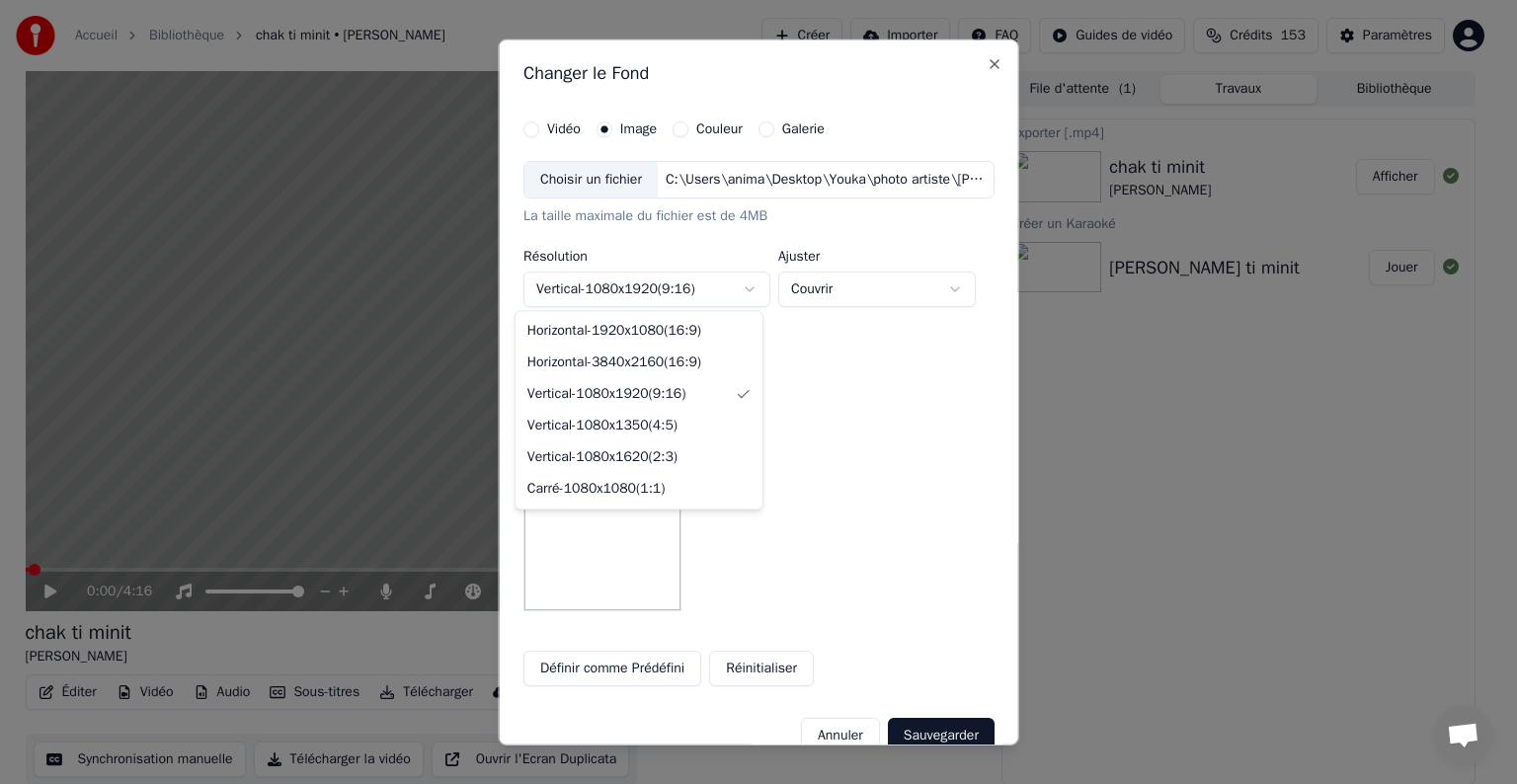 click on "**********" at bounding box center (750, 392) 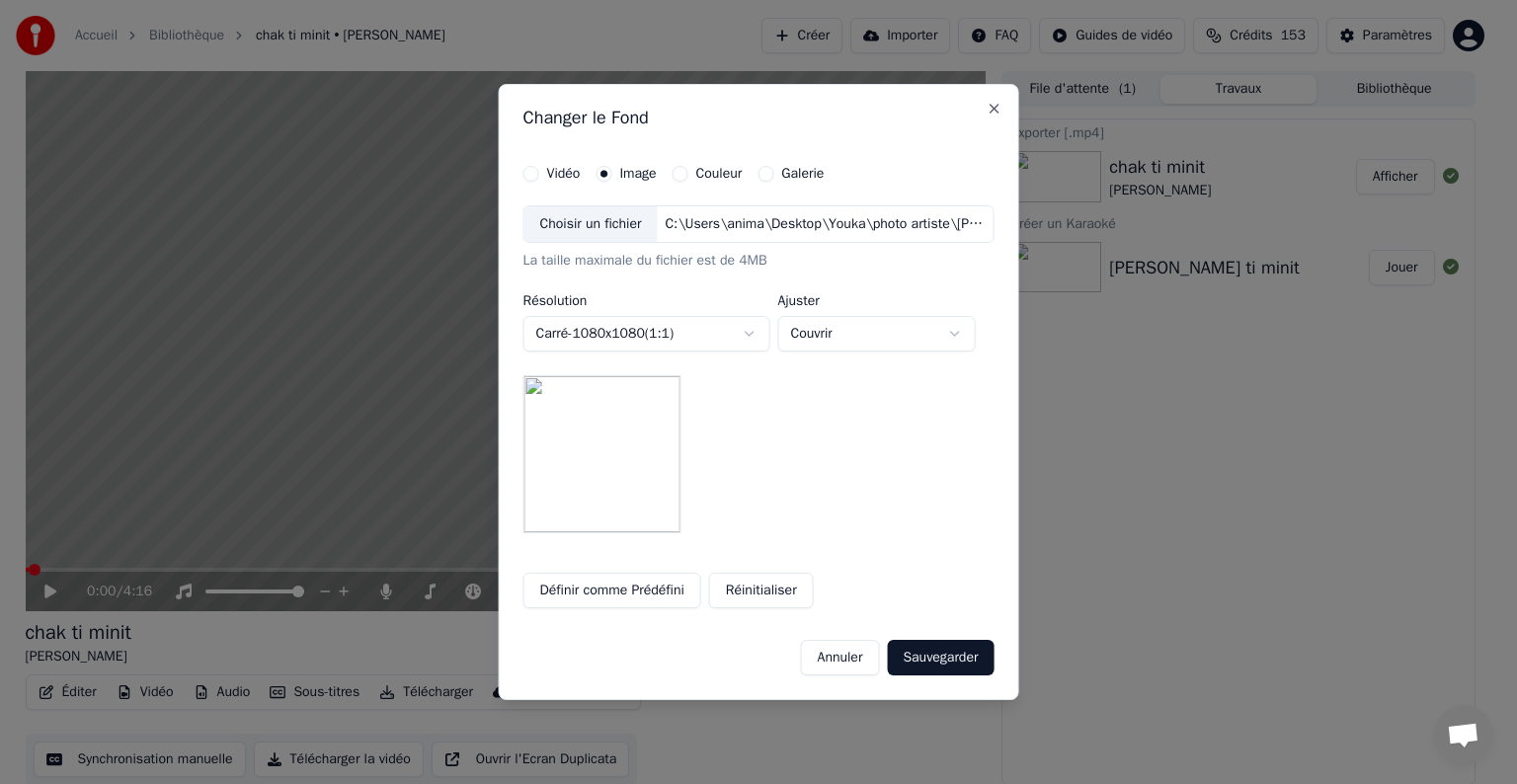 click on "Sauvegarder" at bounding box center (940, 658) 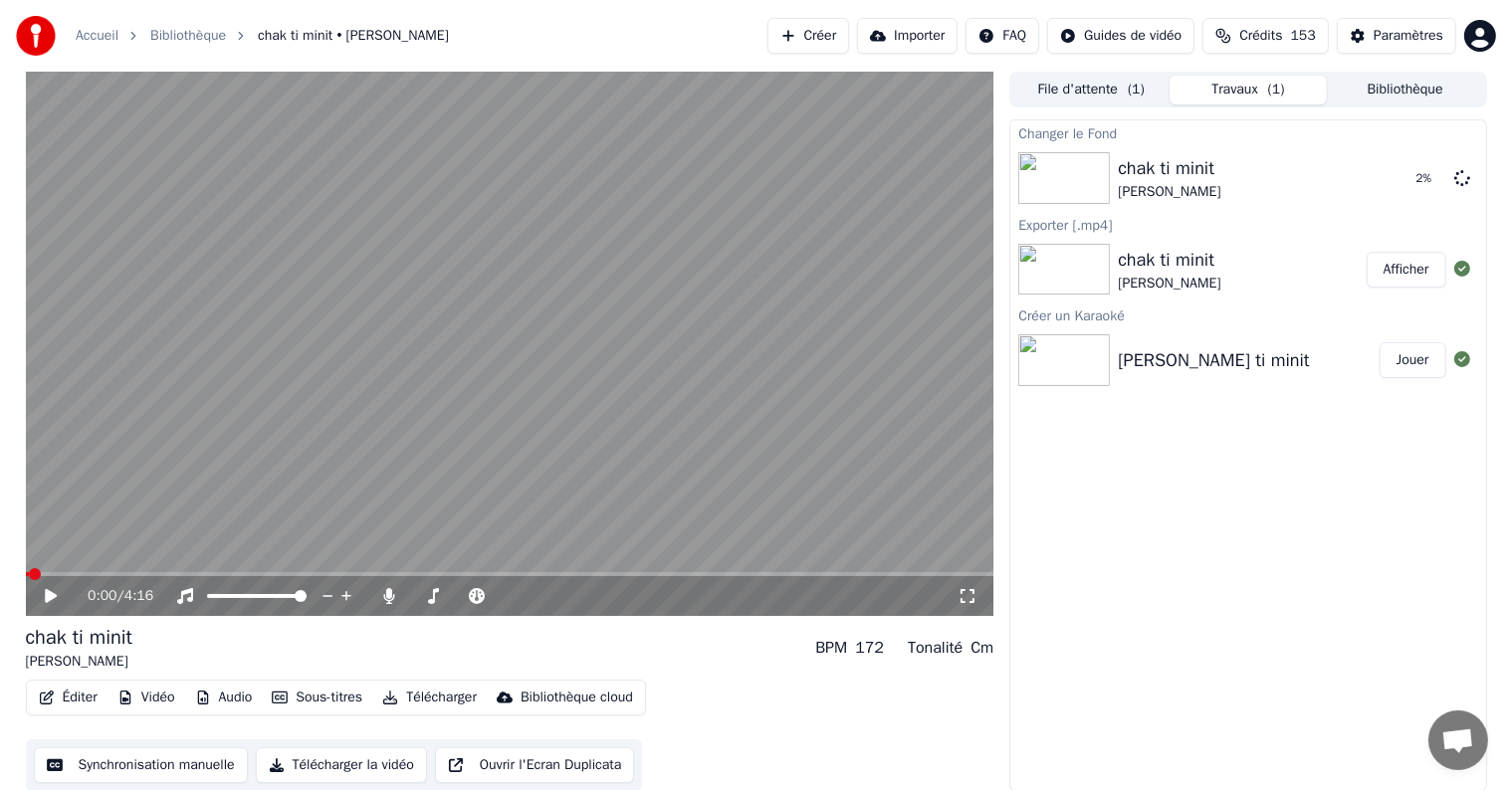 scroll, scrollTop: 1, scrollLeft: 0, axis: vertical 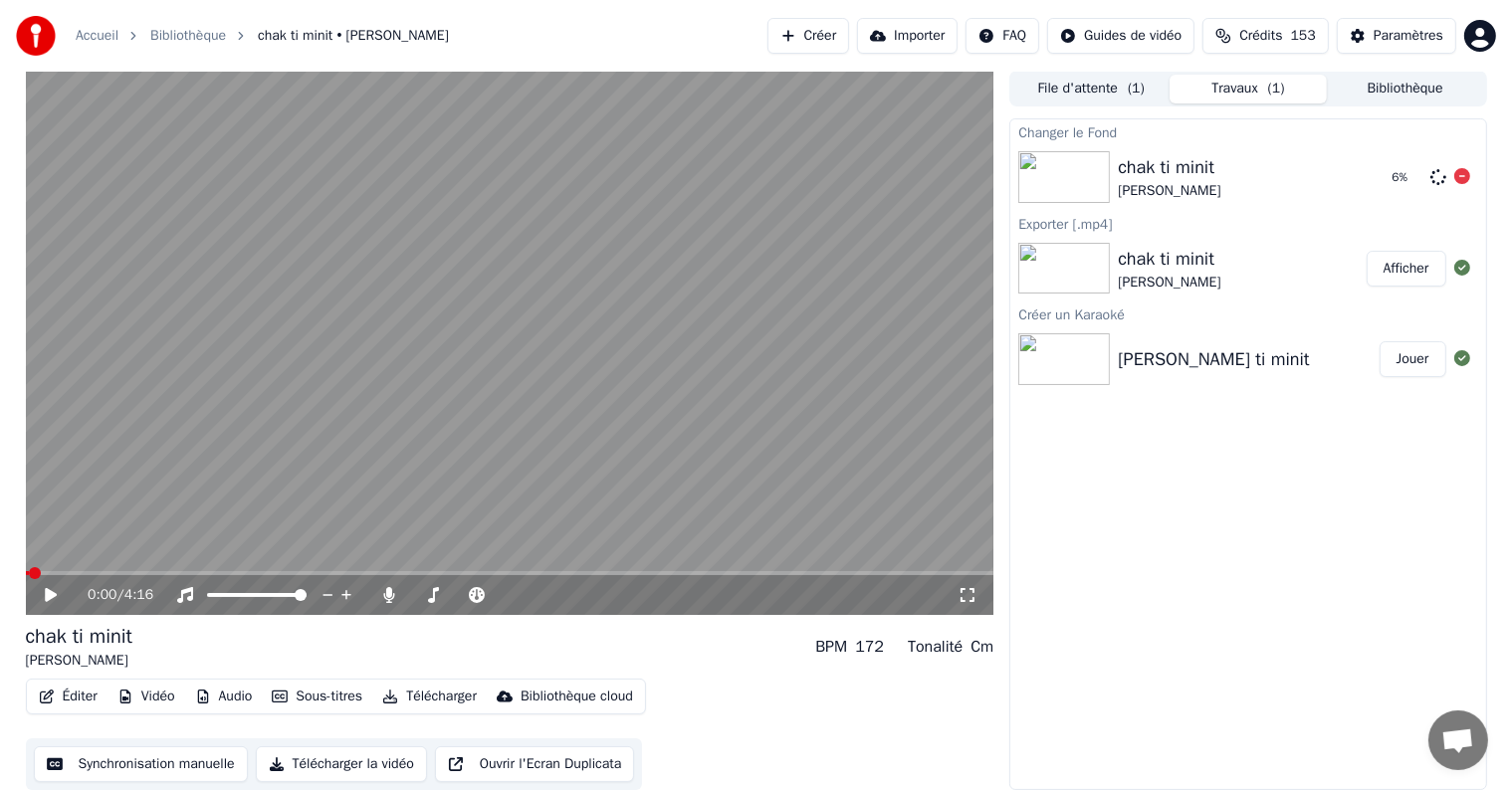 click on "chak ti minit" at bounding box center (1169, 167) 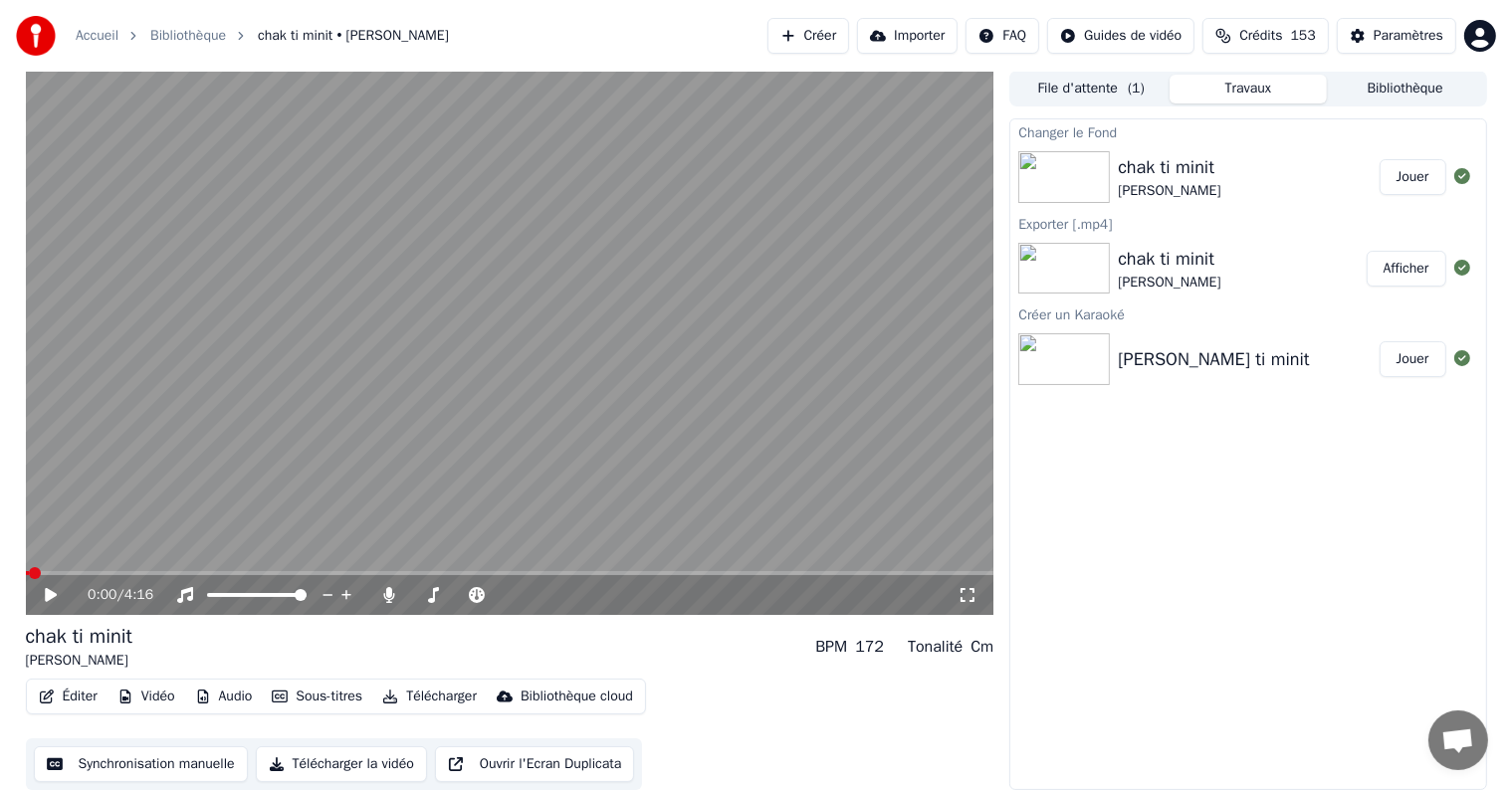 click on "chak ti minit" at bounding box center [1169, 167] 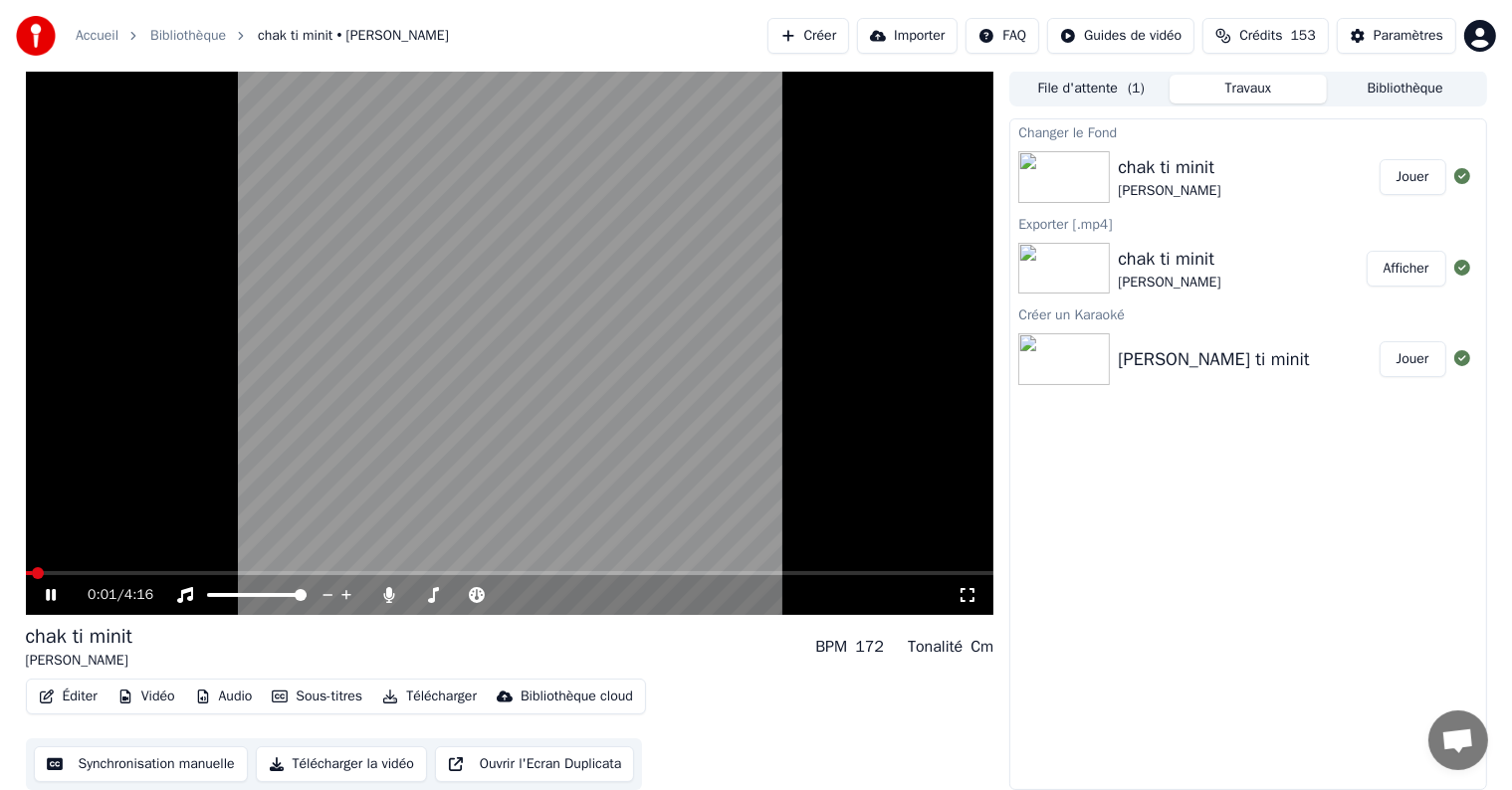 click 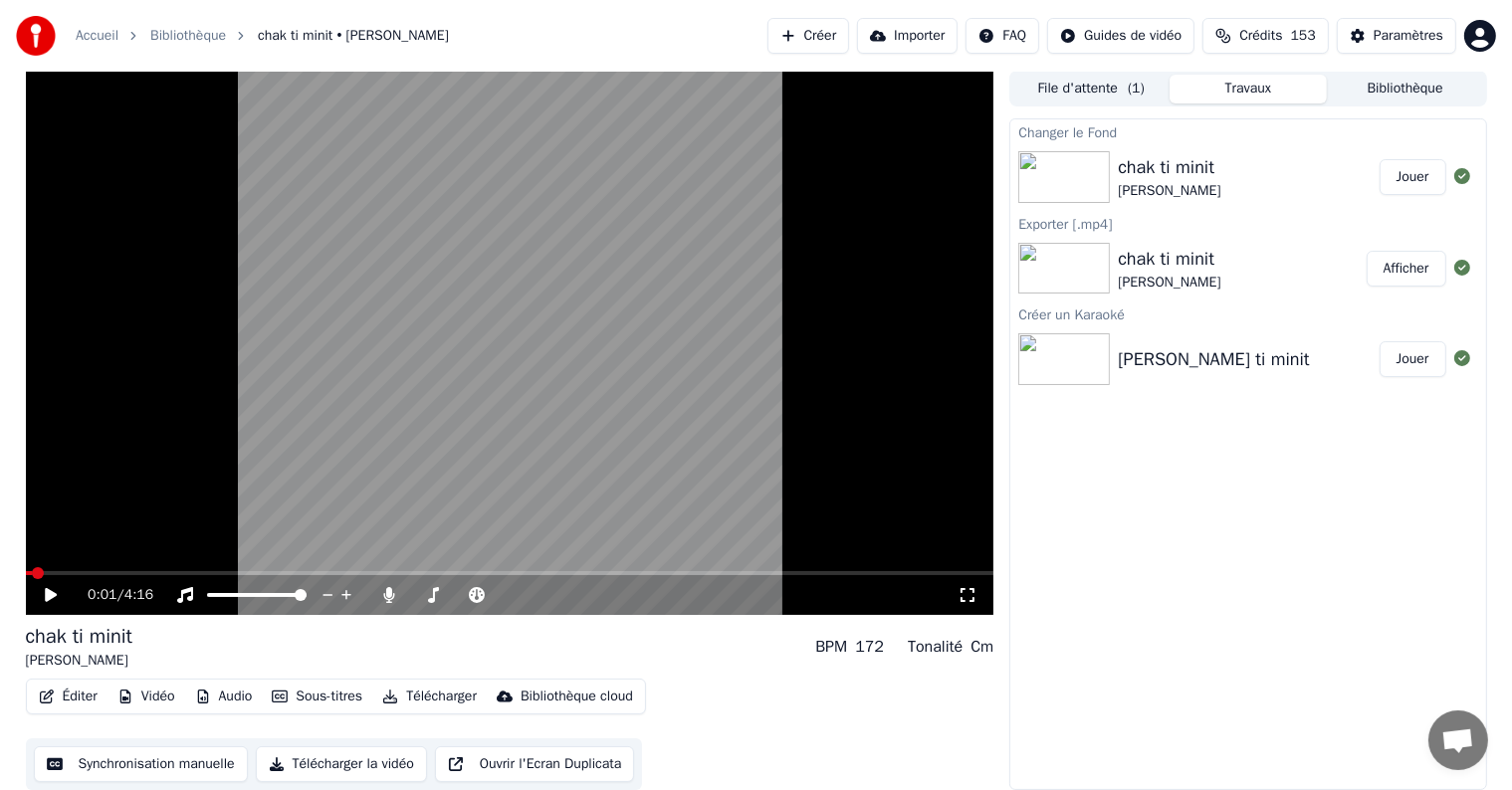 click on "Télécharger la vidéo" at bounding box center [341, 764] 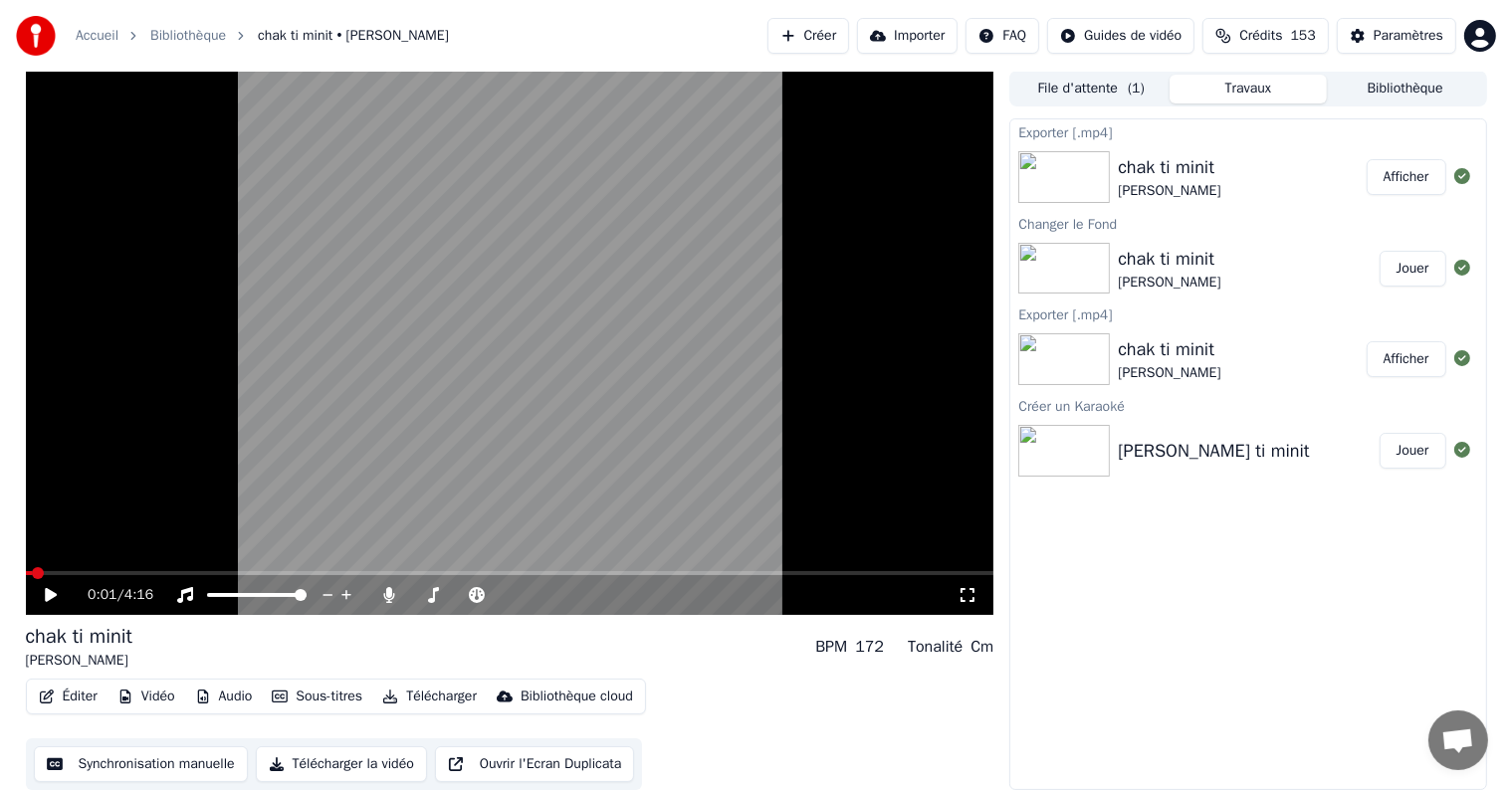 click on "Afficher" at bounding box center (1406, 177) 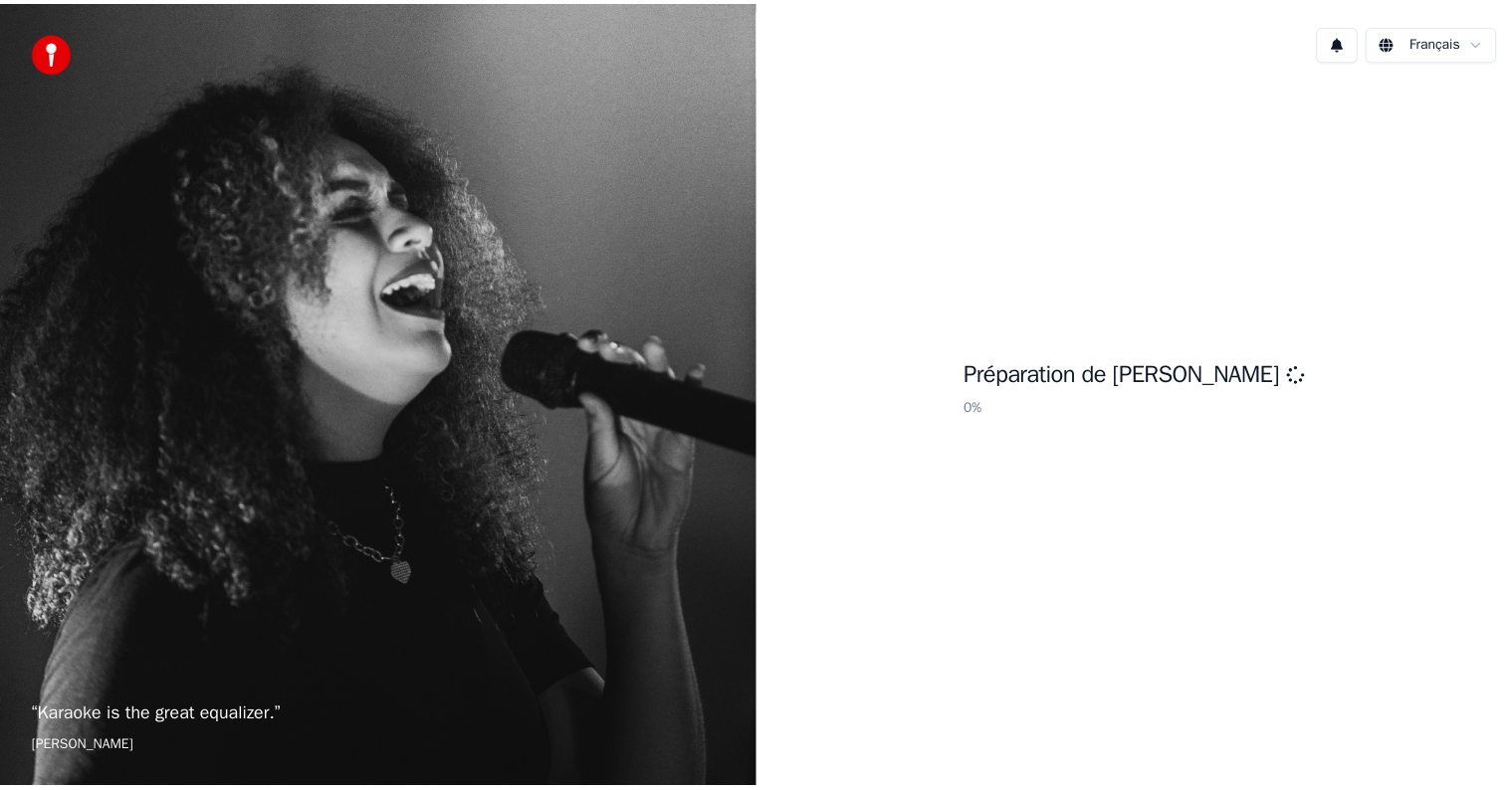 scroll, scrollTop: 0, scrollLeft: 0, axis: both 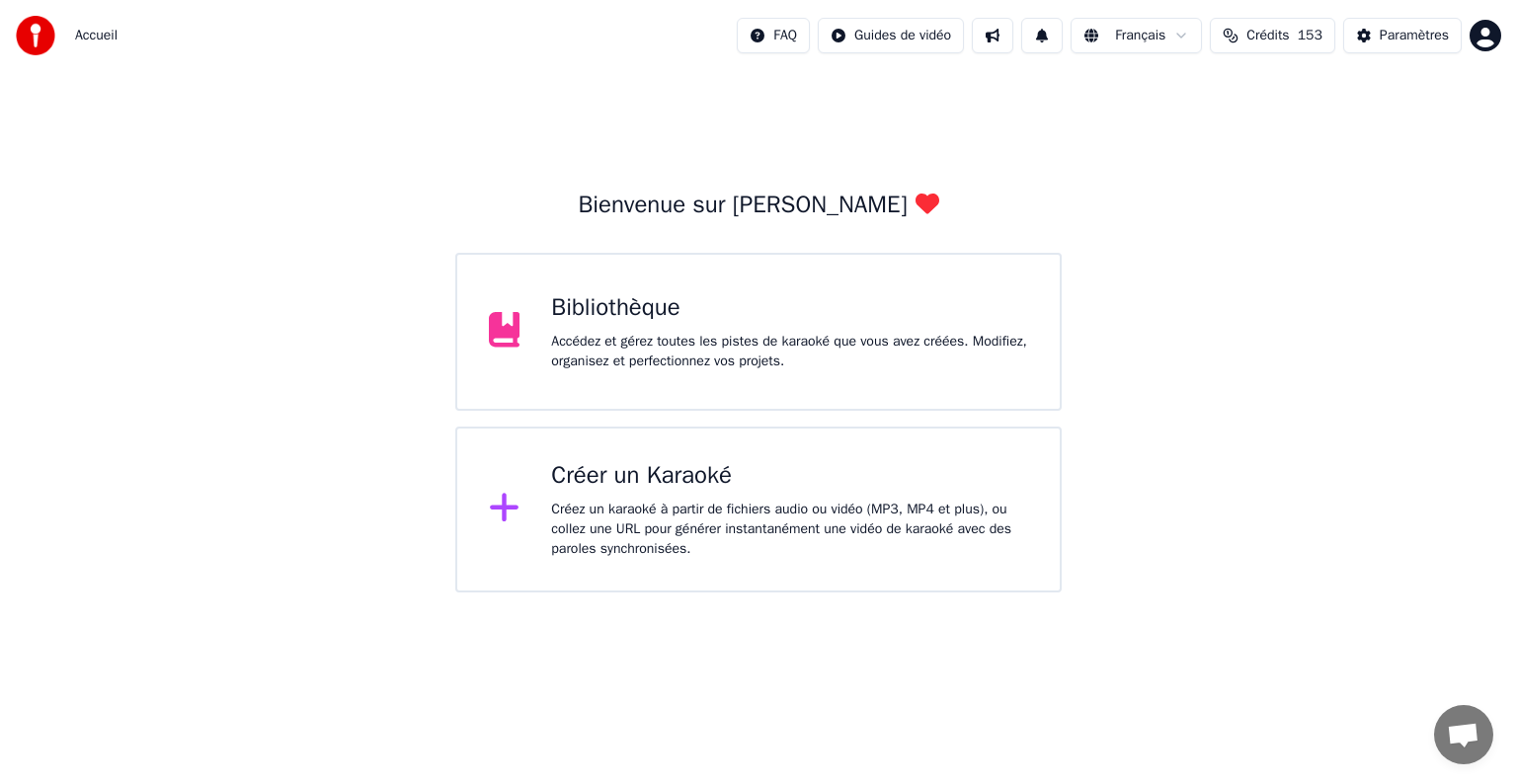 click on "Créer un Karaoké" at bounding box center (789, 476) 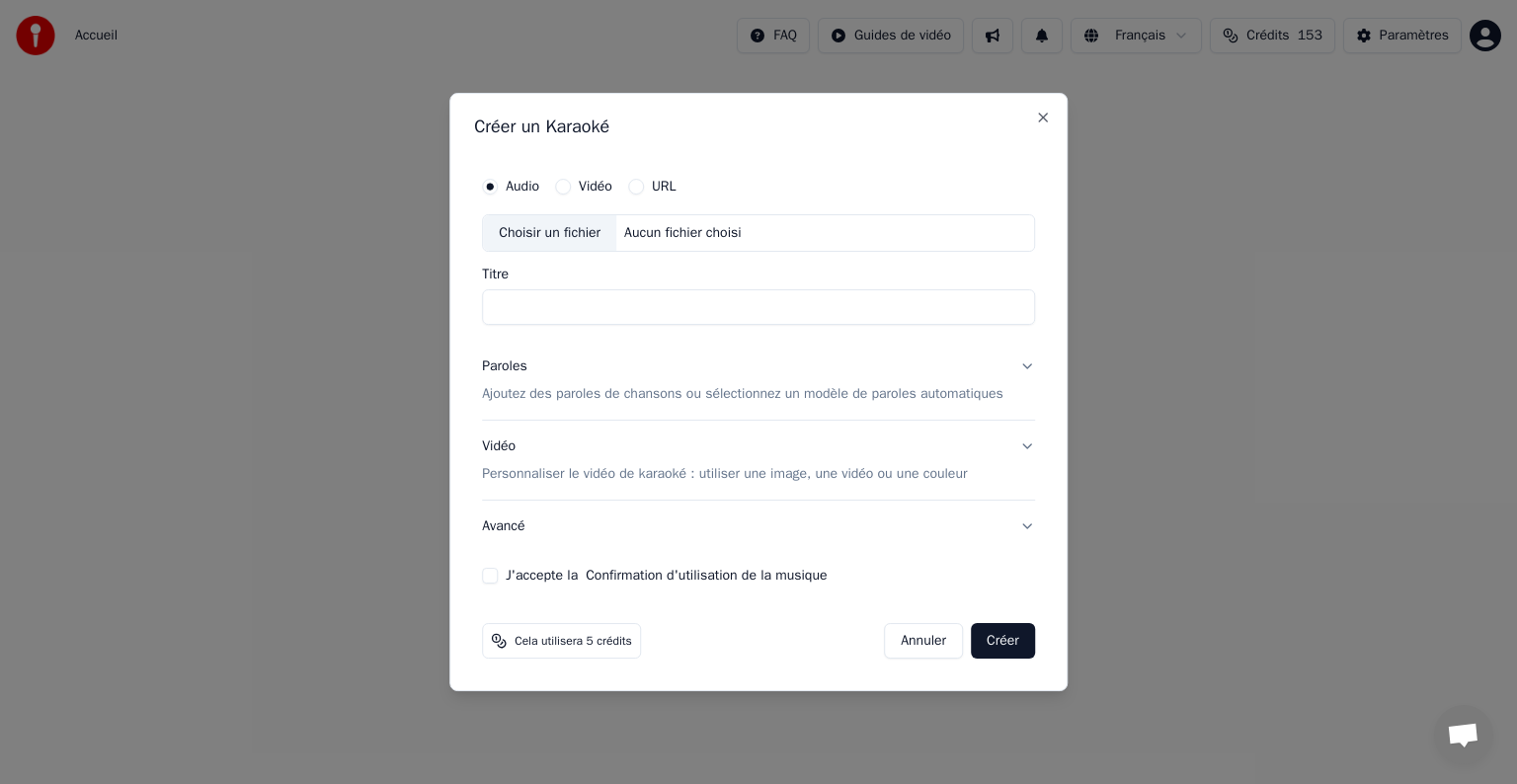 click on "Annuler" at bounding box center (923, 641) 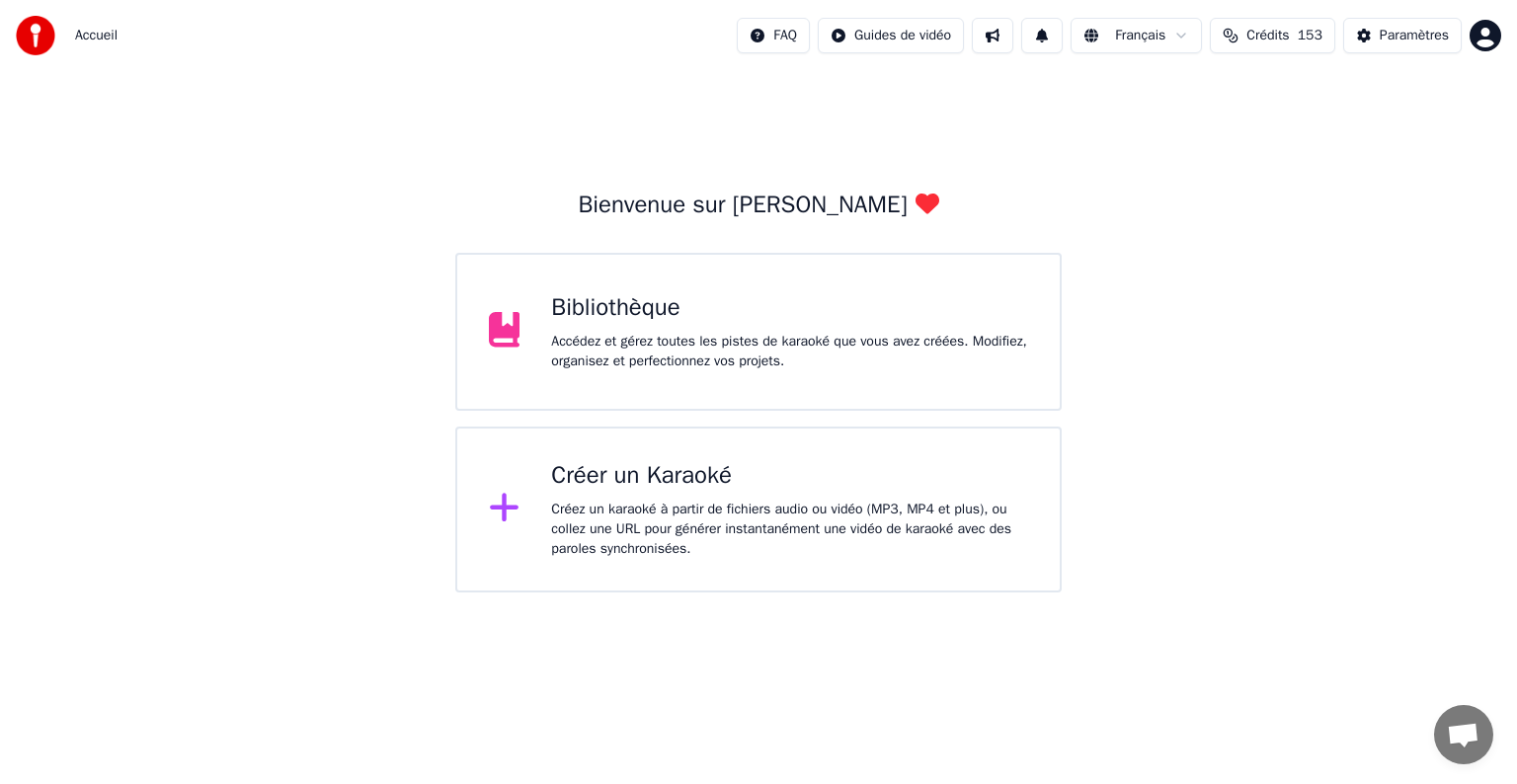 click on "Bibliothèque Accédez et gérez toutes les pistes de karaoké que vous avez créées. Modifiez, organisez et perfectionnez vos projets." at bounding box center (758, 332) 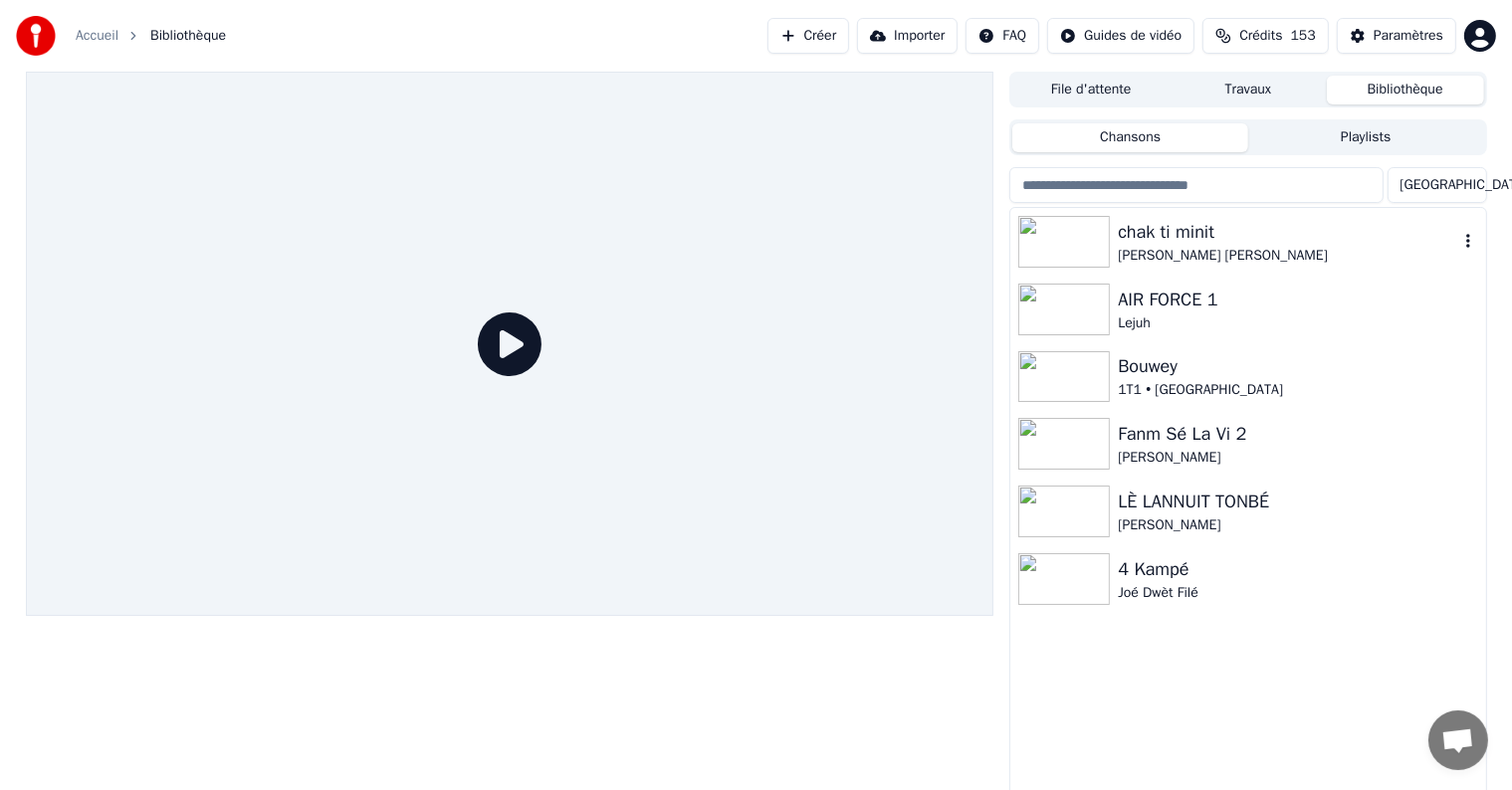 click on "chak ti minit" at bounding box center [1287, 232] 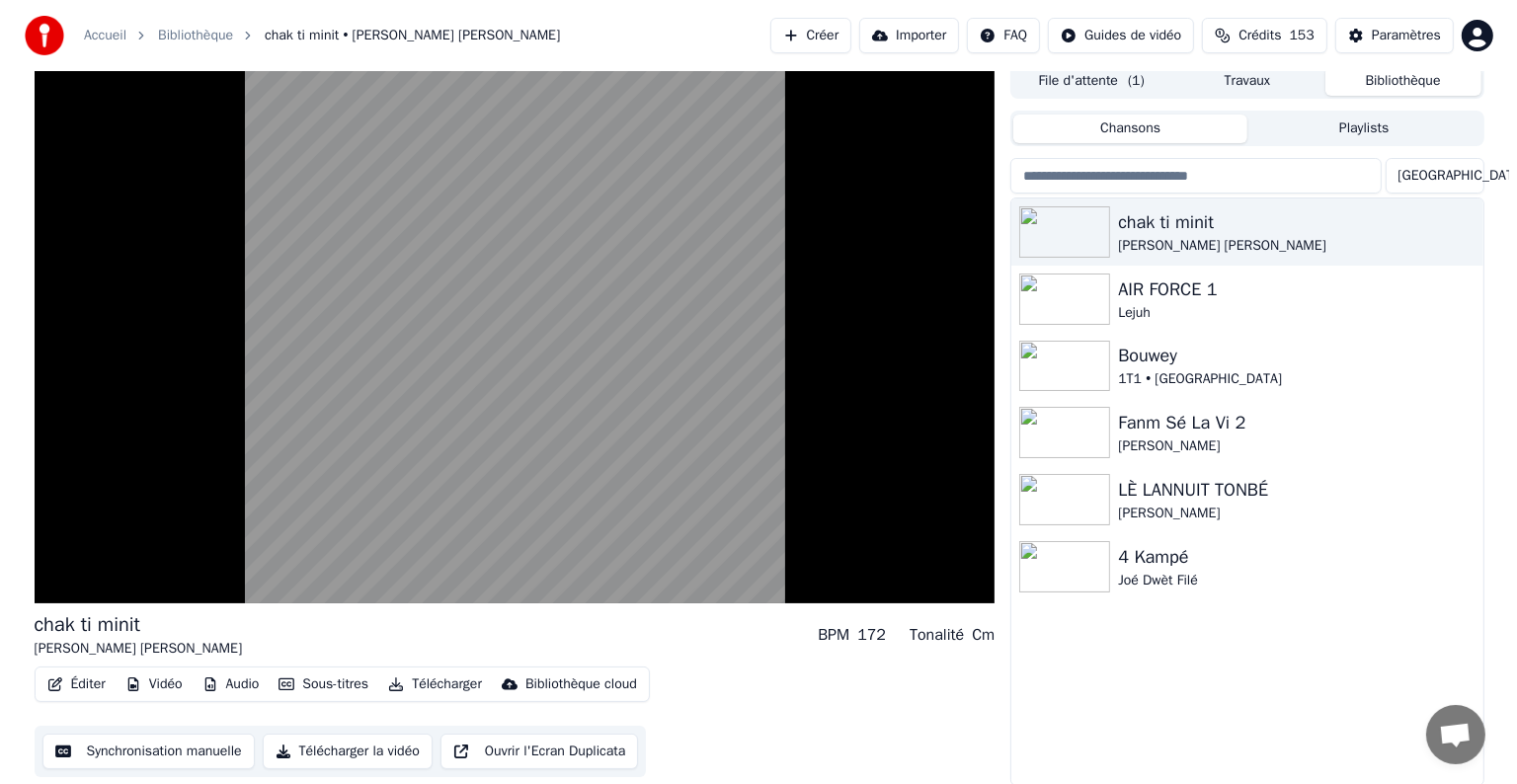 scroll, scrollTop: 9, scrollLeft: 0, axis: vertical 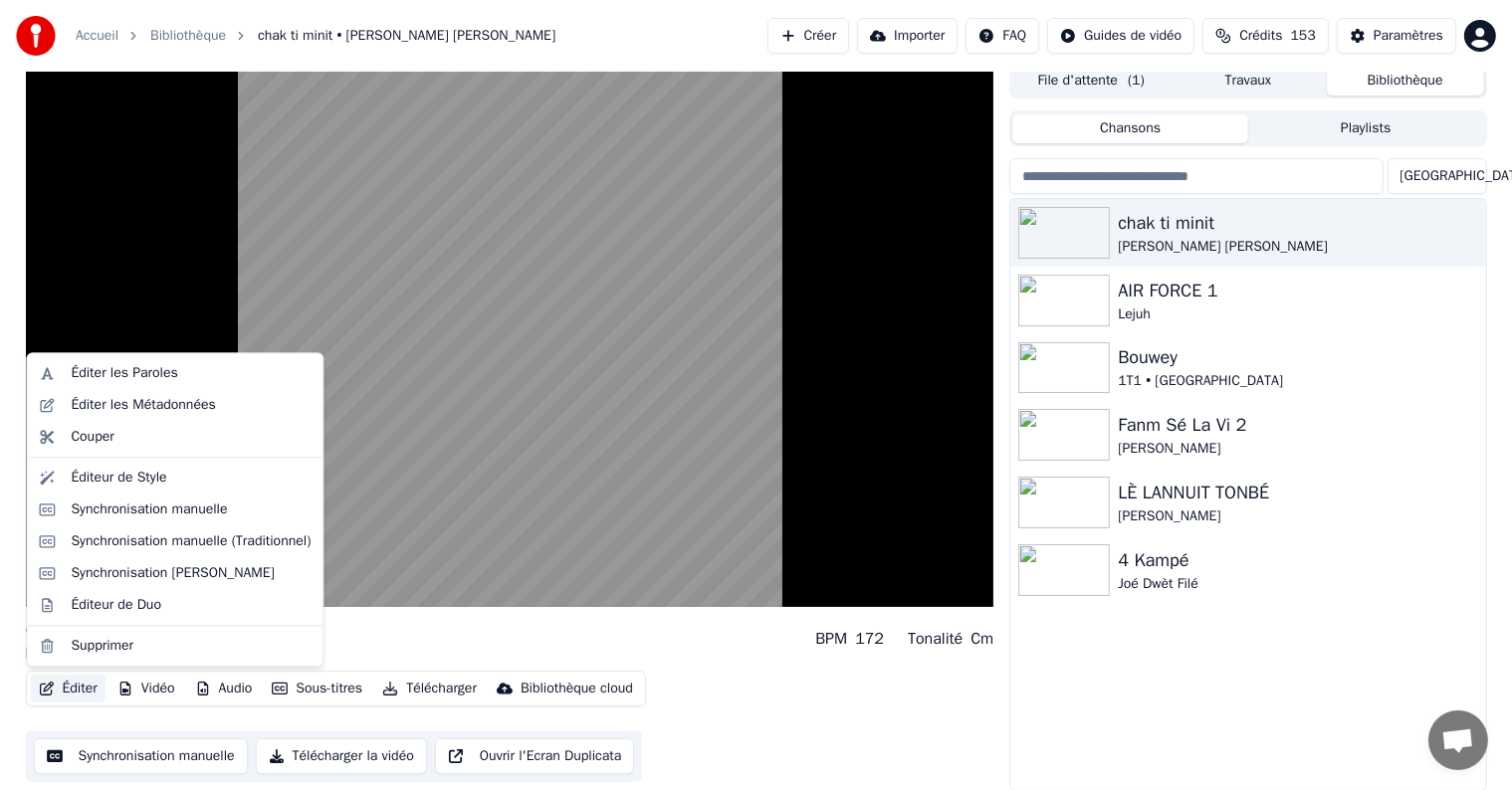 click on "Éditer" at bounding box center [68, 689] 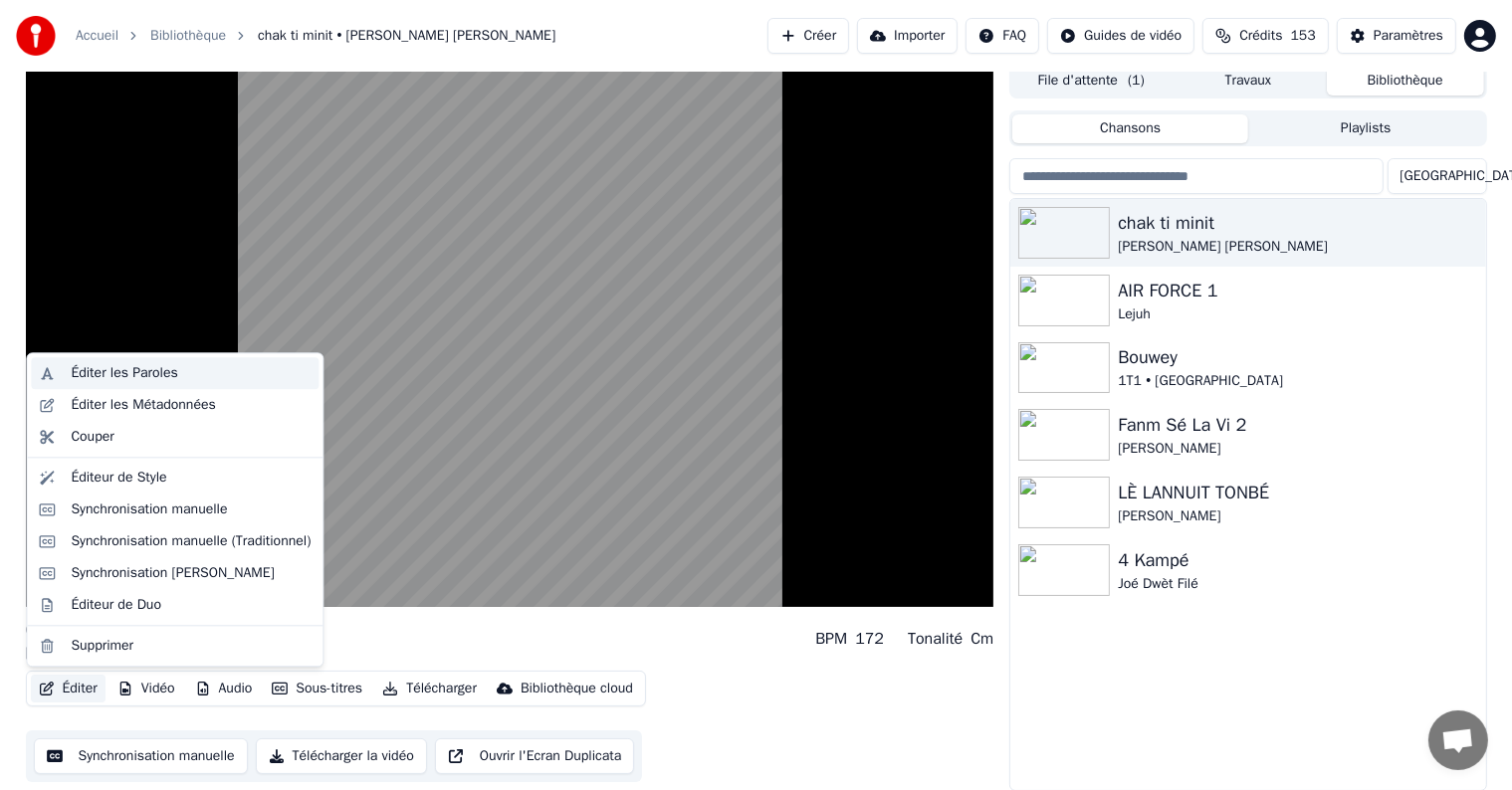 click on "Éditer les Paroles" at bounding box center (123, 373) 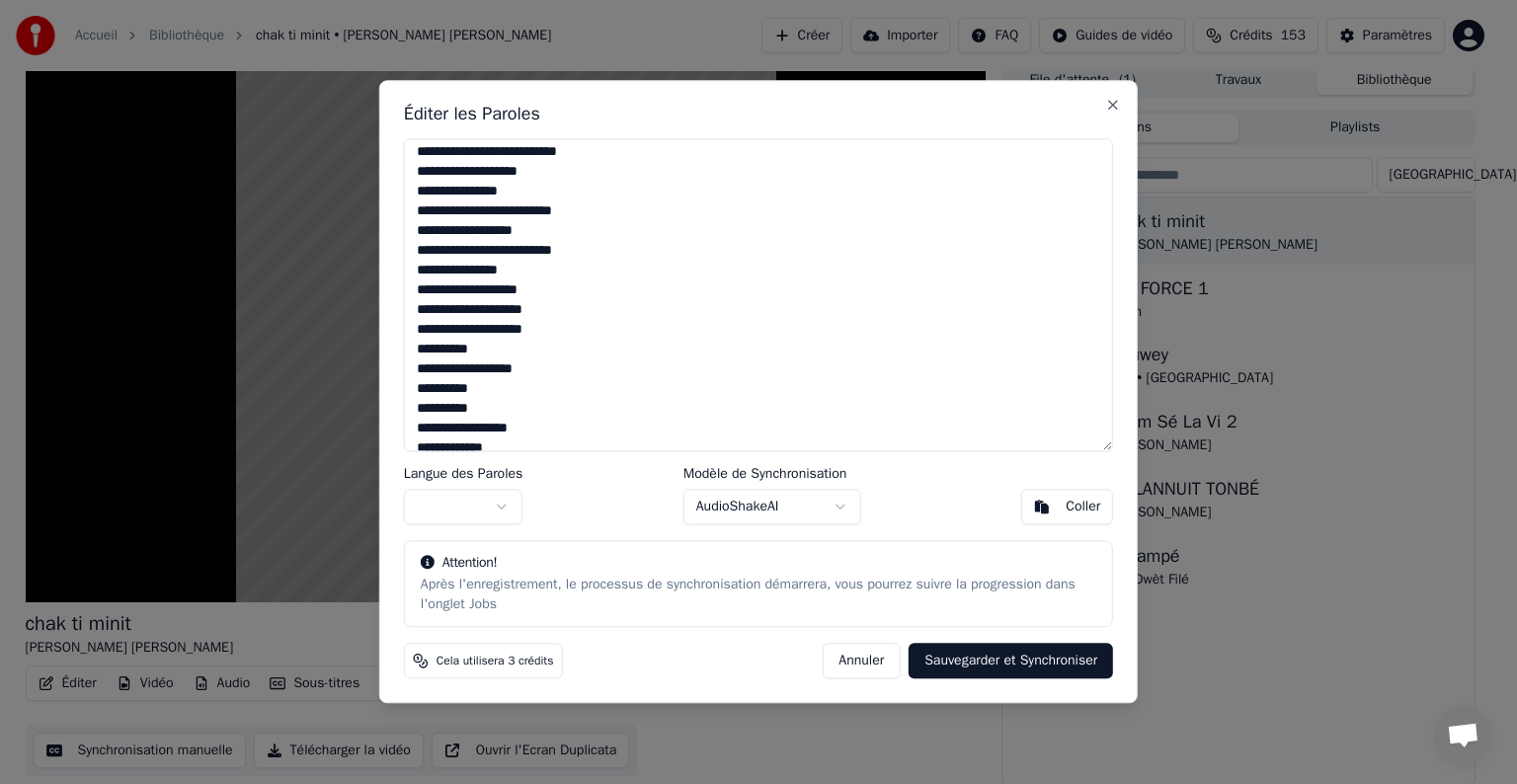 scroll, scrollTop: 0, scrollLeft: 0, axis: both 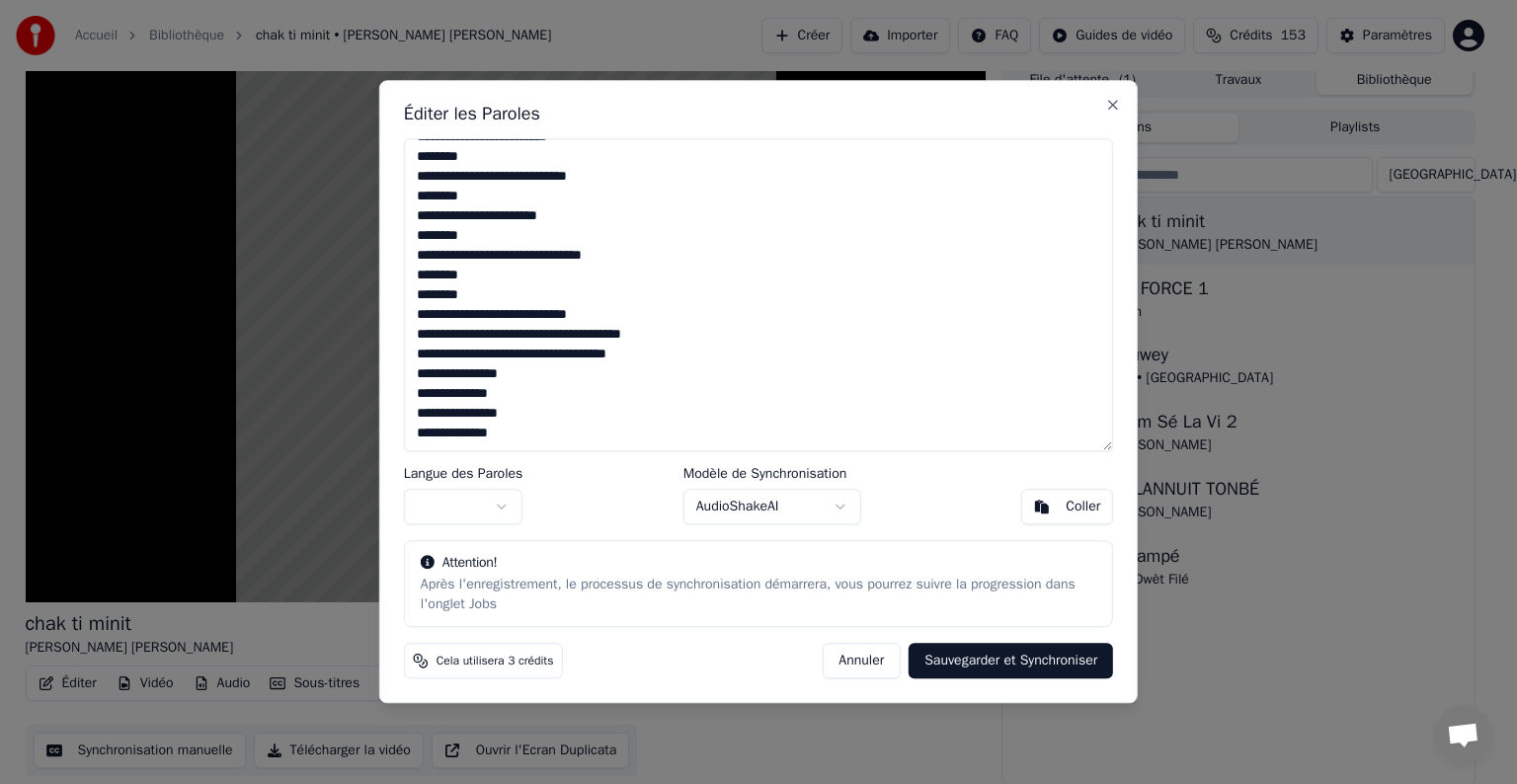 drag, startPoint x: 415, startPoint y: 156, endPoint x: 637, endPoint y: 494, distance: 404.38595 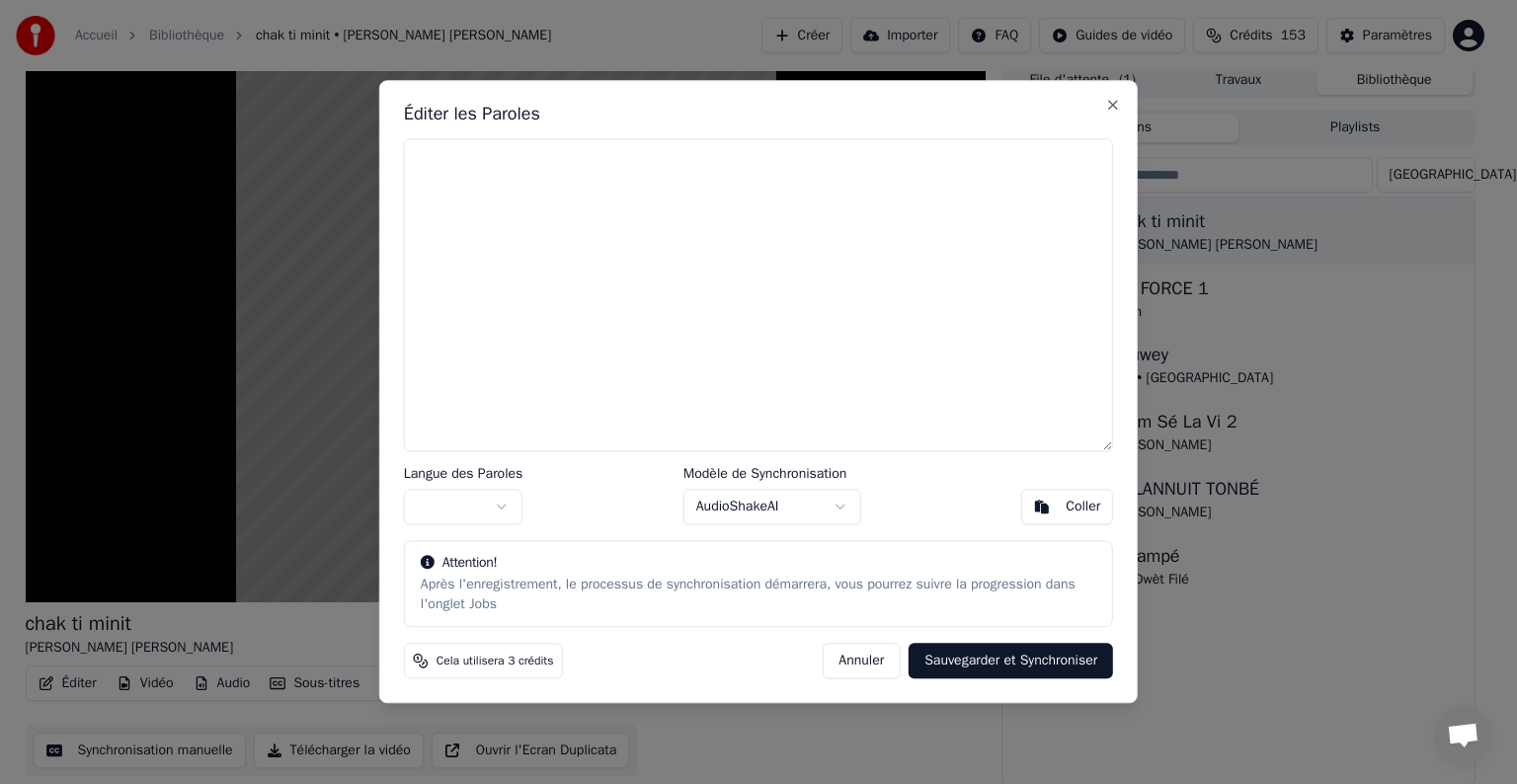 scroll, scrollTop: 0, scrollLeft: 0, axis: both 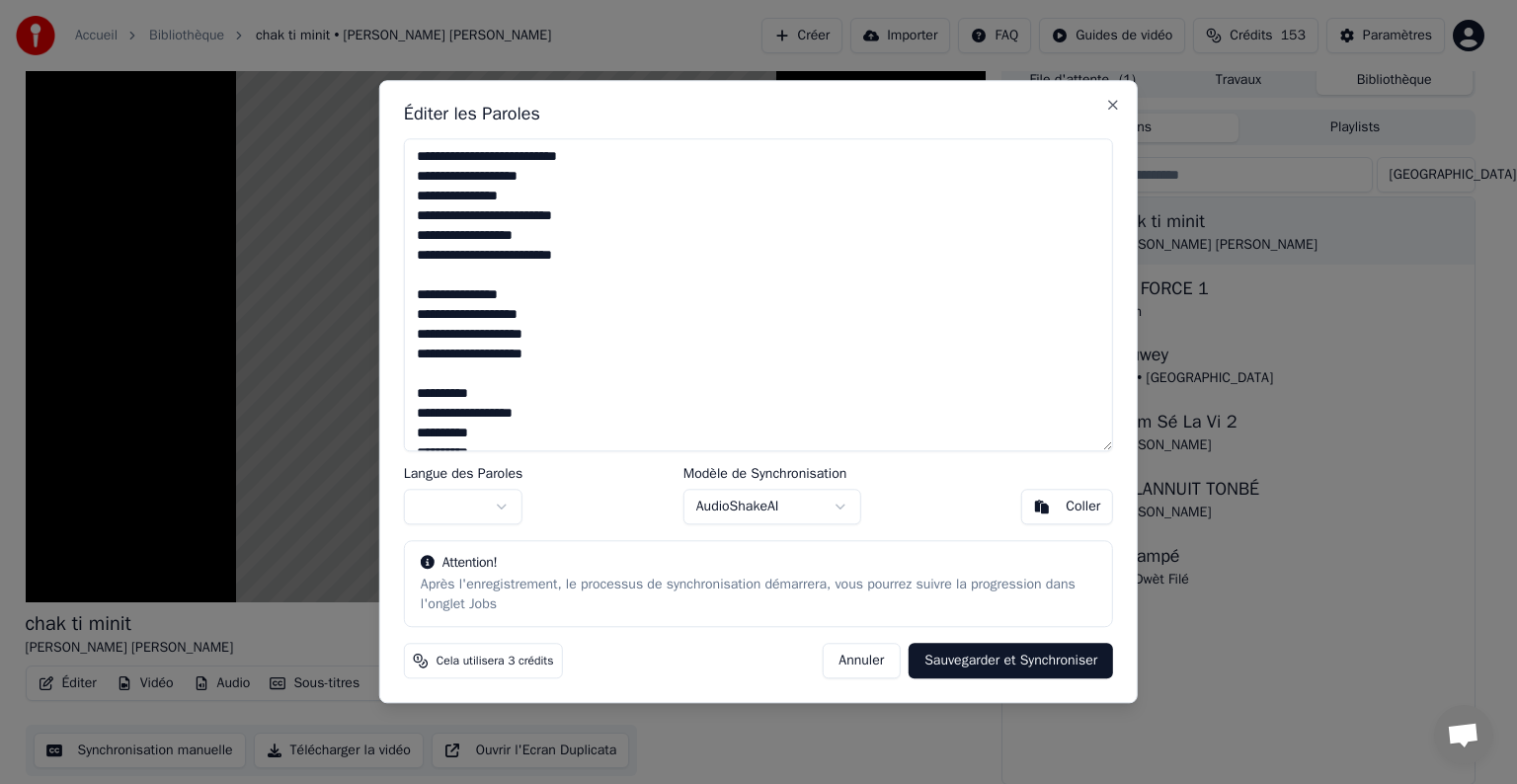 click at bounding box center (463, 508) 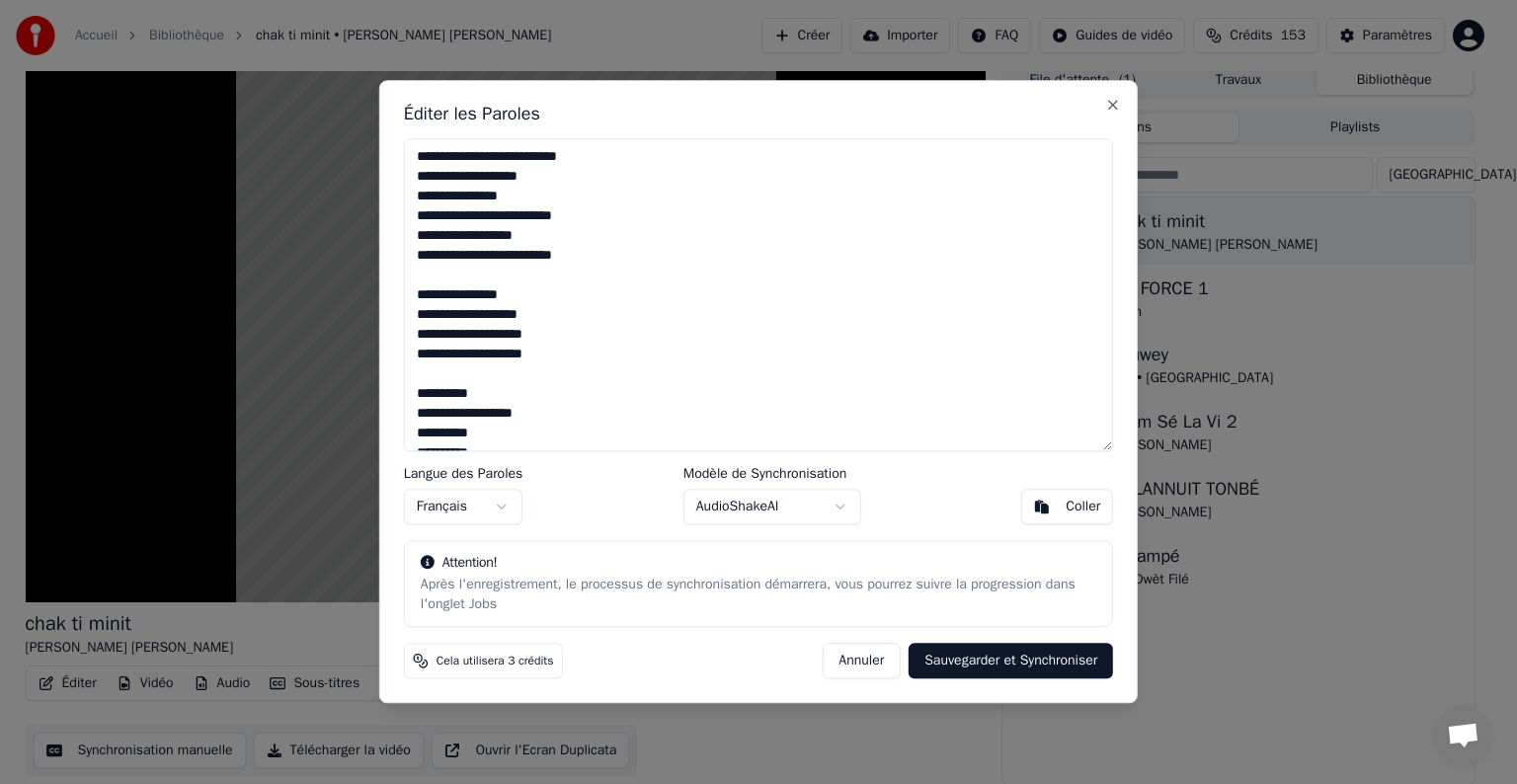 click on "Sauvegarder et Synchroniser" at bounding box center (1010, 662) 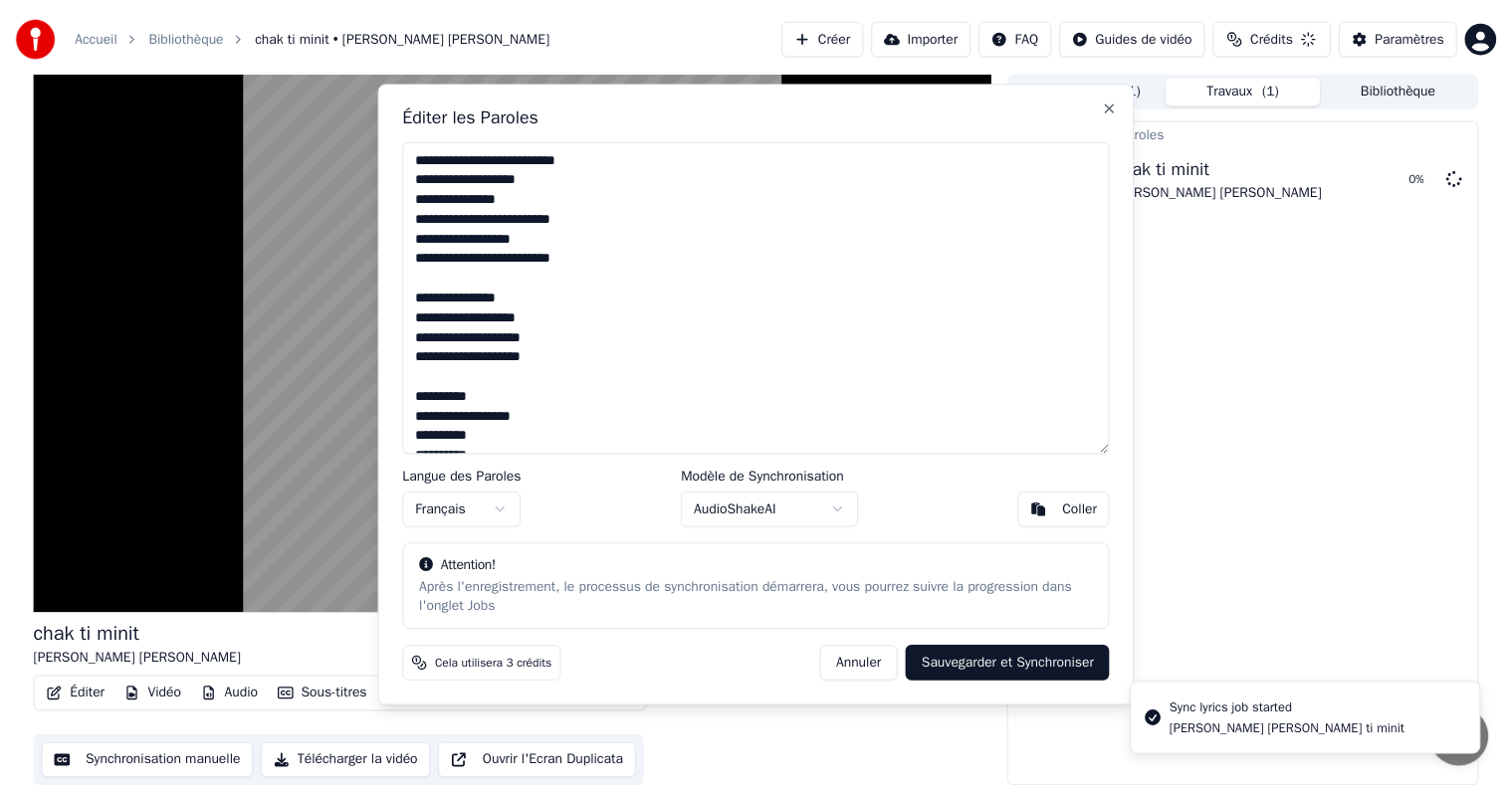 scroll, scrollTop: 1, scrollLeft: 0, axis: vertical 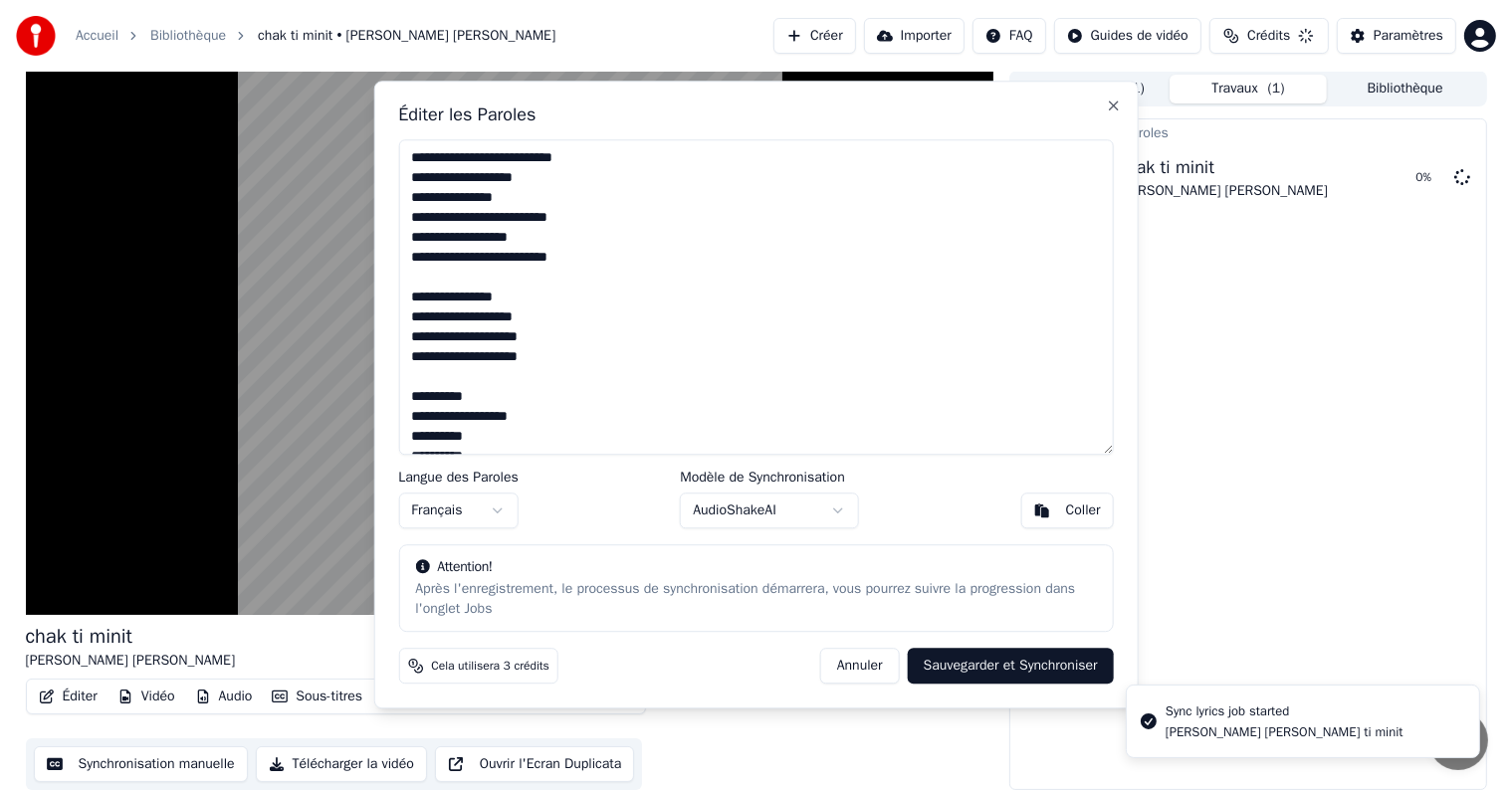 type on "**********" 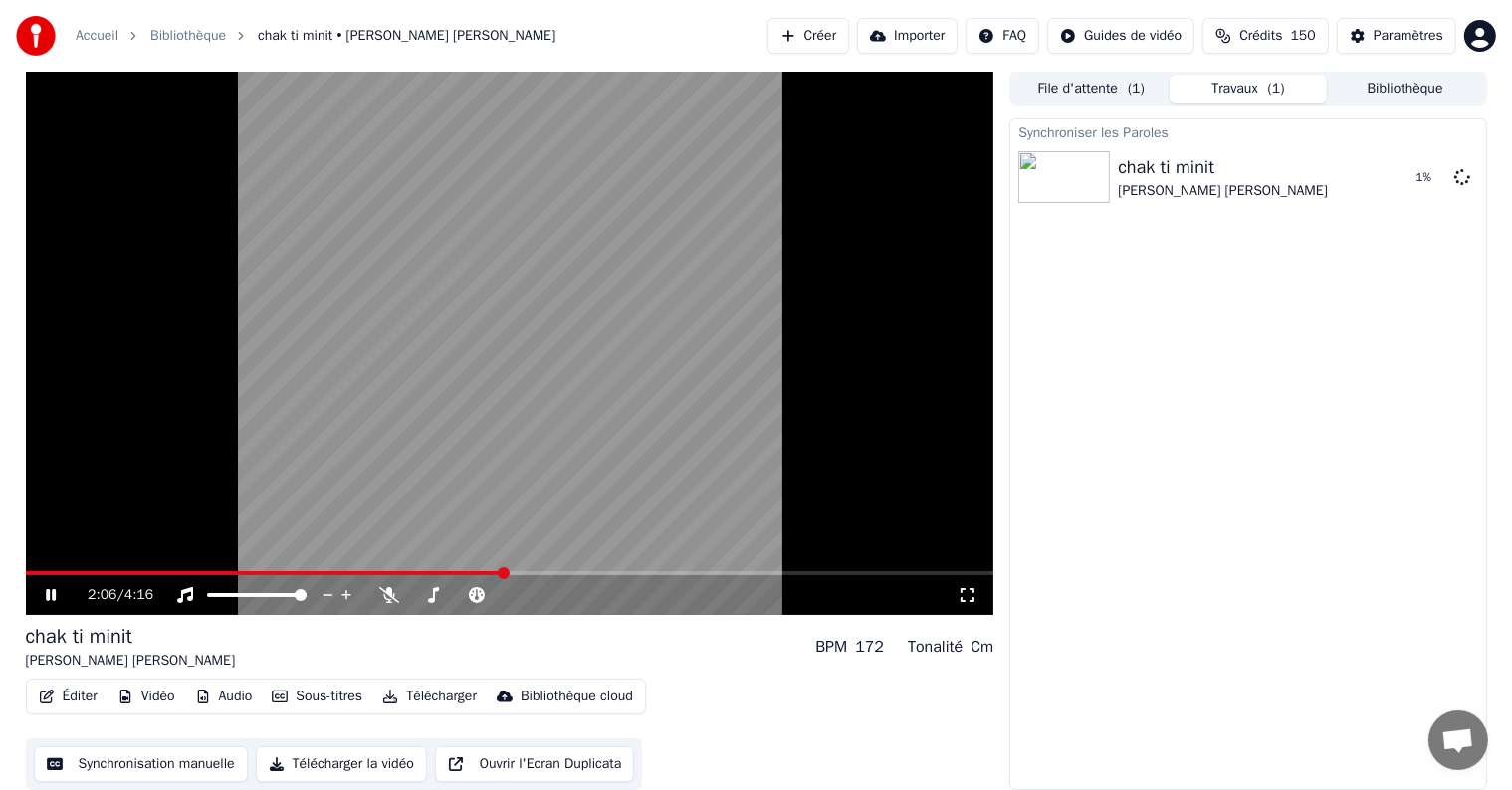 click 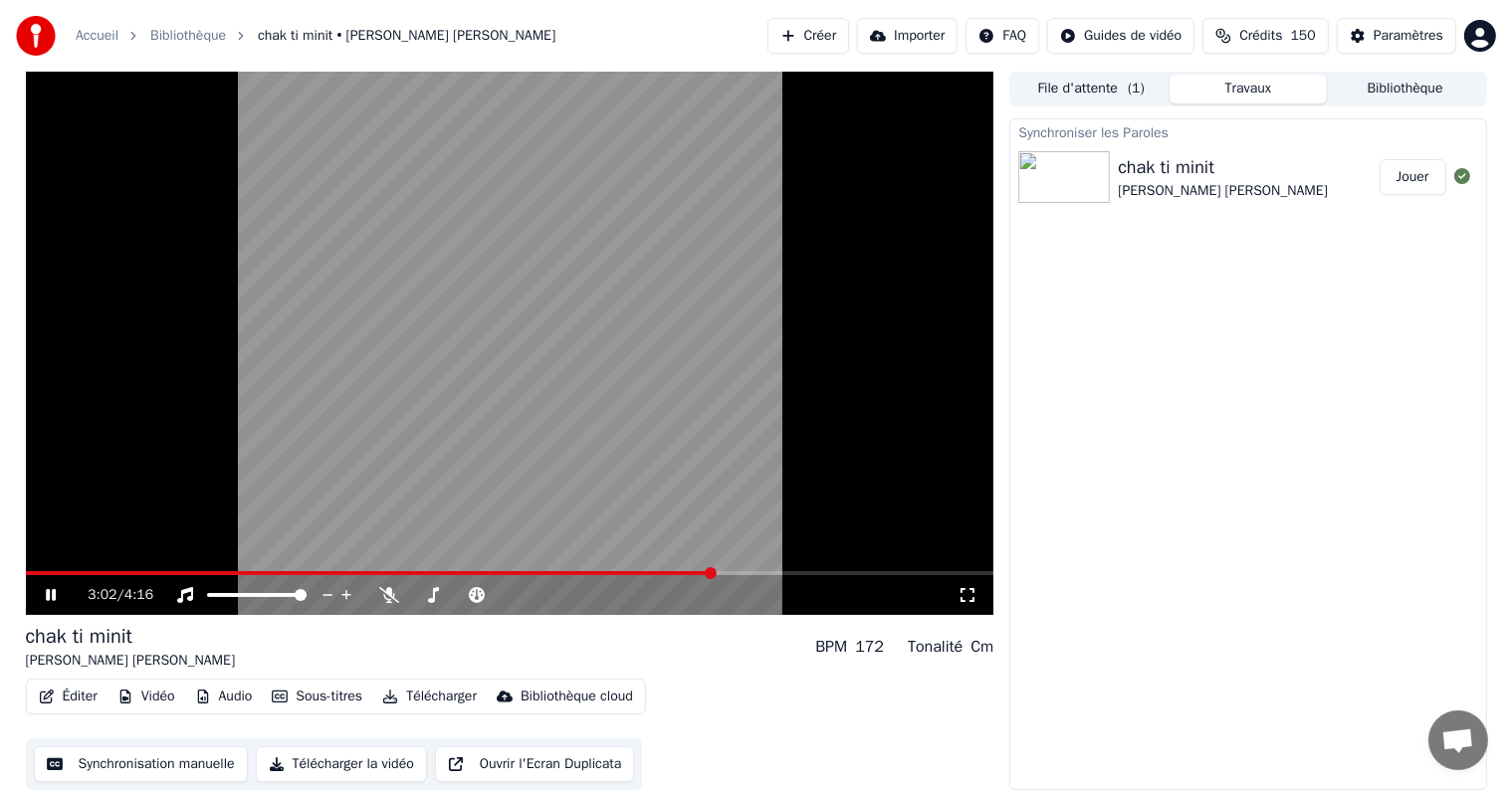 click at bounding box center (369, 573) 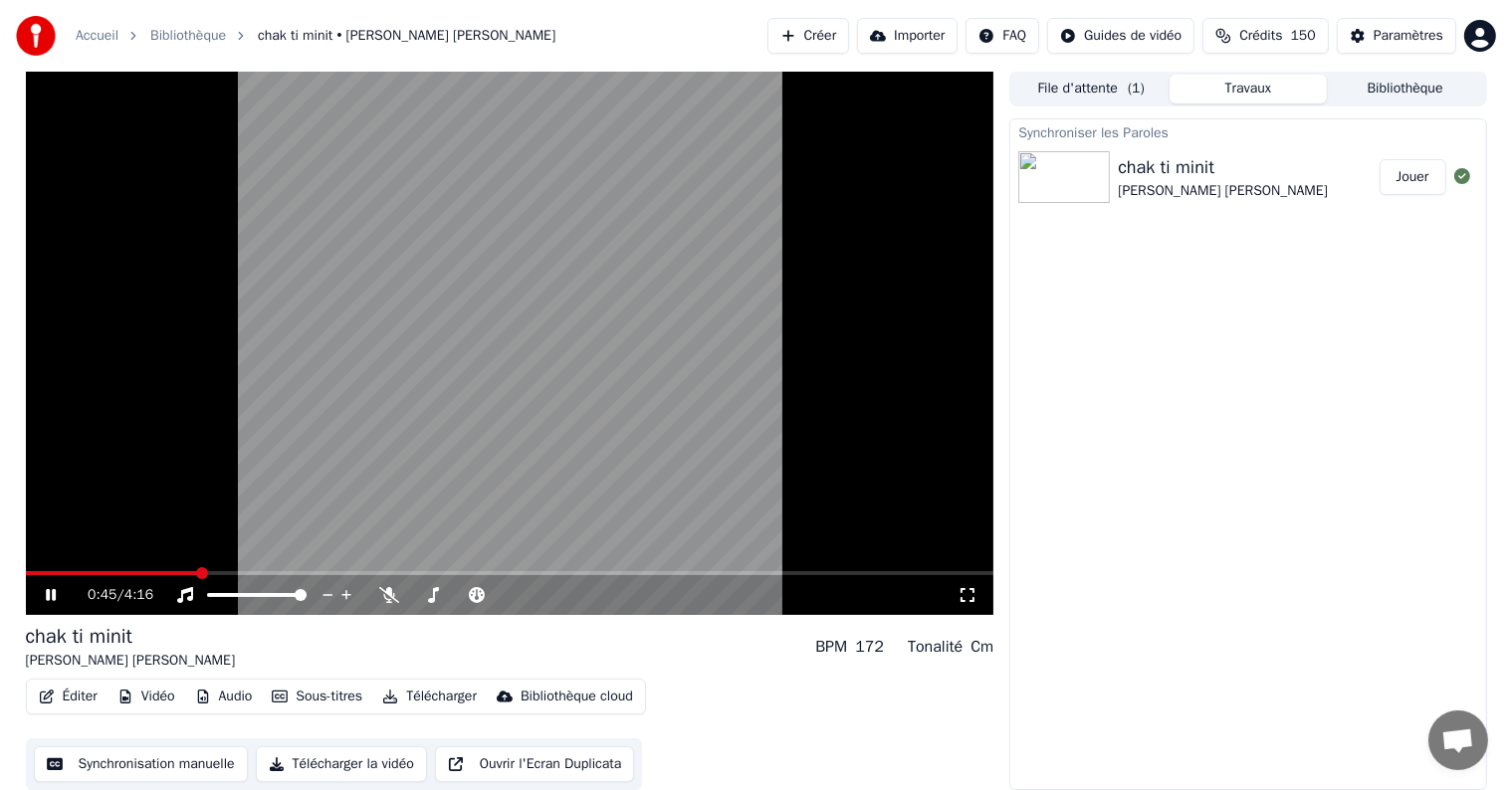 click 